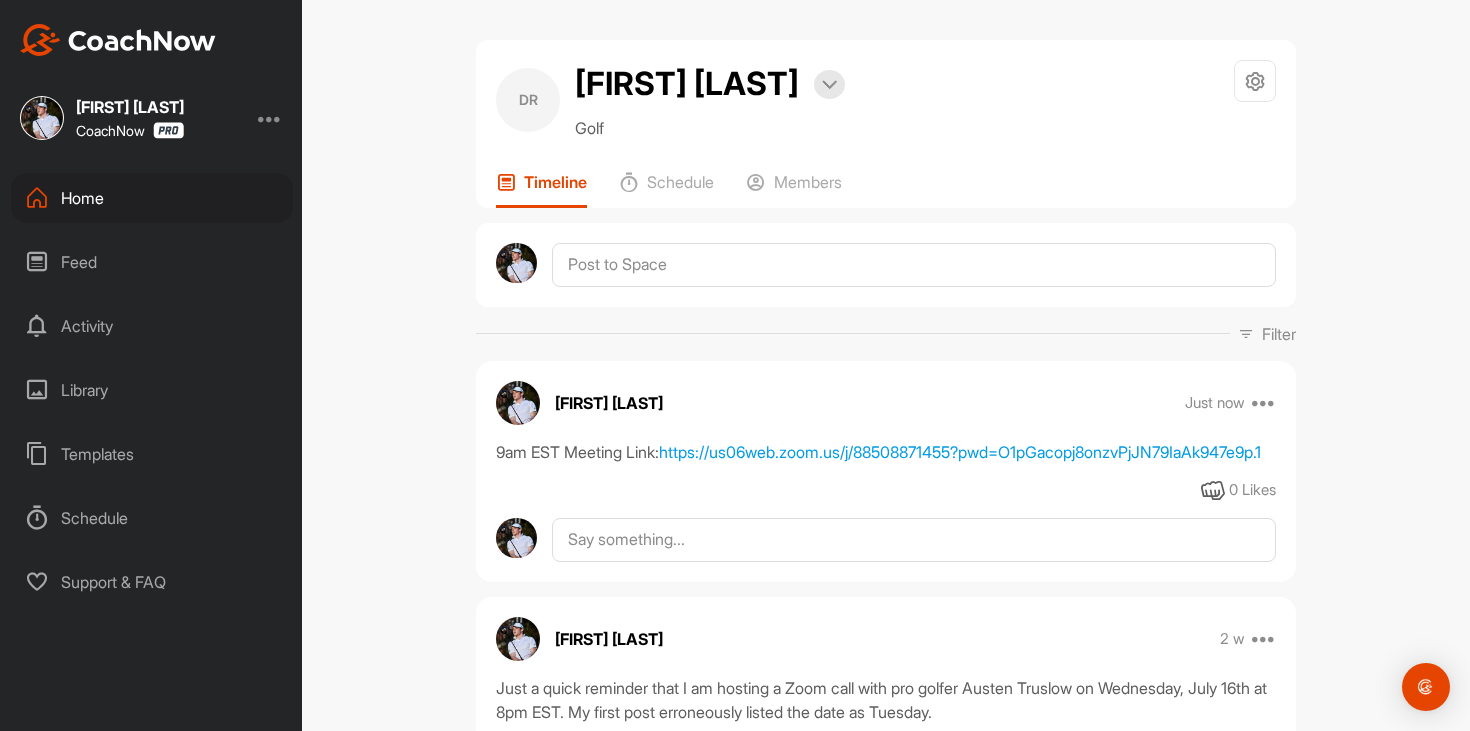 scroll, scrollTop: 0, scrollLeft: 0, axis: both 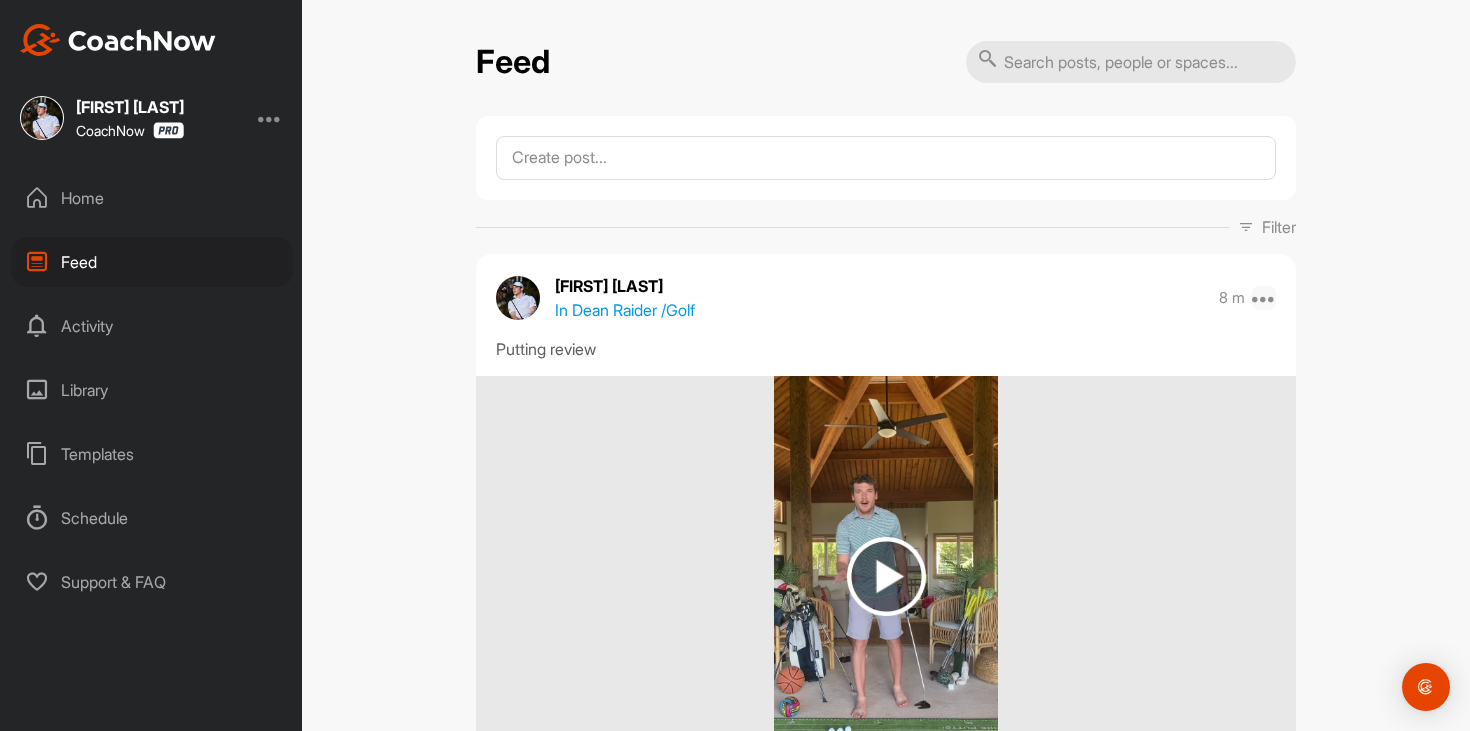 click at bounding box center [1264, 298] 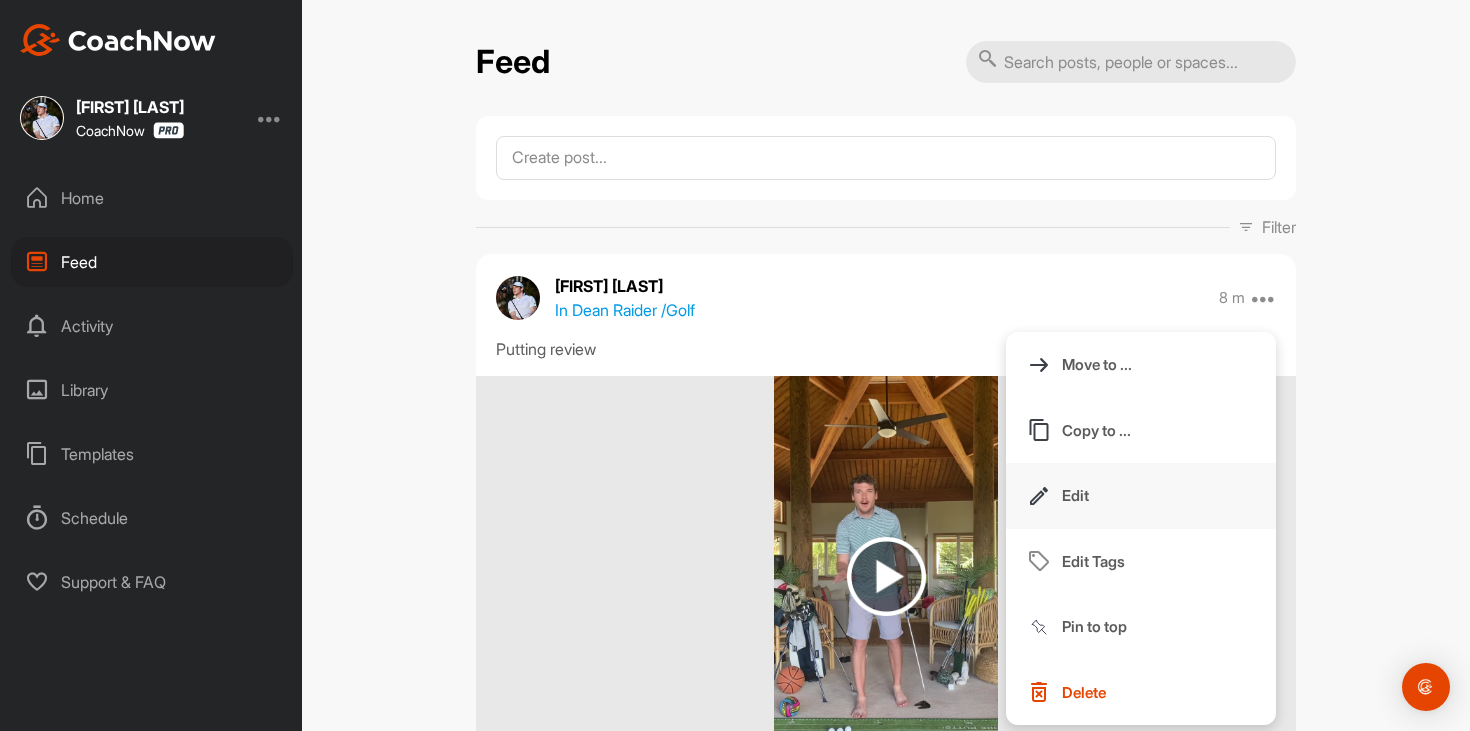 click on "Edit" at bounding box center [1141, 496] 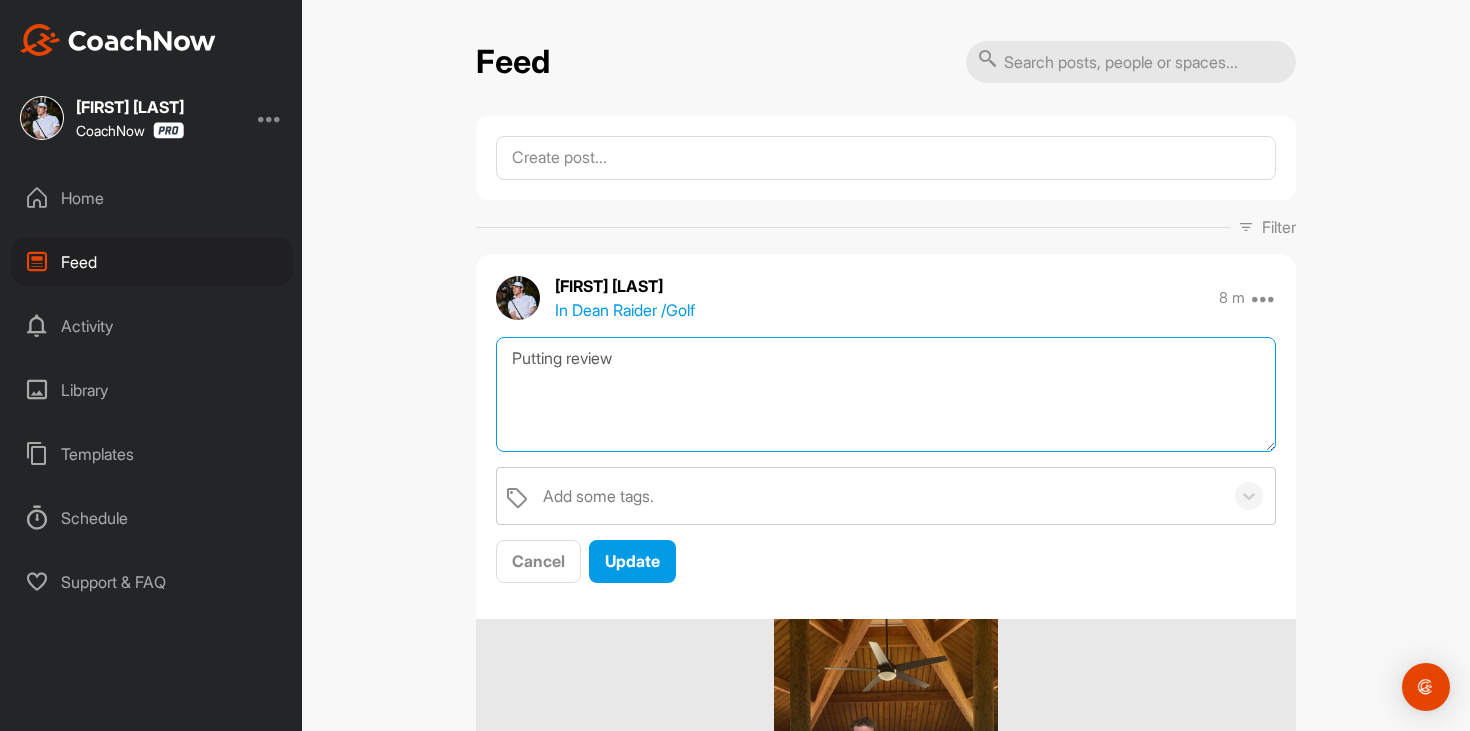 click on "Putting review" at bounding box center [886, 394] 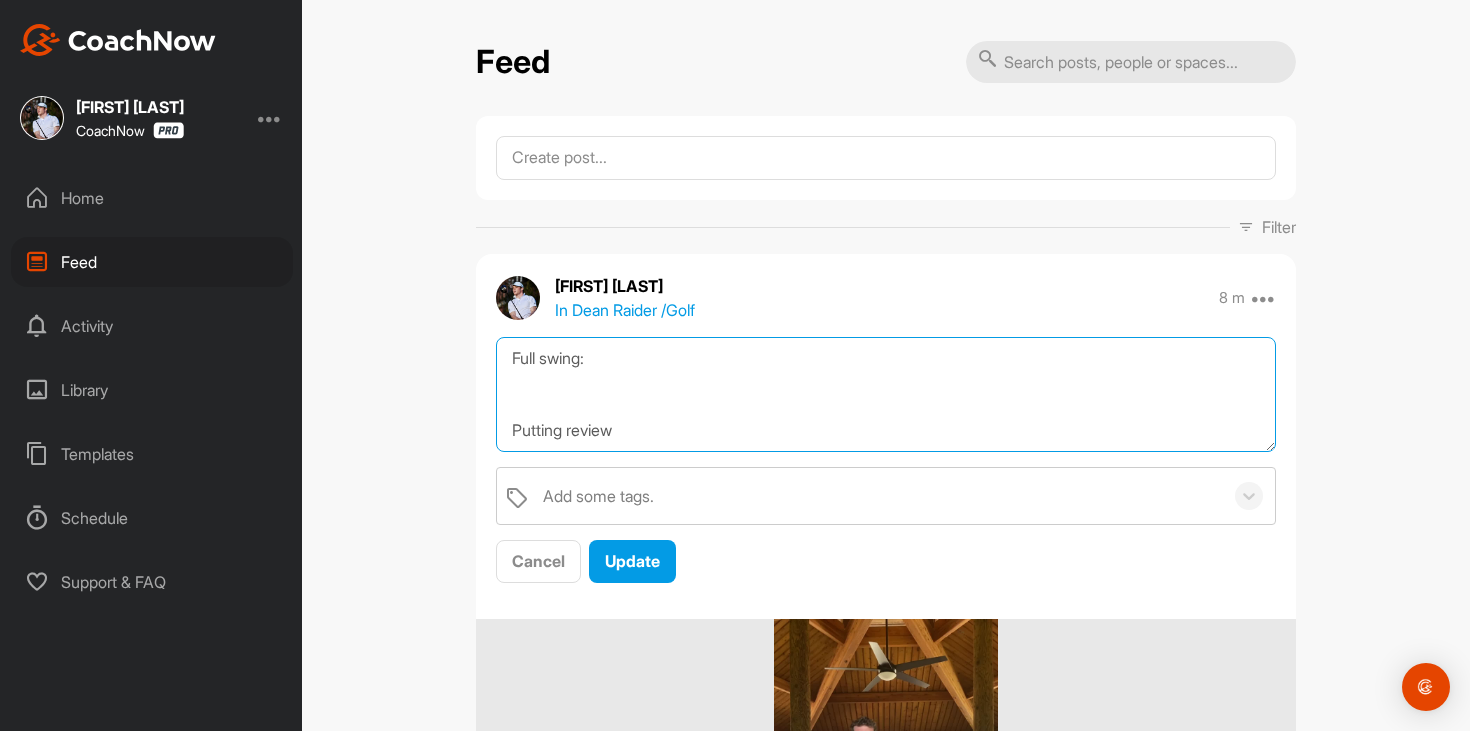 click on "Full swing:
Putting review" at bounding box center (886, 394) 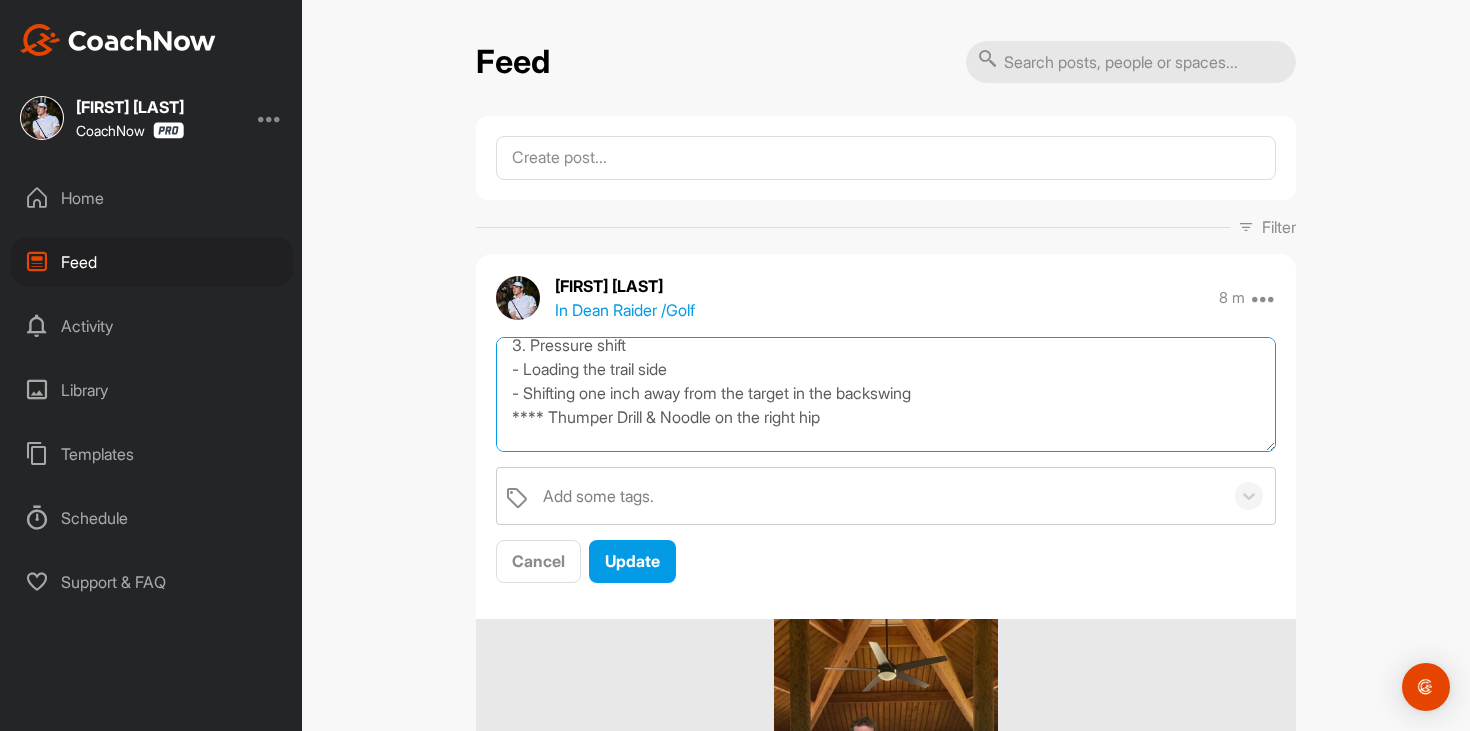 scroll, scrollTop: 205, scrollLeft: 0, axis: vertical 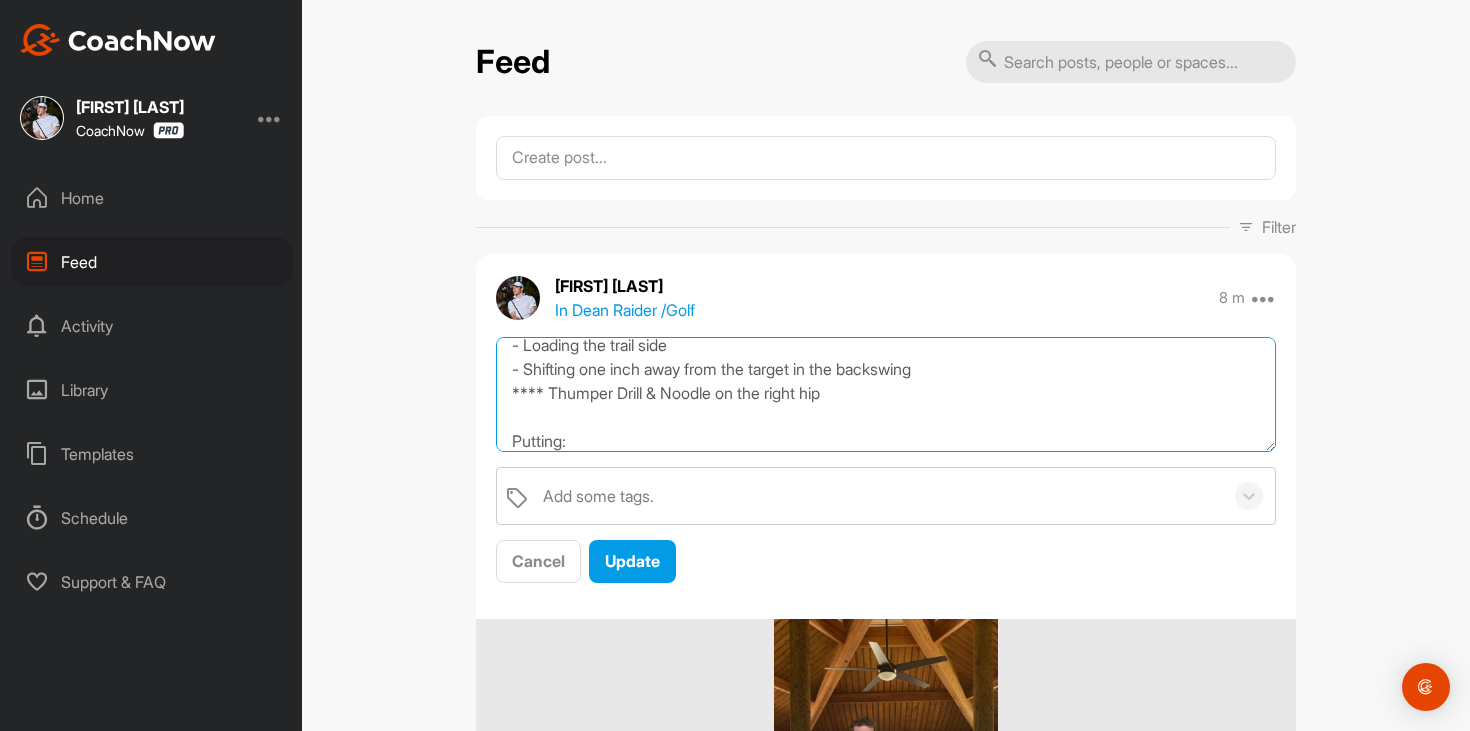 click on "Full swing: Review
1. Grip: In the fingers
- Right thumb crosses the grip
- Overlap: right pinky over the left index finger
2. Tilt check
- 55% of pressure on the lead side
- 5-10* away from the target
3. Pressure shift
- Loading the trail side
- Shifting one inch away from the target in the backswing
**** Thumper Drill & Noodle on the right hip
Putting:
Putting review" at bounding box center [886, 394] 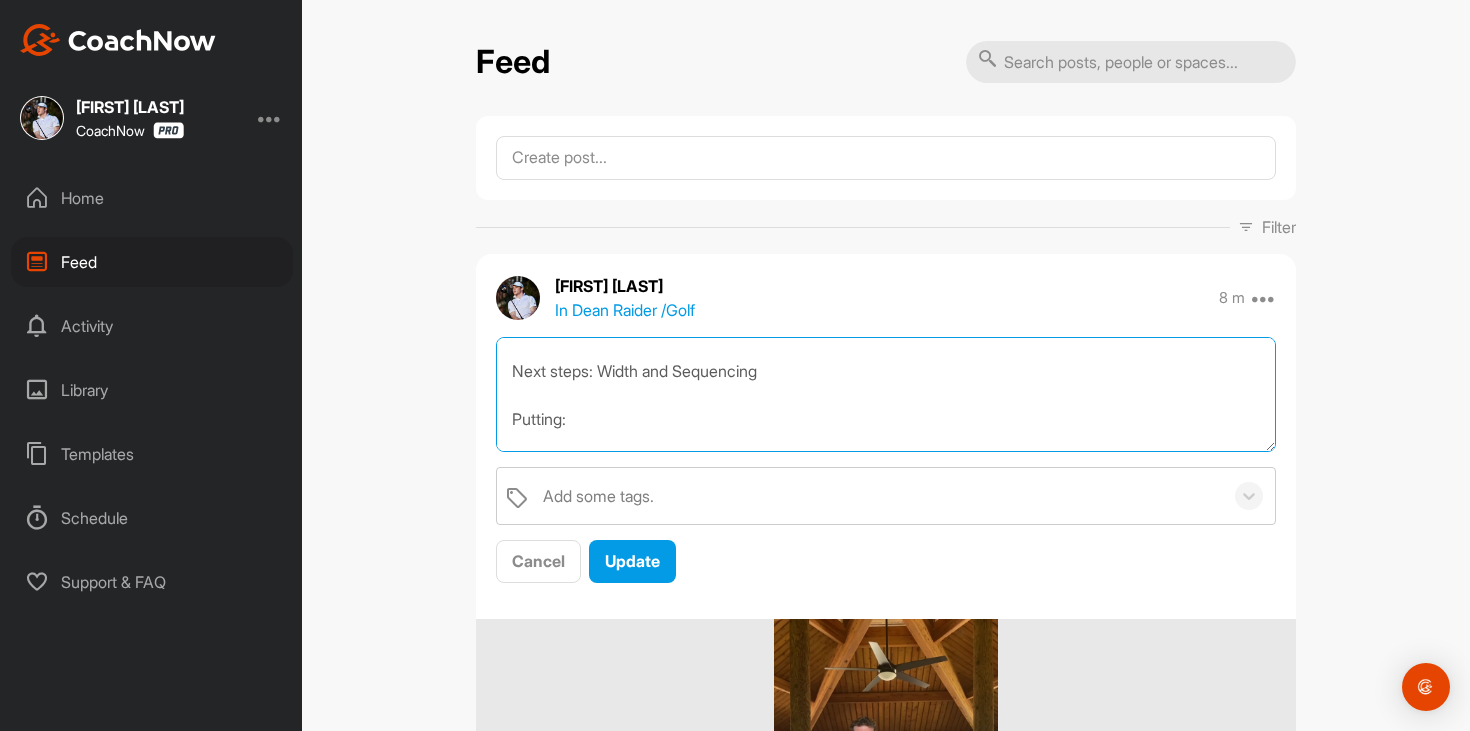 scroll, scrollTop: 304, scrollLeft: 0, axis: vertical 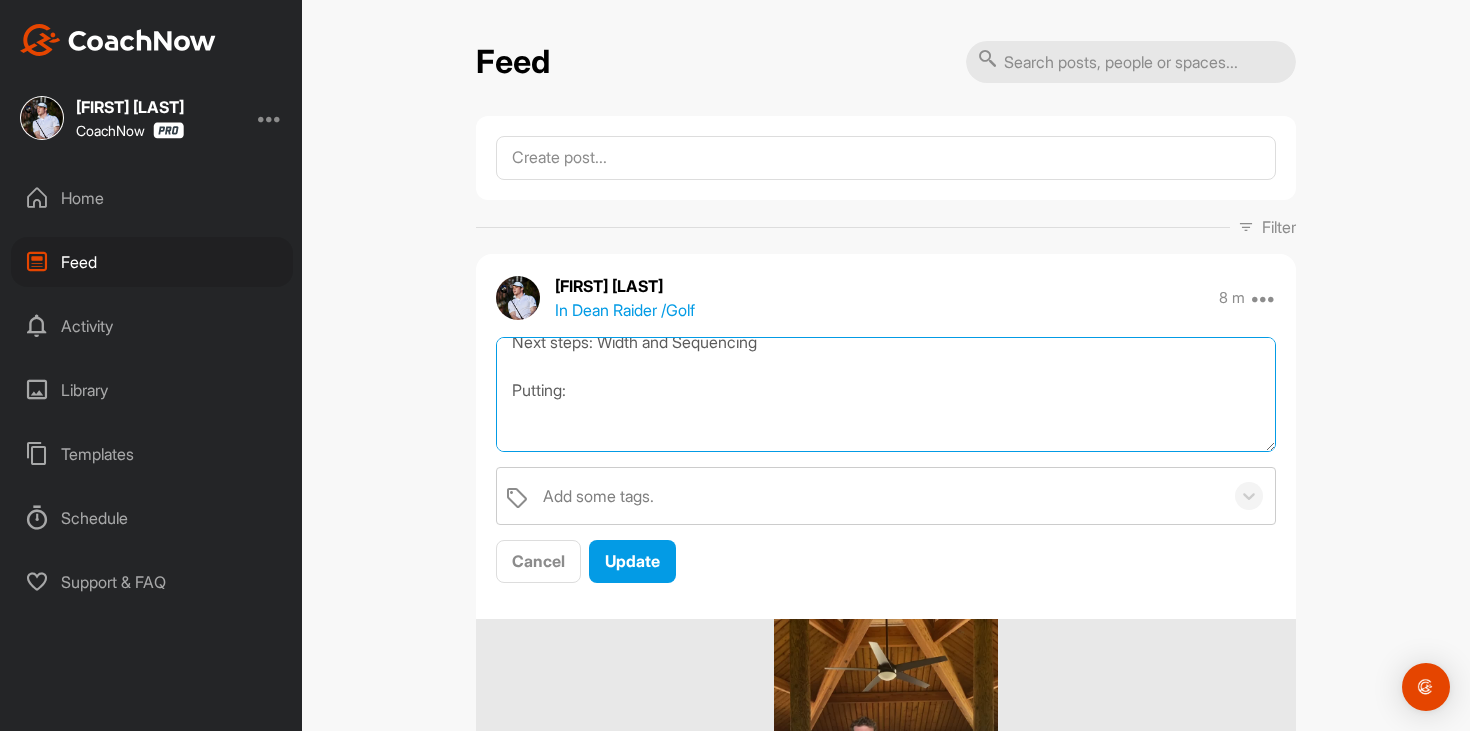click on "Full swing: Review
1. Grip: In the fingers
- Right thumb crosses the grip
- Overlap: right pinky over the left index finger
2. Tilt check
- 55% of pressure on the lead side
- 5-10* away from the target
3. Pressure shift
- Loading the trail side
- Shifting one inch away from the target in the backswing
**** Thumper Drill & Noodle on the right hip
Next steps: Width and Sequencing
Putting:
Putting review" at bounding box center [886, 394] 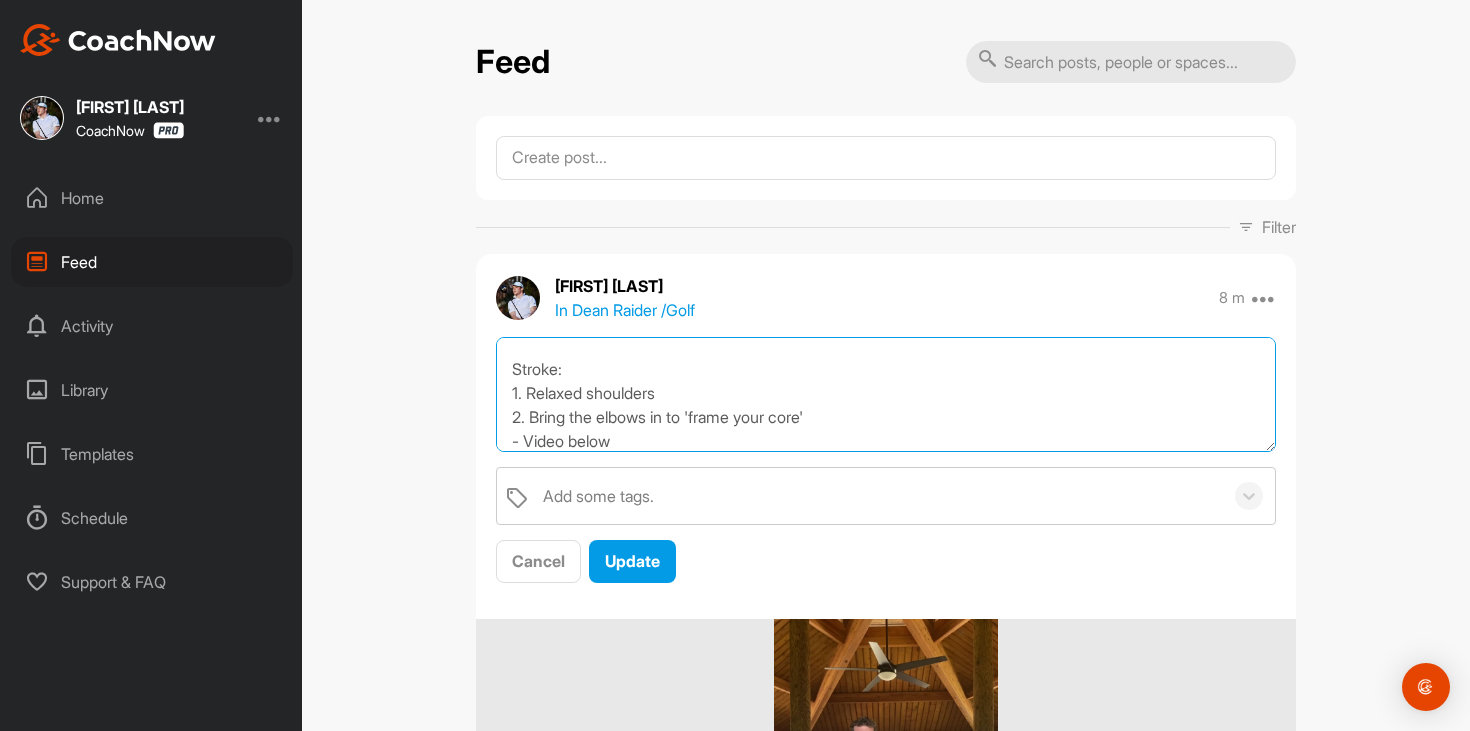 scroll, scrollTop: 576, scrollLeft: 0, axis: vertical 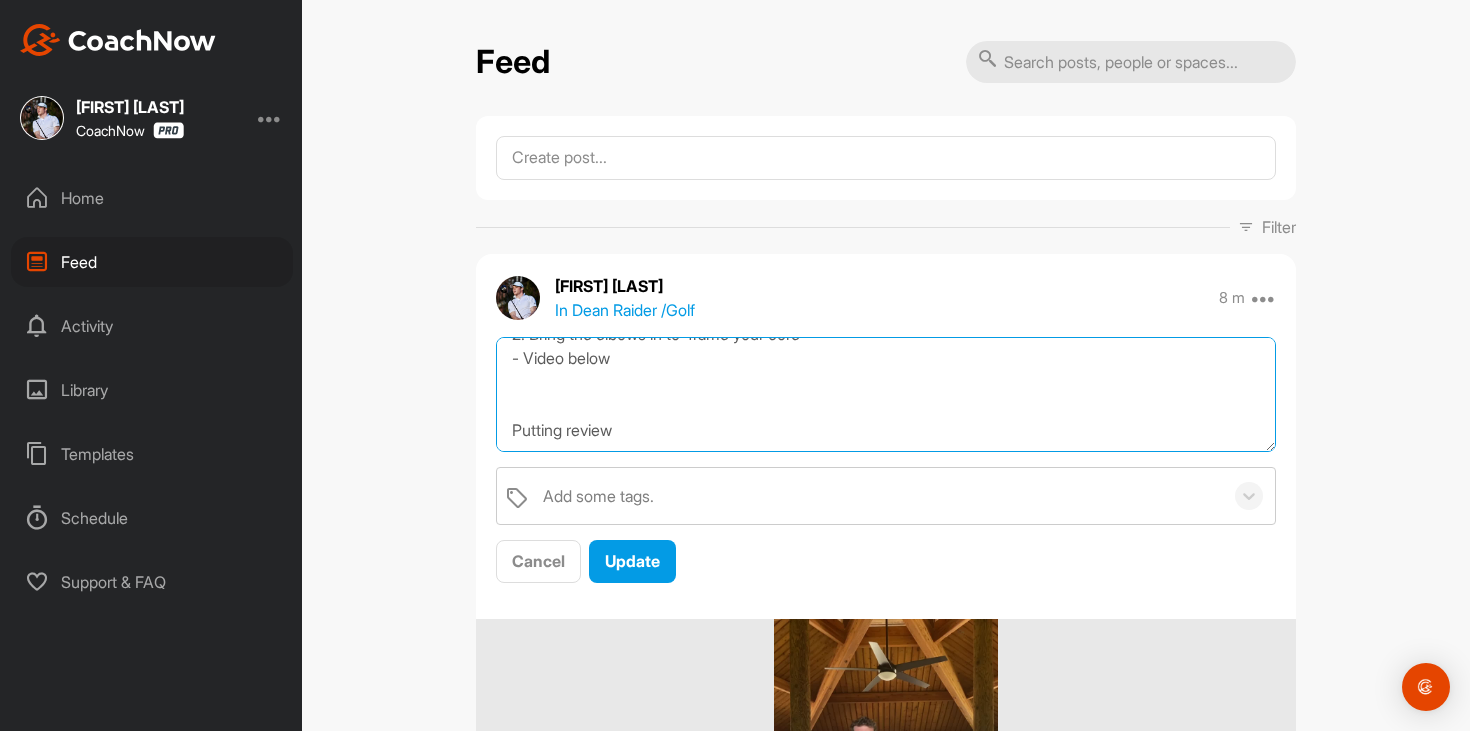 click on "Full swing: Review
1. Grip: In the fingers
- Right thumb crosses the grip
- Overlap: right pinky over the left index finger
2. Tilt check
- 55% of pressure on the lead side
- 5-10* away from the target
3. Pressure shift
- Loading the trail side
- Shifting one inch away from the target in the backswing
**** Thumper Drill & Noodle on the right hip
Next steps: Width and Sequencing
Putting:
1. Sequence
- 1: Look at the target
- 2: Look at the ball
- 3: Start backstroke
- 4: Make contact
Stroke:
1. Relaxed shoulders
2. Bring the elbows in to 'frame your core'
- Video below
Putting review" at bounding box center (886, 394) 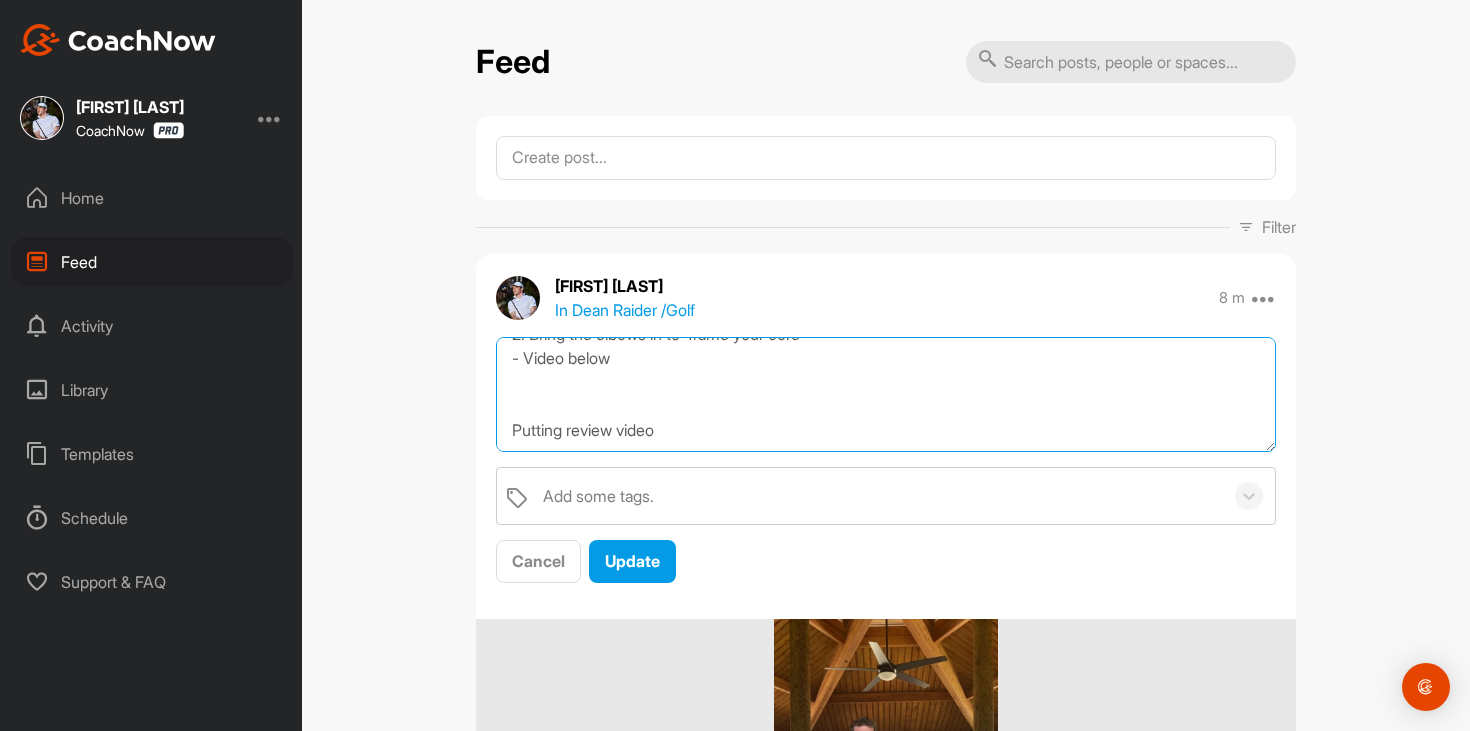 click on "Full swing: Review
1. Grip: In the fingers
- Right thumb crosses the grip
- Overlap: right pinky over the left index finger
2. Tilt check
- 55% of pressure on the lead side
- 5-10* away from the target
3. Pressure shift
- Loading the trail side
- Shifting one inch away from the target in the backswing
**** Thumper Drill & Noodle on the right hip
Next steps: Width and Sequencing
Putting:
1. Sequence
- 1: Look at the target
- 2: Look at the ball
- 3: Start backstroke
- 4: Make contact
Stroke:
1. Relaxed shoulders
2. Bring the elbows in to 'frame your core'
- Video below
Putting review video" at bounding box center (886, 394) 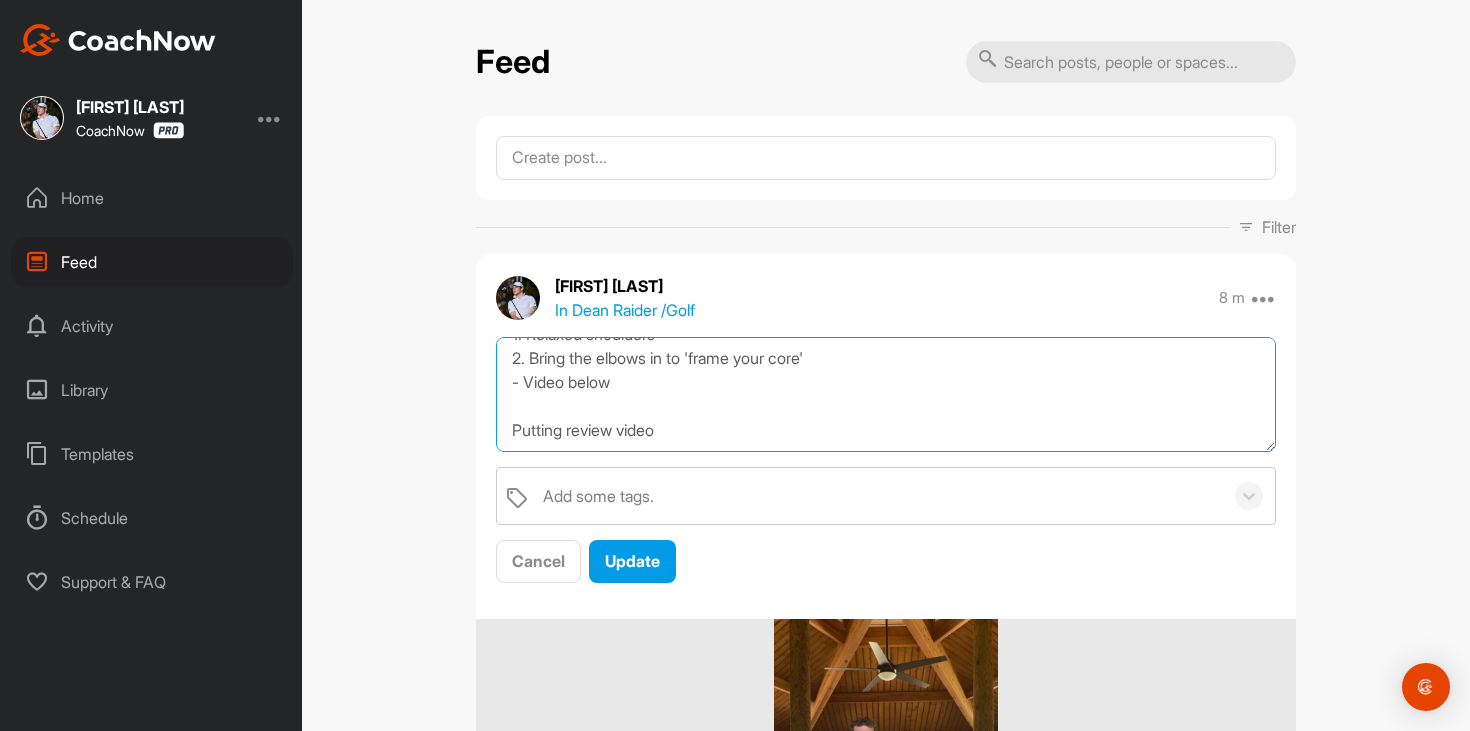 scroll, scrollTop: 552, scrollLeft: 0, axis: vertical 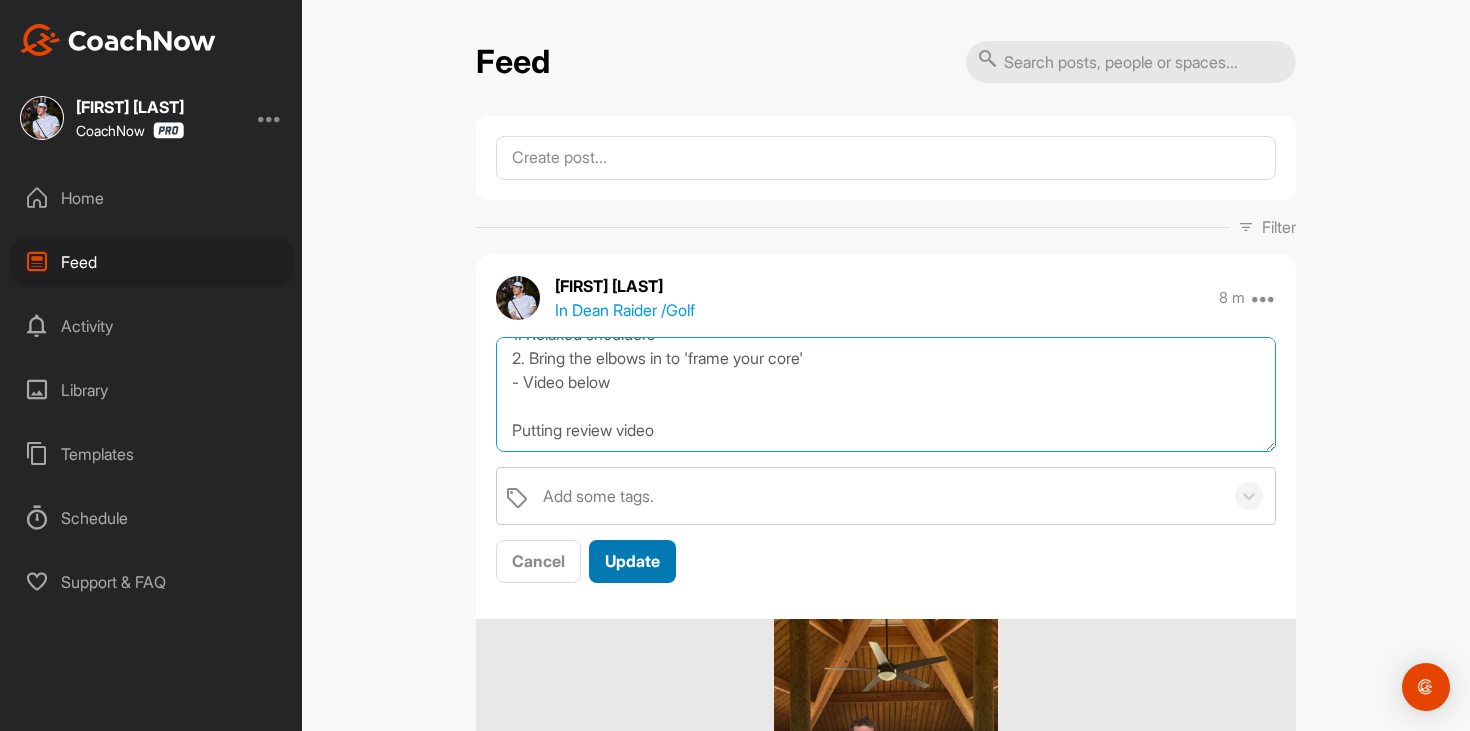 type on "Full swing: Review
1. Grip: In the fingers
- Right thumb crosses the grip
- Overlap: right pinky over the left index finger
2. Tilt check
- 55% of pressure on the lead side
- 5-10* away from the target
3. Pressure shift
- Loading the trail side
- Shifting one inch away from the target in the backswing
**** Thumper Drill & Noodle on the right hip
Next steps: Width and Sequencing
Putting:
1. Sequence
- 1: Look at the target
- 2: Look at the ball
- 3: Start backstroke
- 4: Make contact
Stroke:
1. Relaxed shoulders
2. Bring the elbows in to 'frame your core'
- Video below
Putting review video" 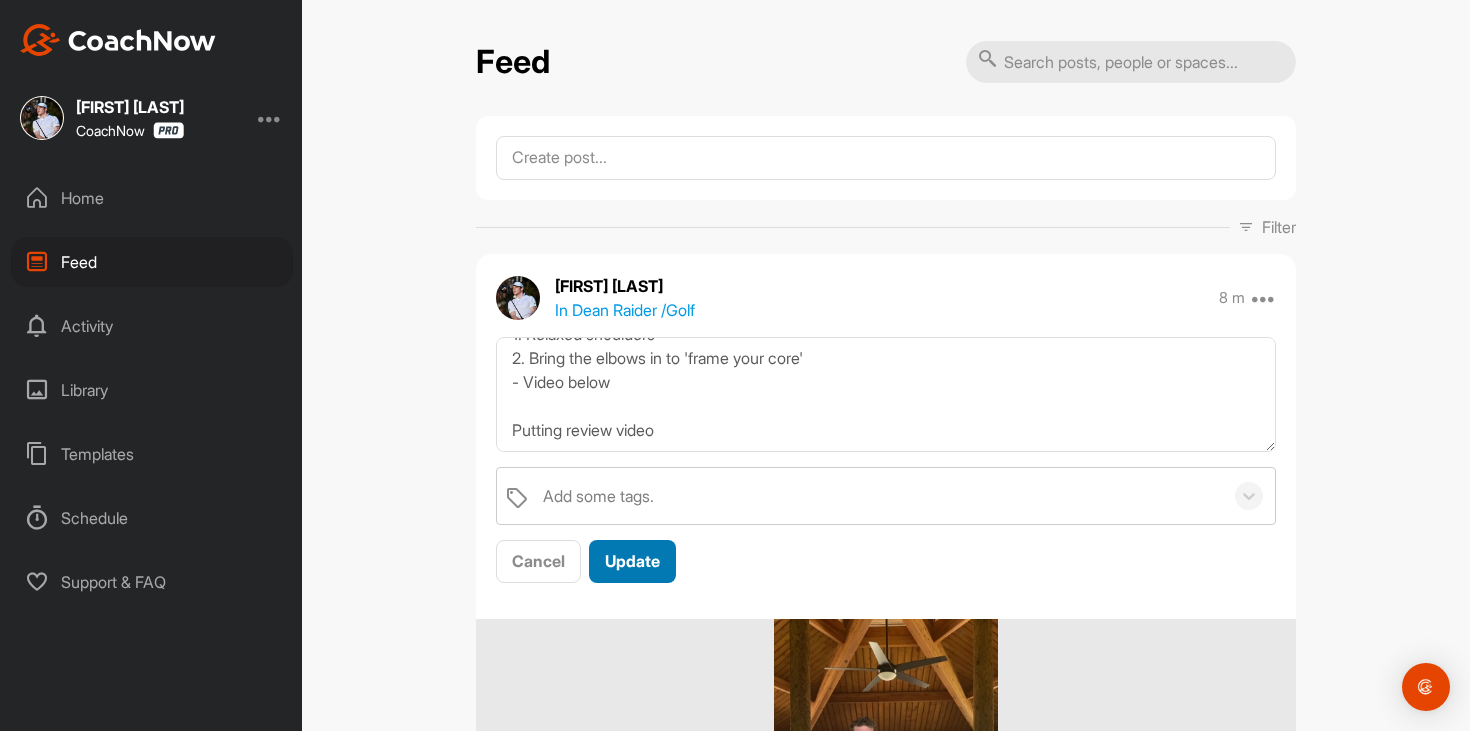 click on "Update" at bounding box center [632, 561] 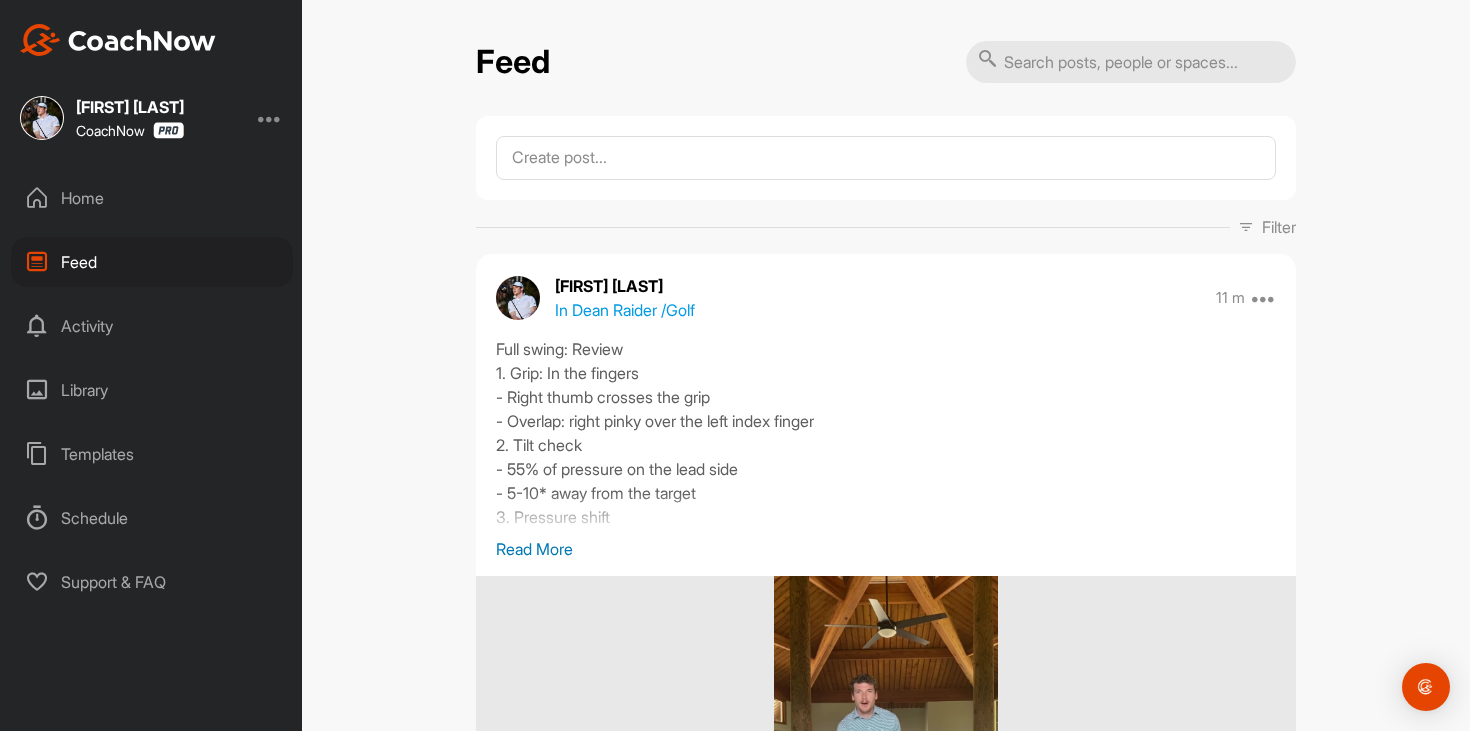 click on "Read More" at bounding box center (886, 549) 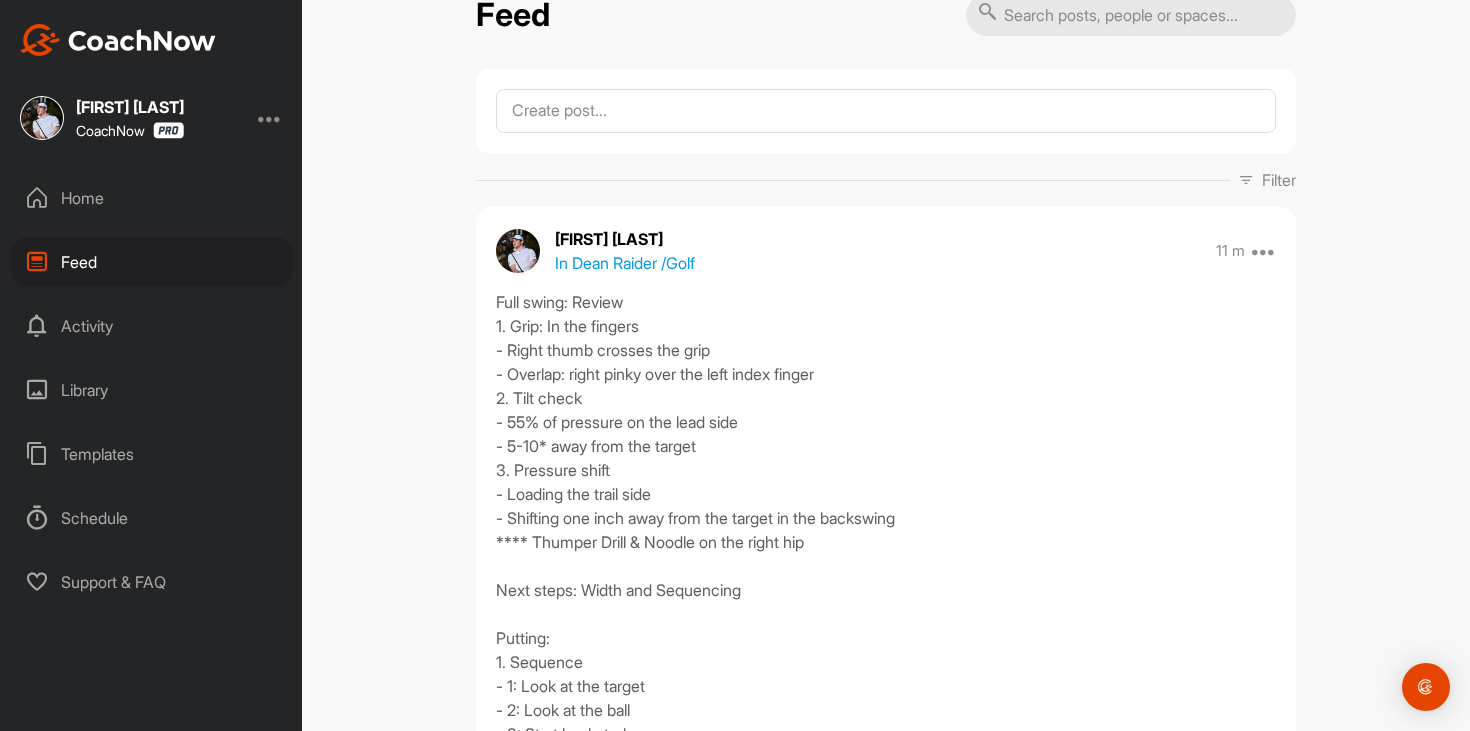 scroll, scrollTop: 0, scrollLeft: 0, axis: both 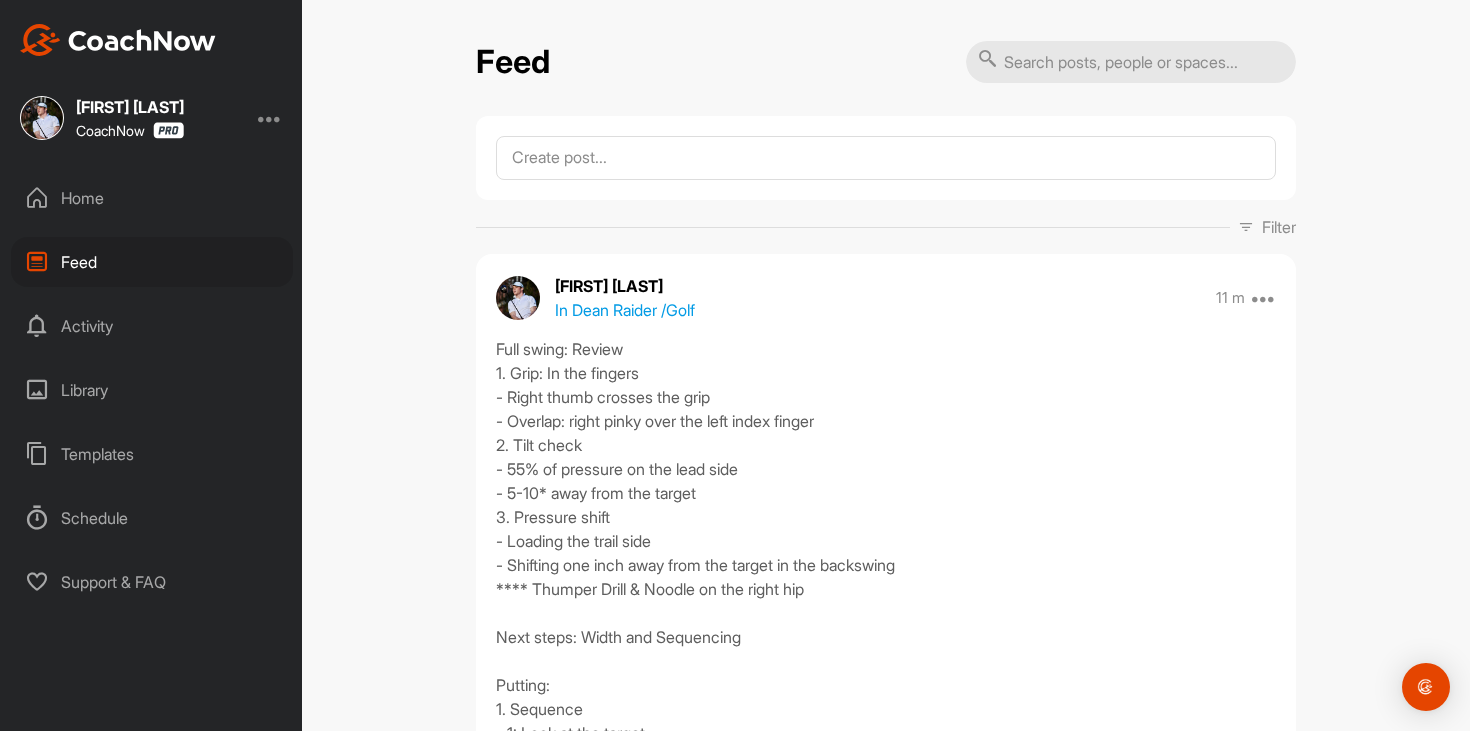 click on "Home" at bounding box center [152, 198] 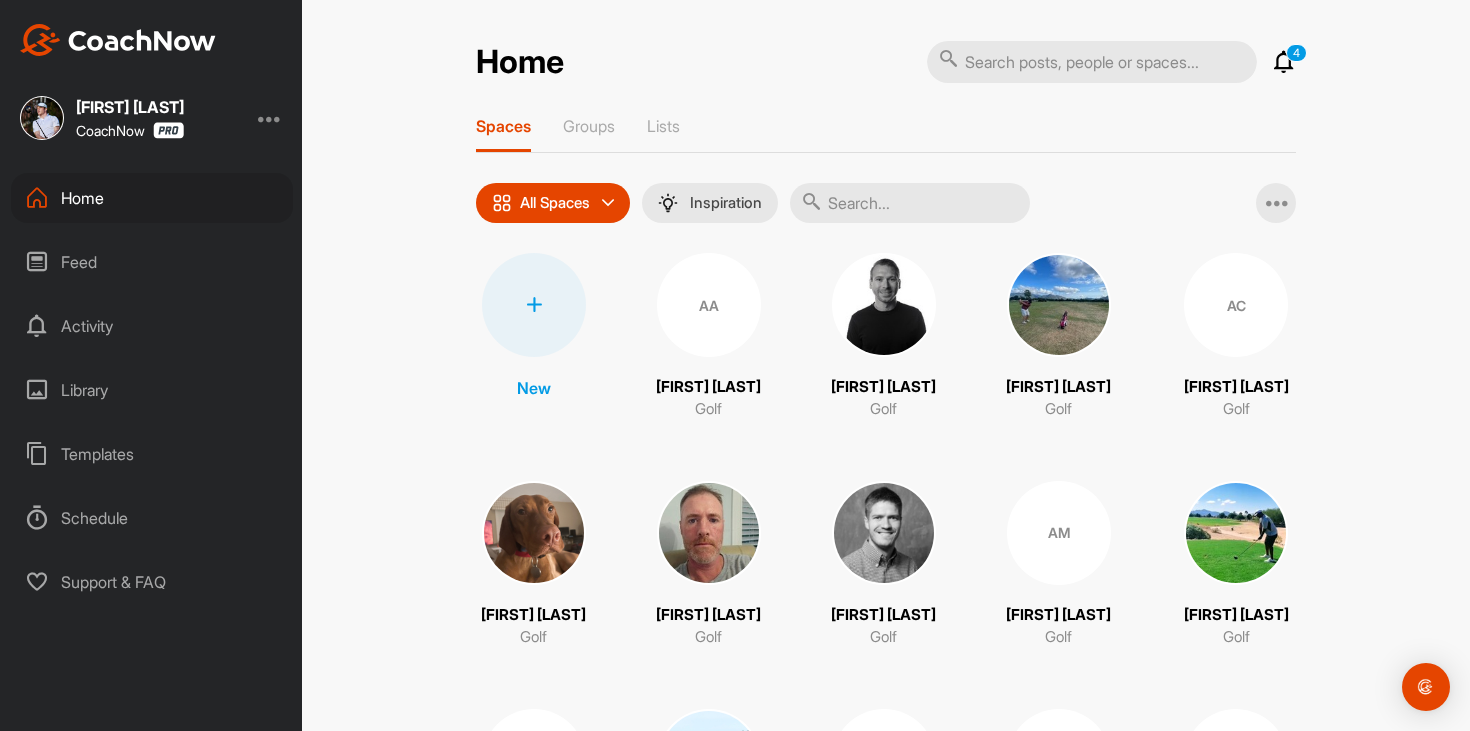 click at bounding box center [1284, 62] 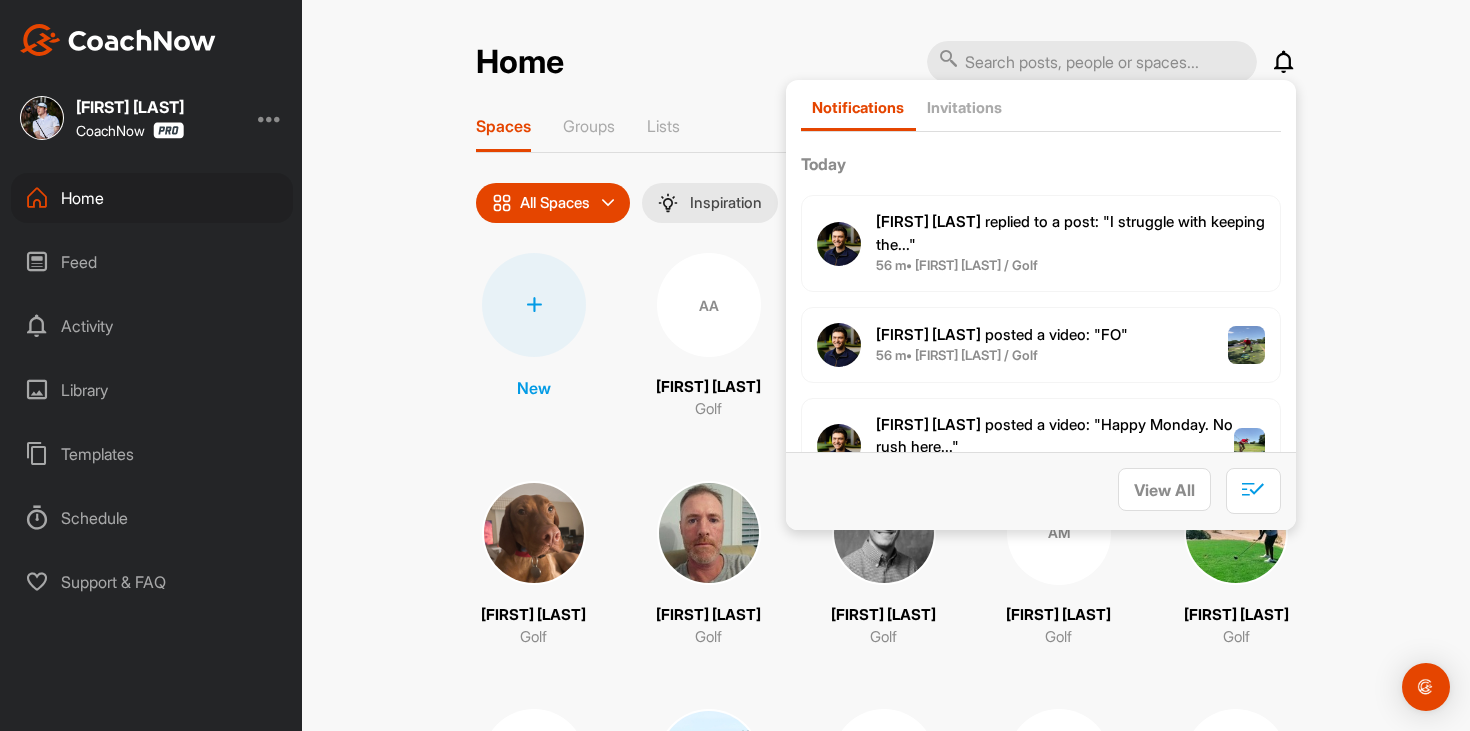 click at bounding box center (1284, 62) 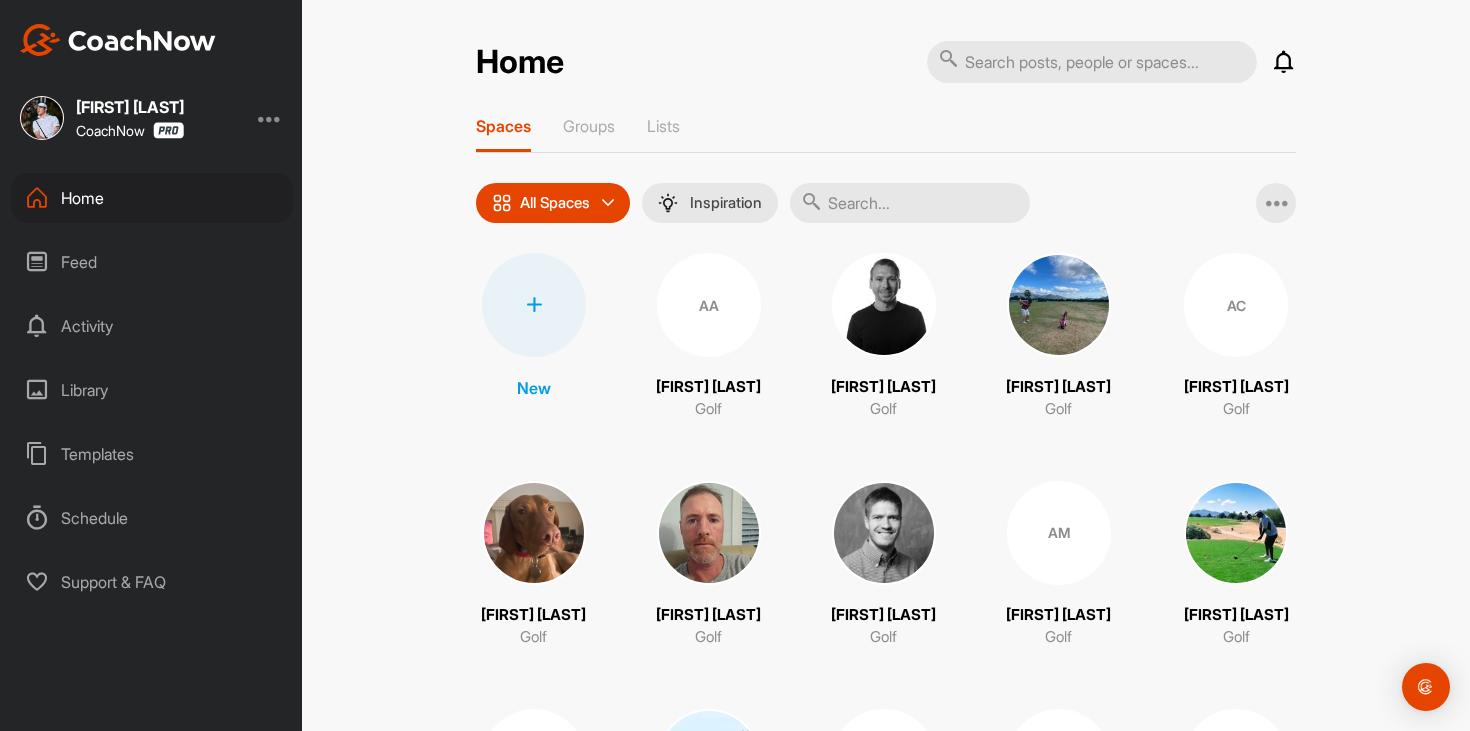 click on "Feed" at bounding box center [152, 262] 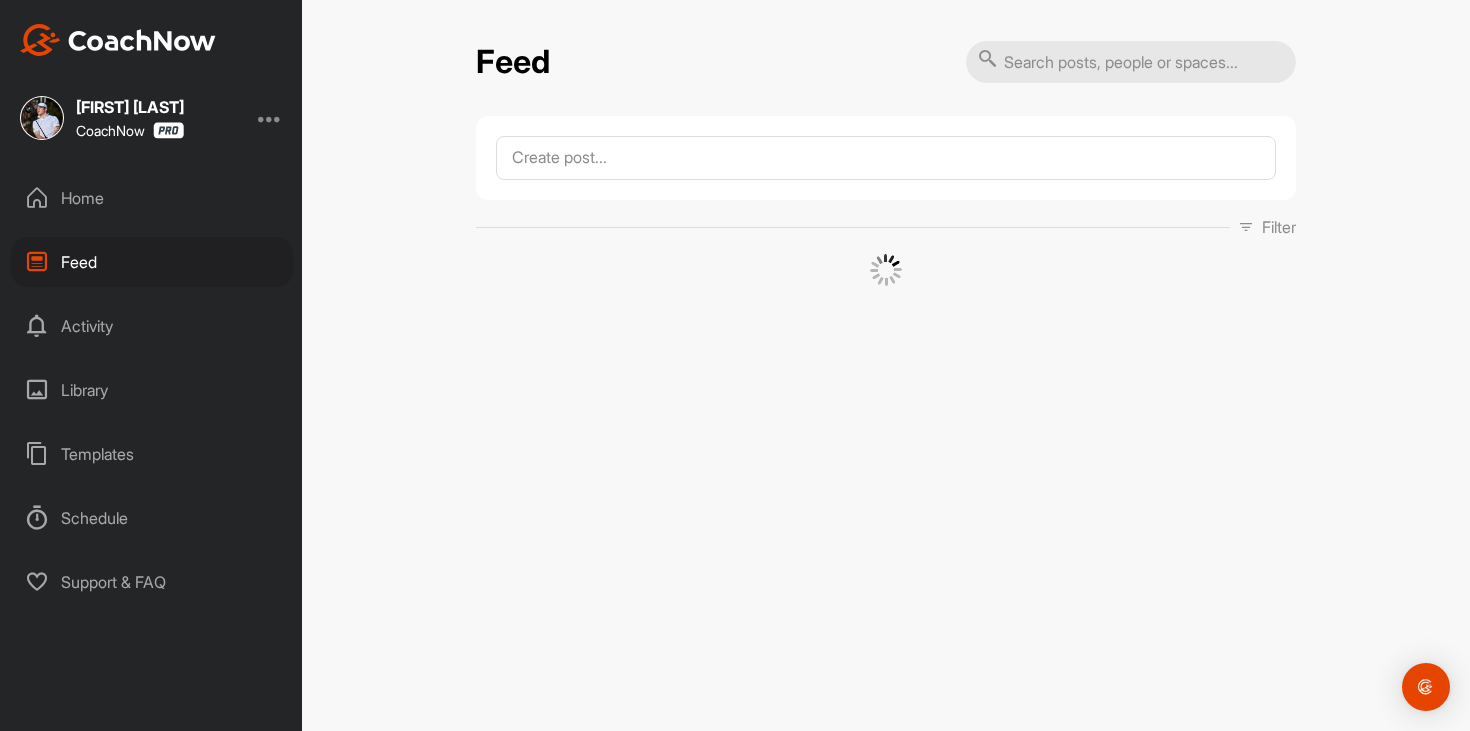 click on "Home" at bounding box center [152, 198] 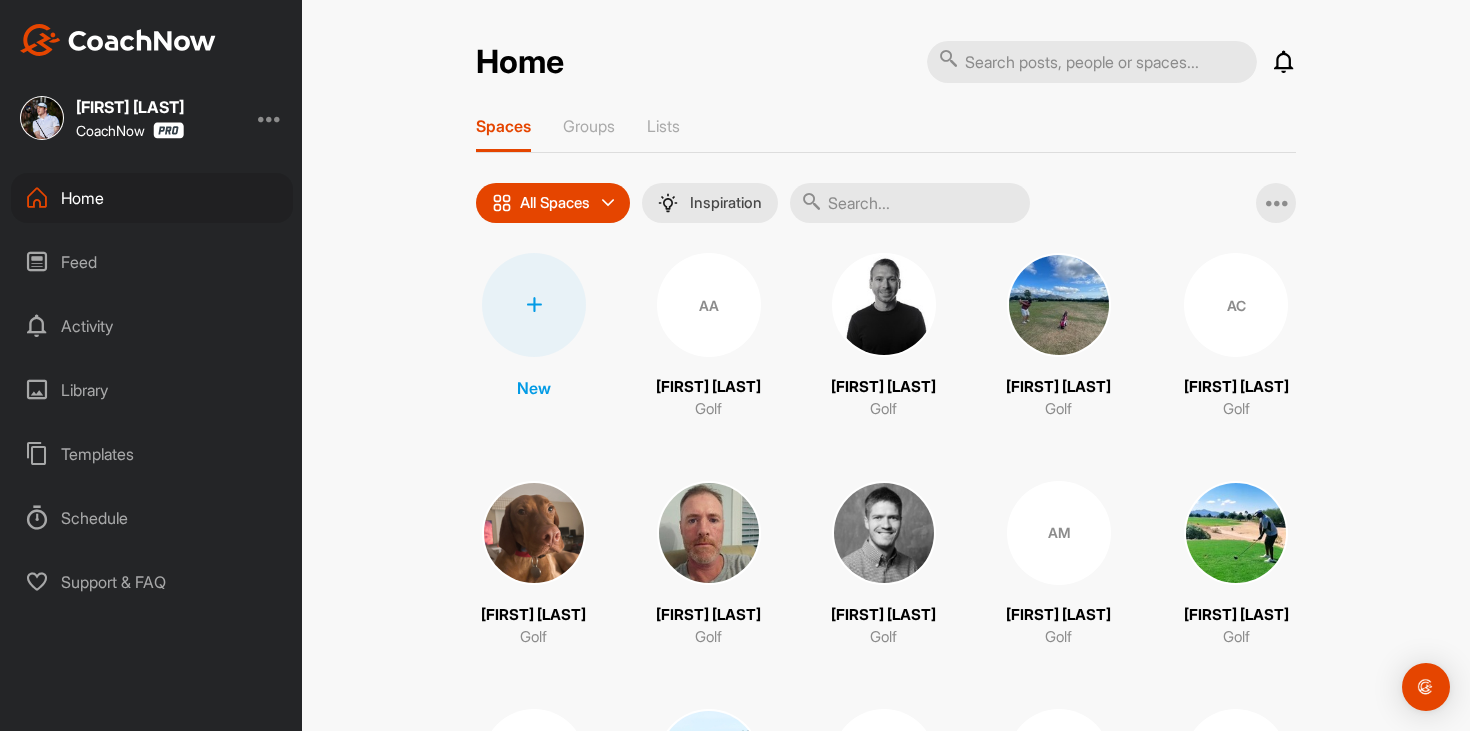 click at bounding box center [1284, 62] 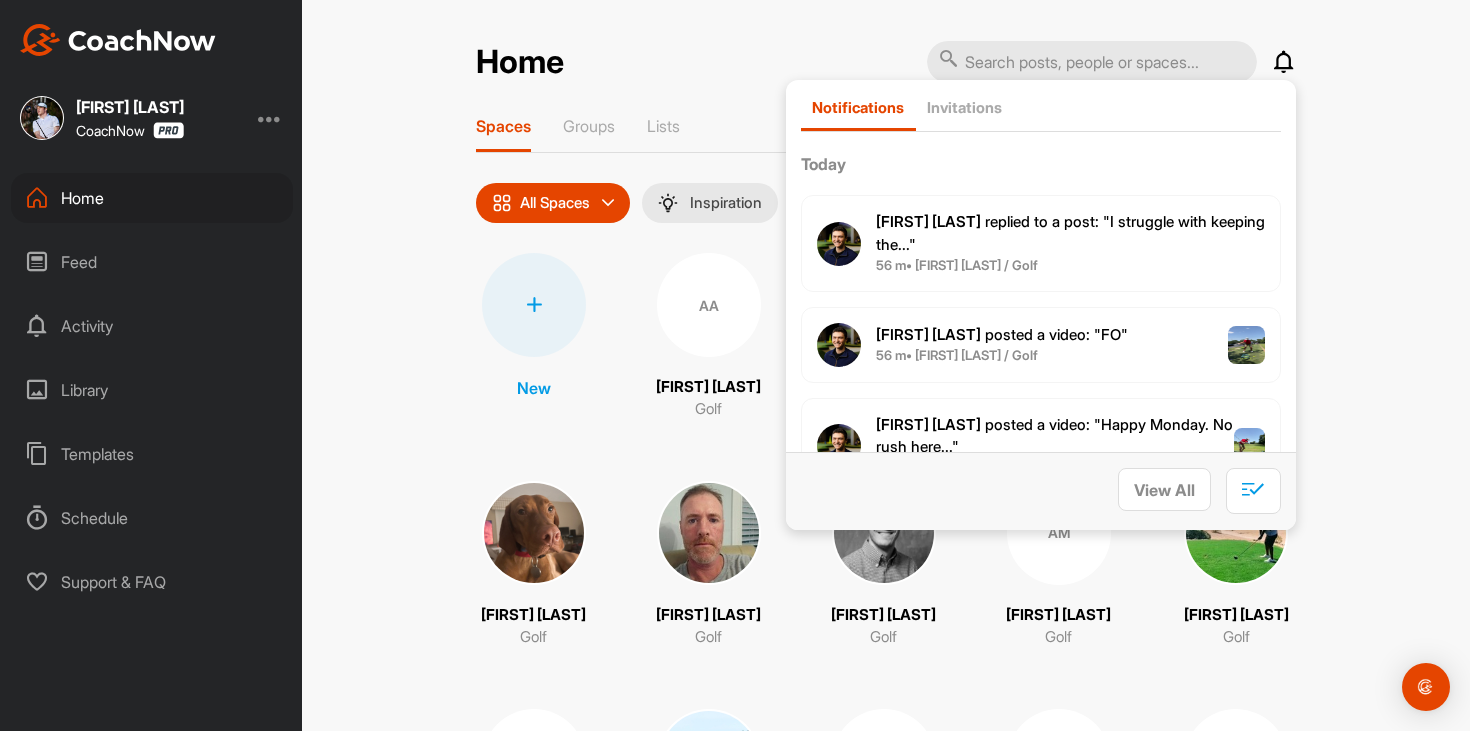 click at bounding box center [1284, 62] 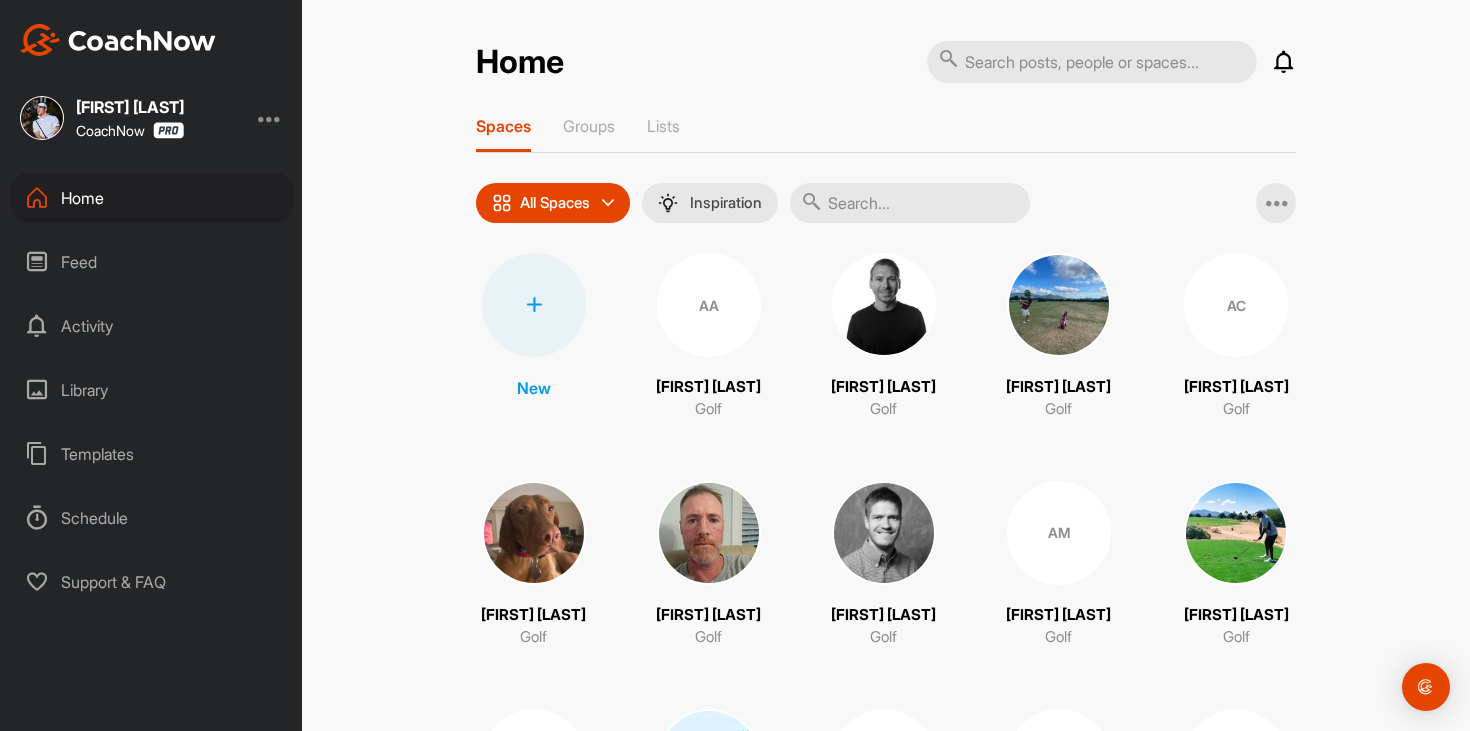 click at bounding box center [910, 203] 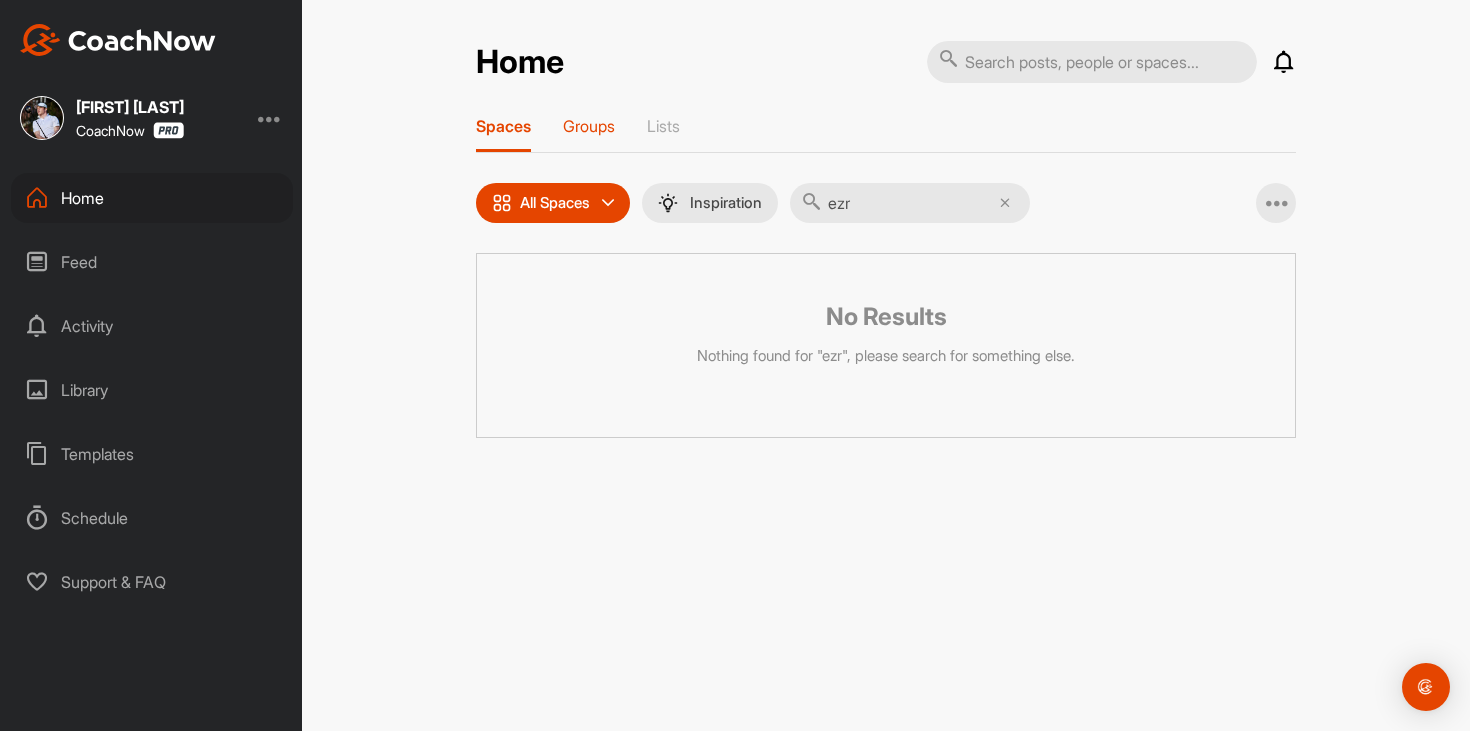 type on "ezr" 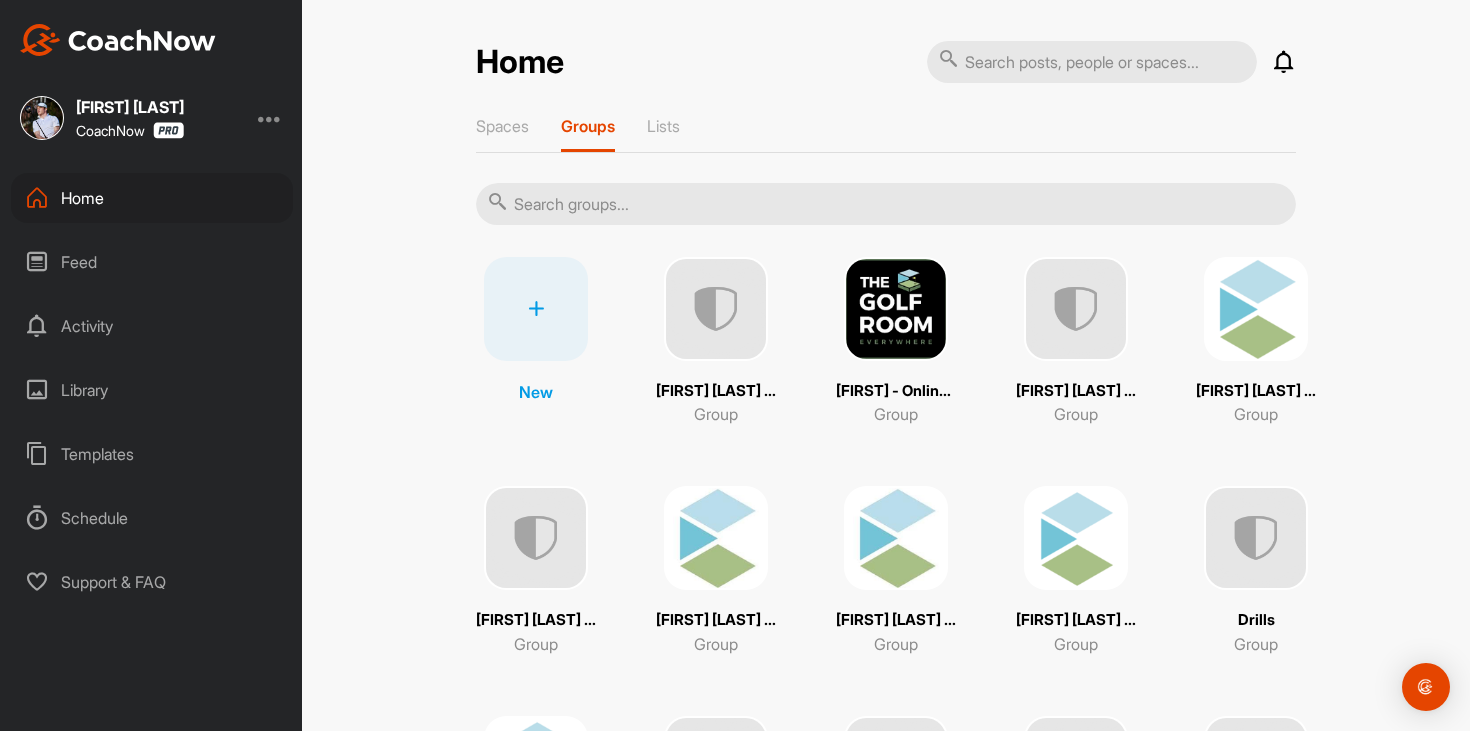 click at bounding box center [886, 204] 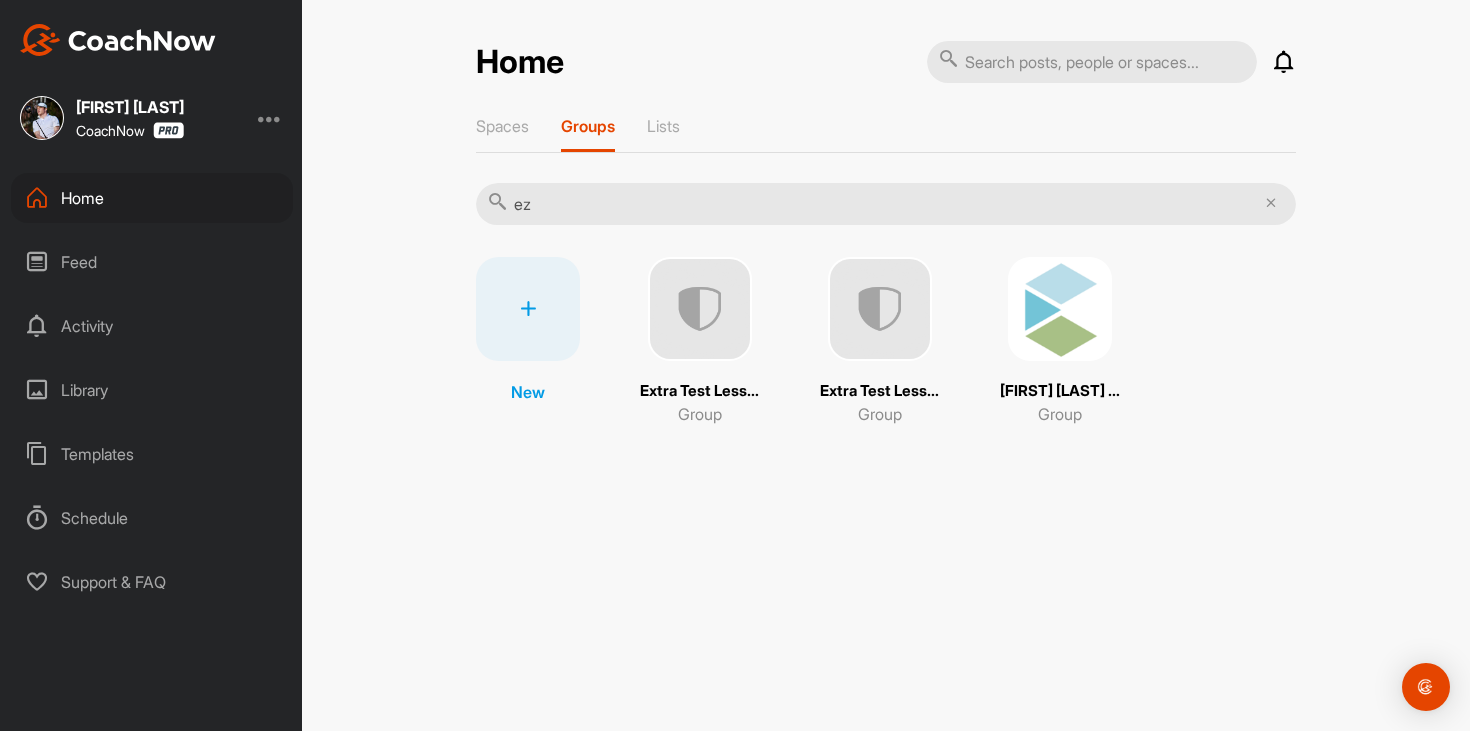 drag, startPoint x: 696, startPoint y: 206, endPoint x: 462, endPoint y: 206, distance: 234 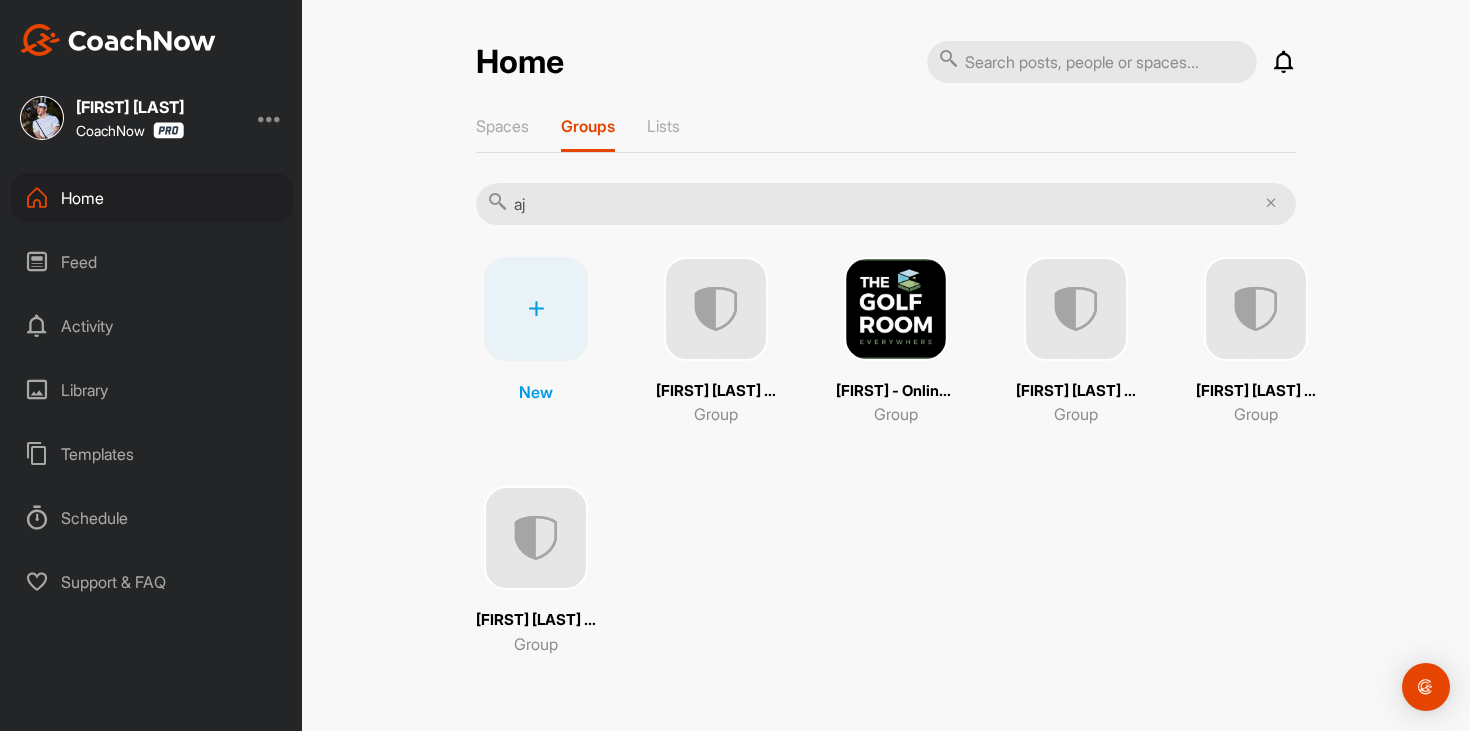 type on "aj" 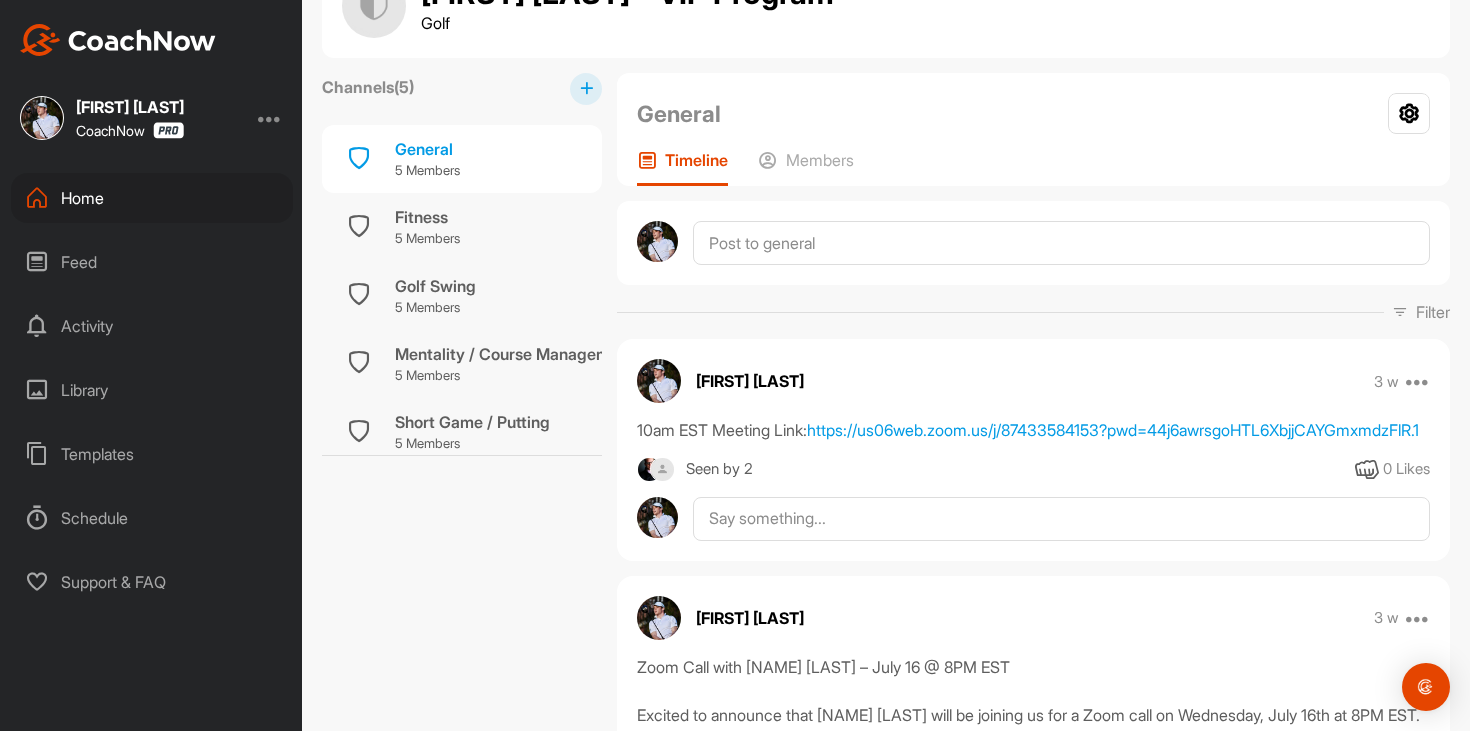 scroll, scrollTop: 0, scrollLeft: 0, axis: both 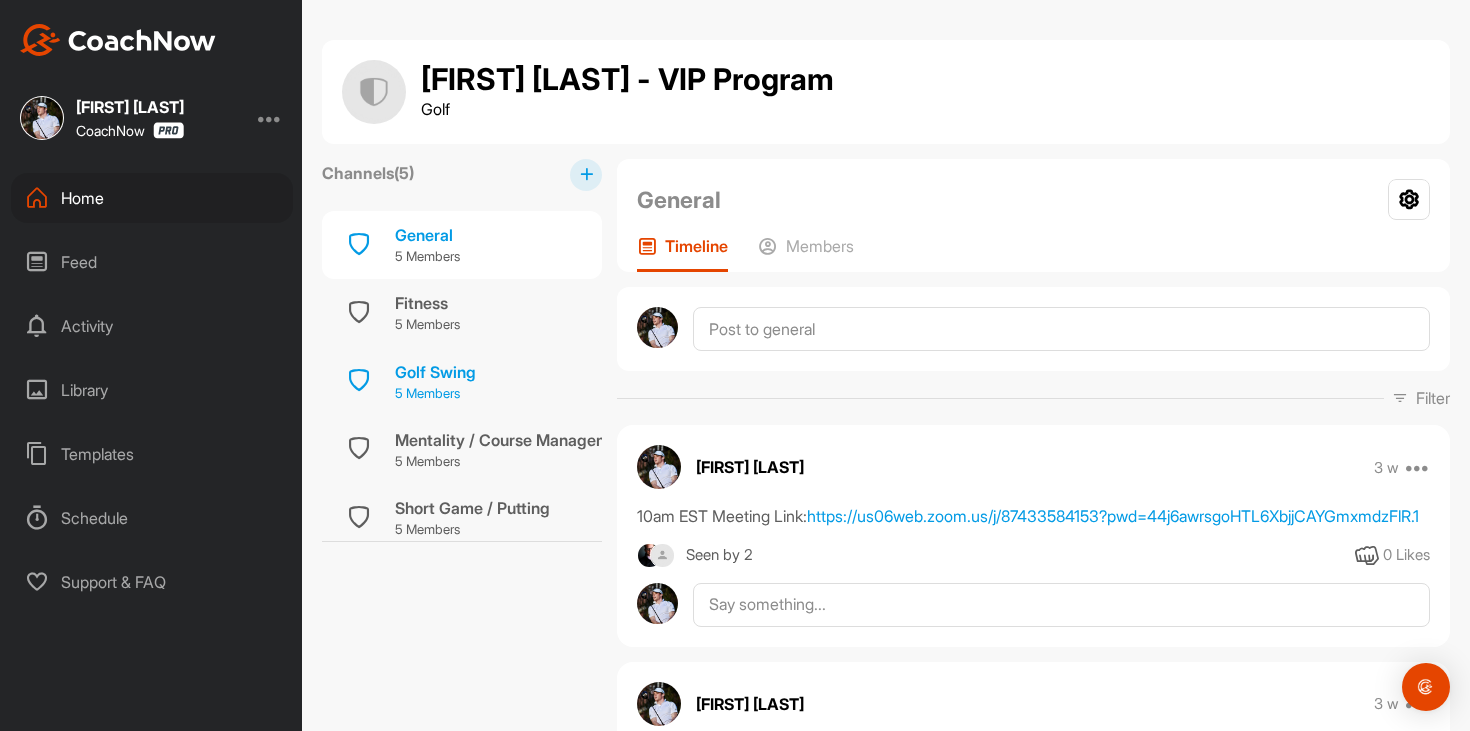 click on "Golf Swing" at bounding box center [435, 372] 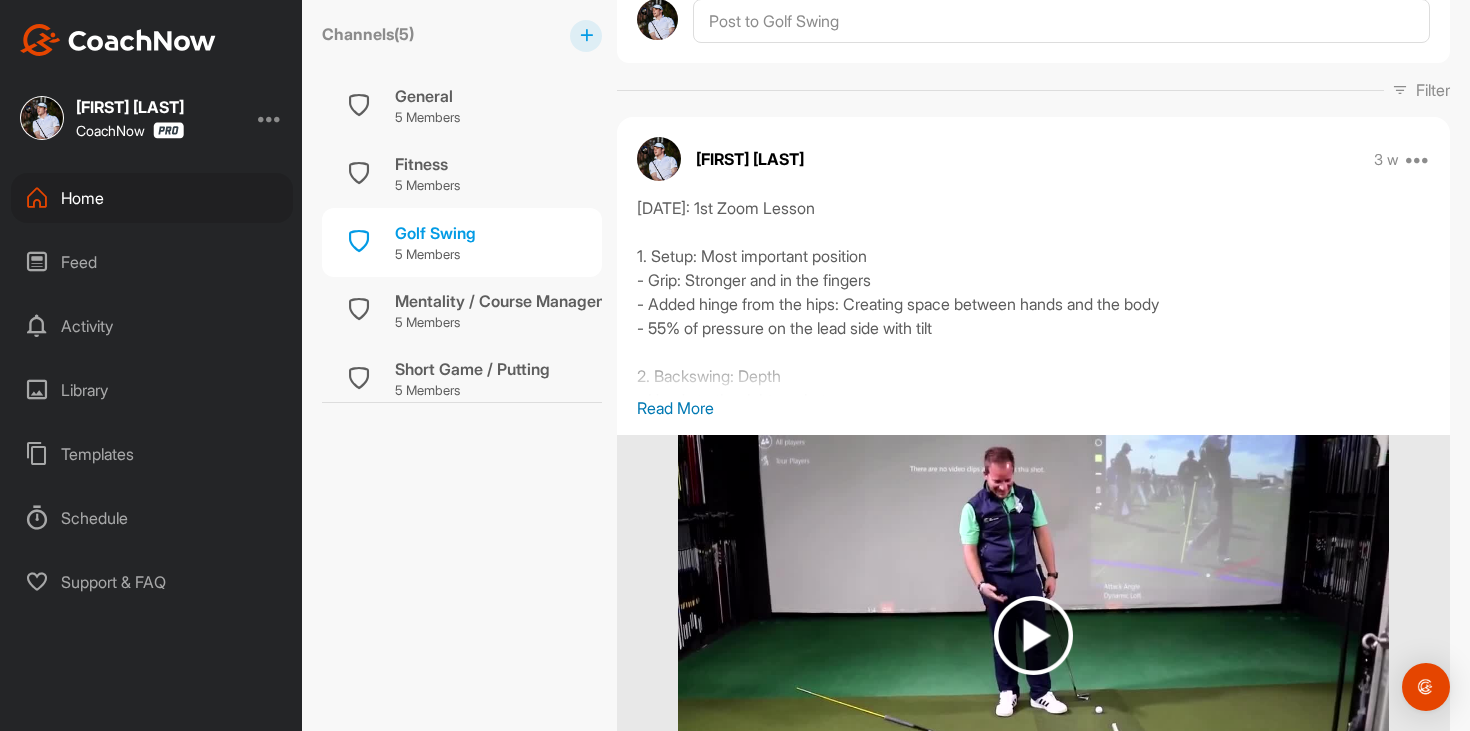 scroll, scrollTop: 359, scrollLeft: 0, axis: vertical 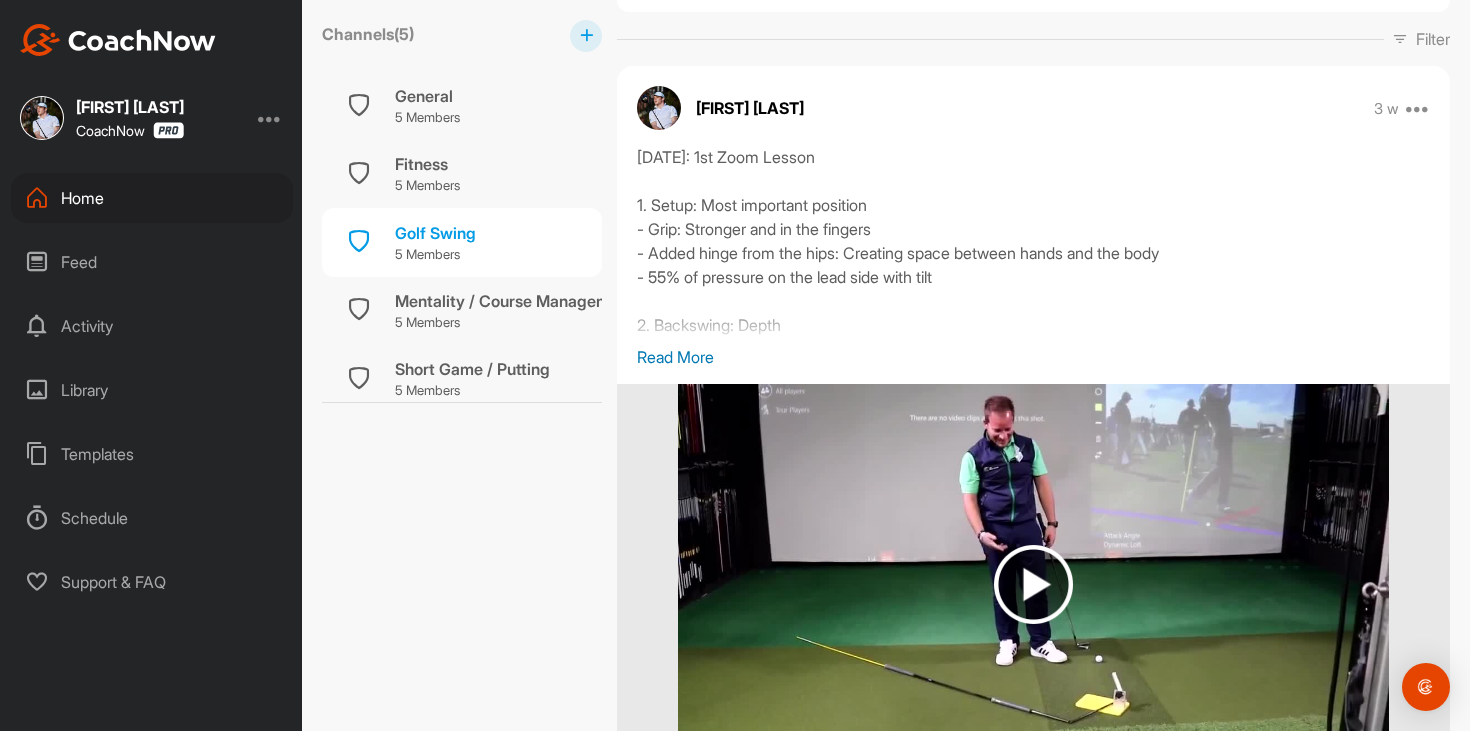 click on "Read More" at bounding box center [1033, 357] 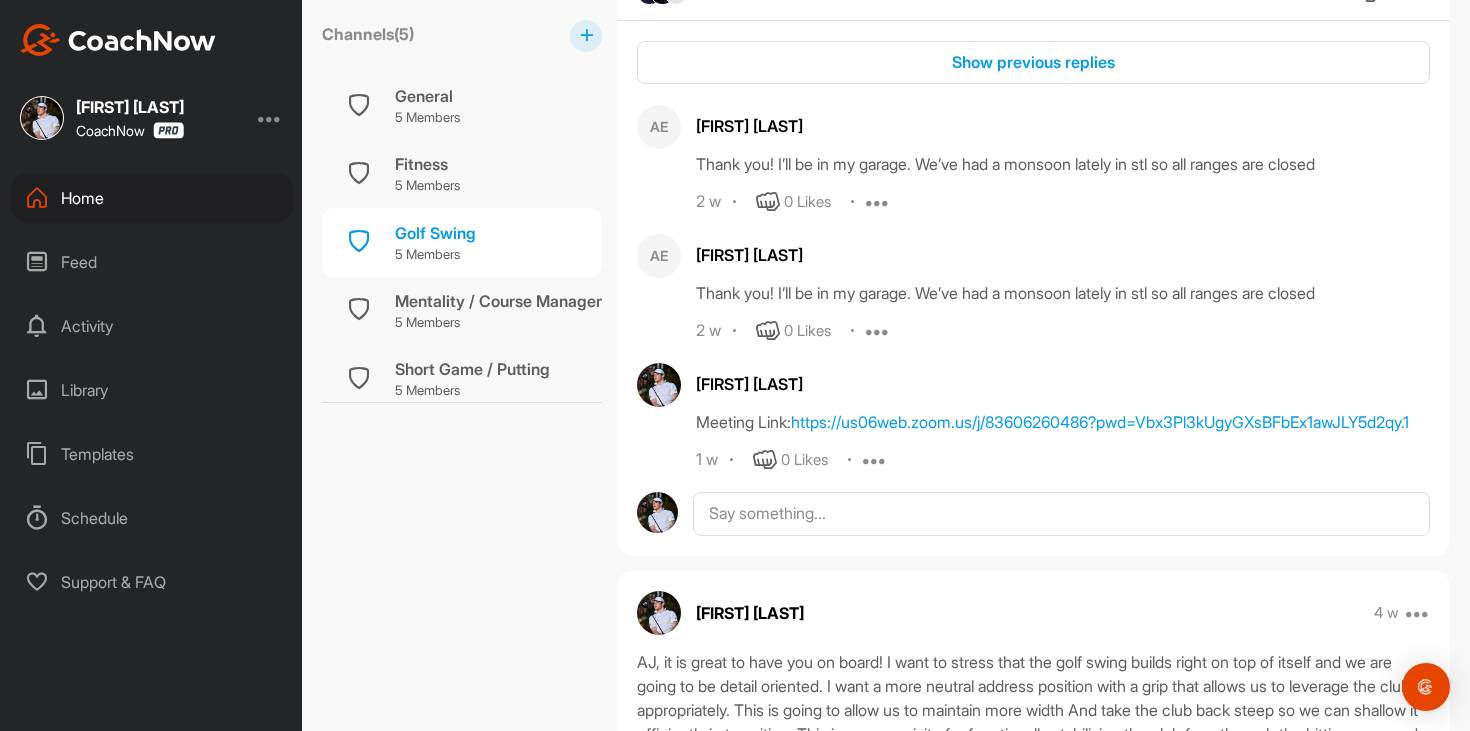 scroll, scrollTop: 1323, scrollLeft: 0, axis: vertical 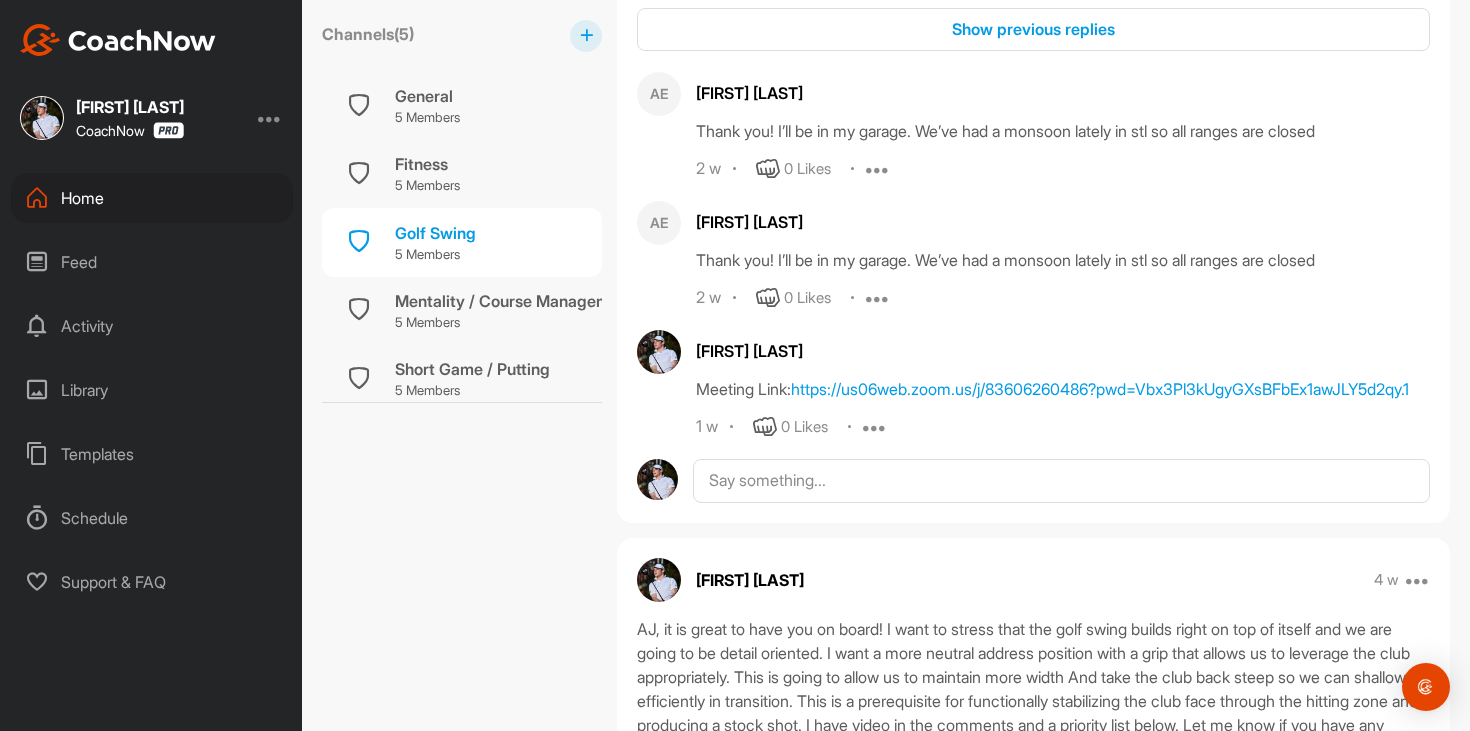 click on "Feed" at bounding box center (152, 262) 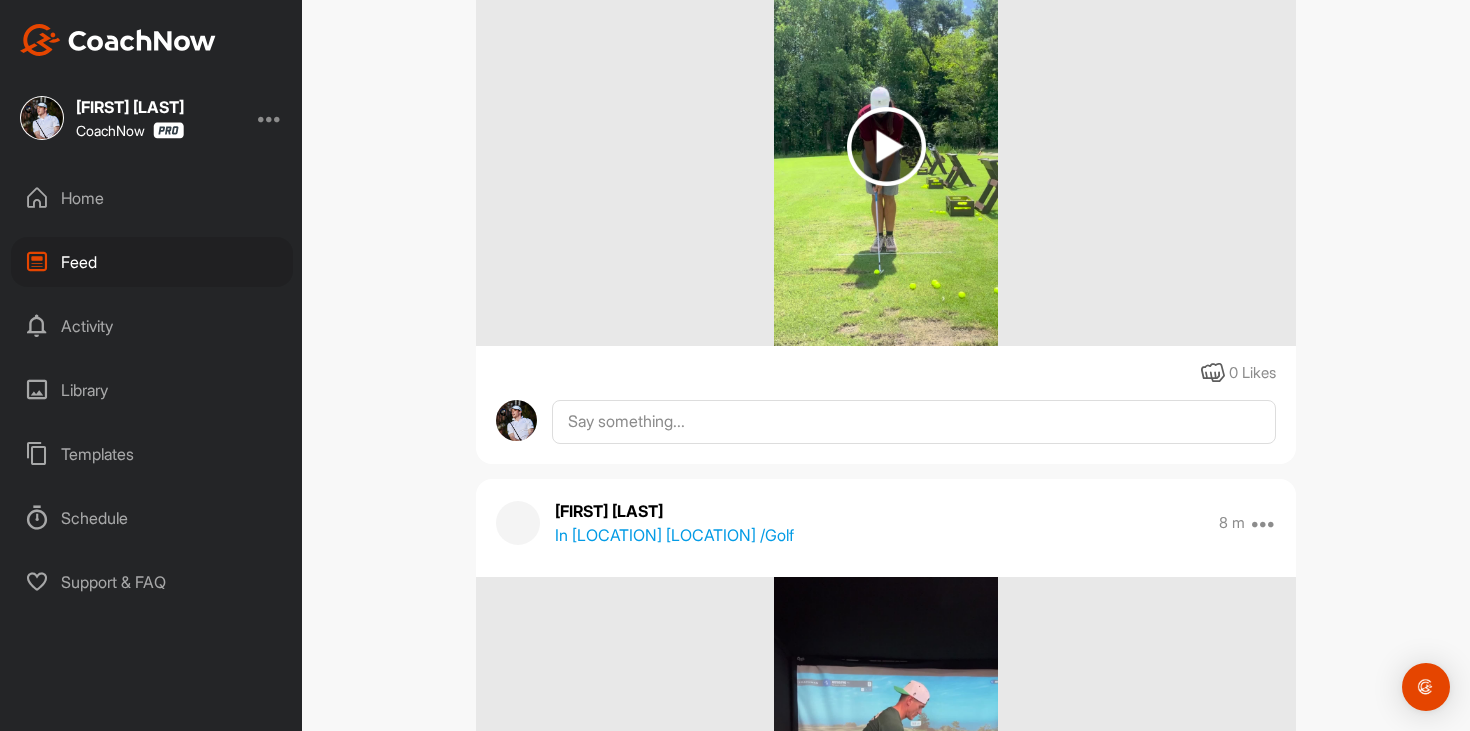 scroll, scrollTop: 24, scrollLeft: 0, axis: vertical 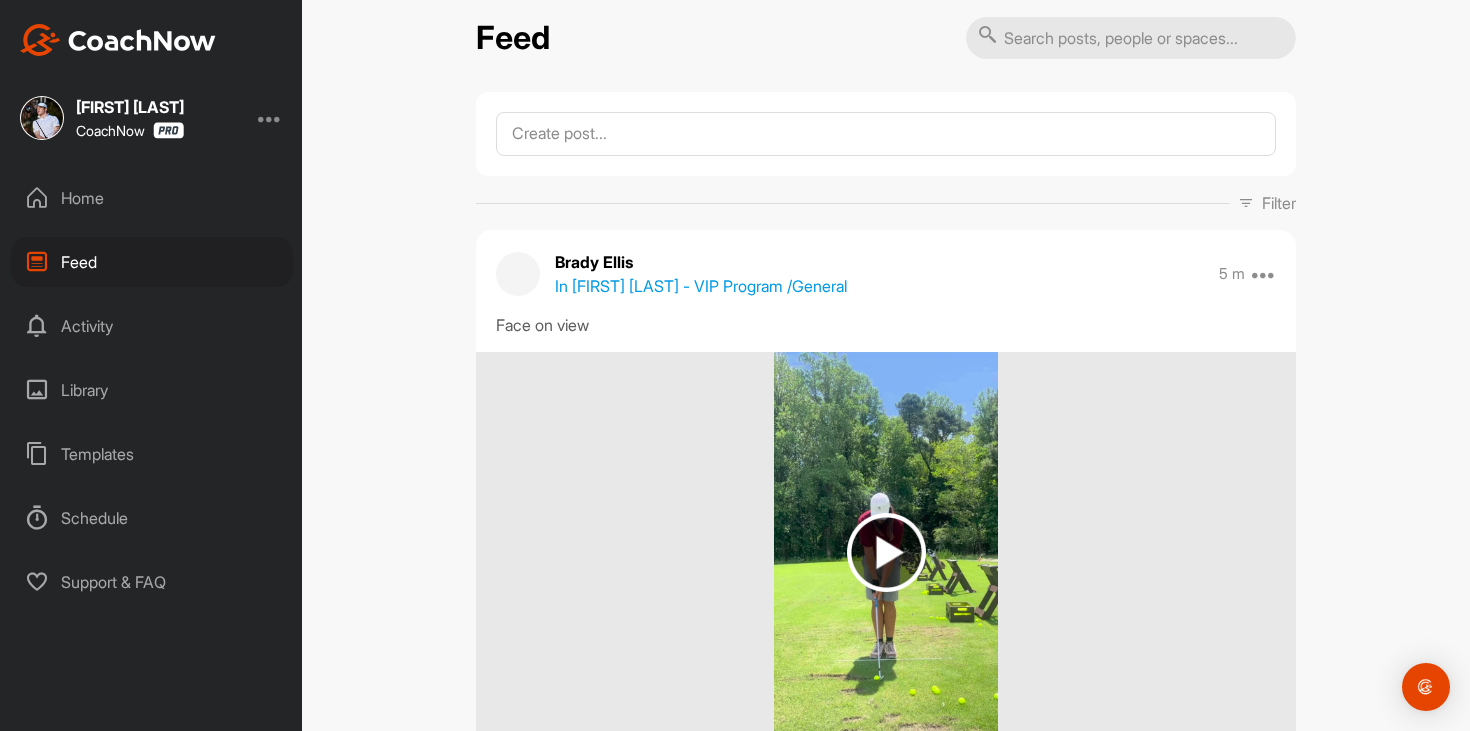 click at bounding box center [886, 552] 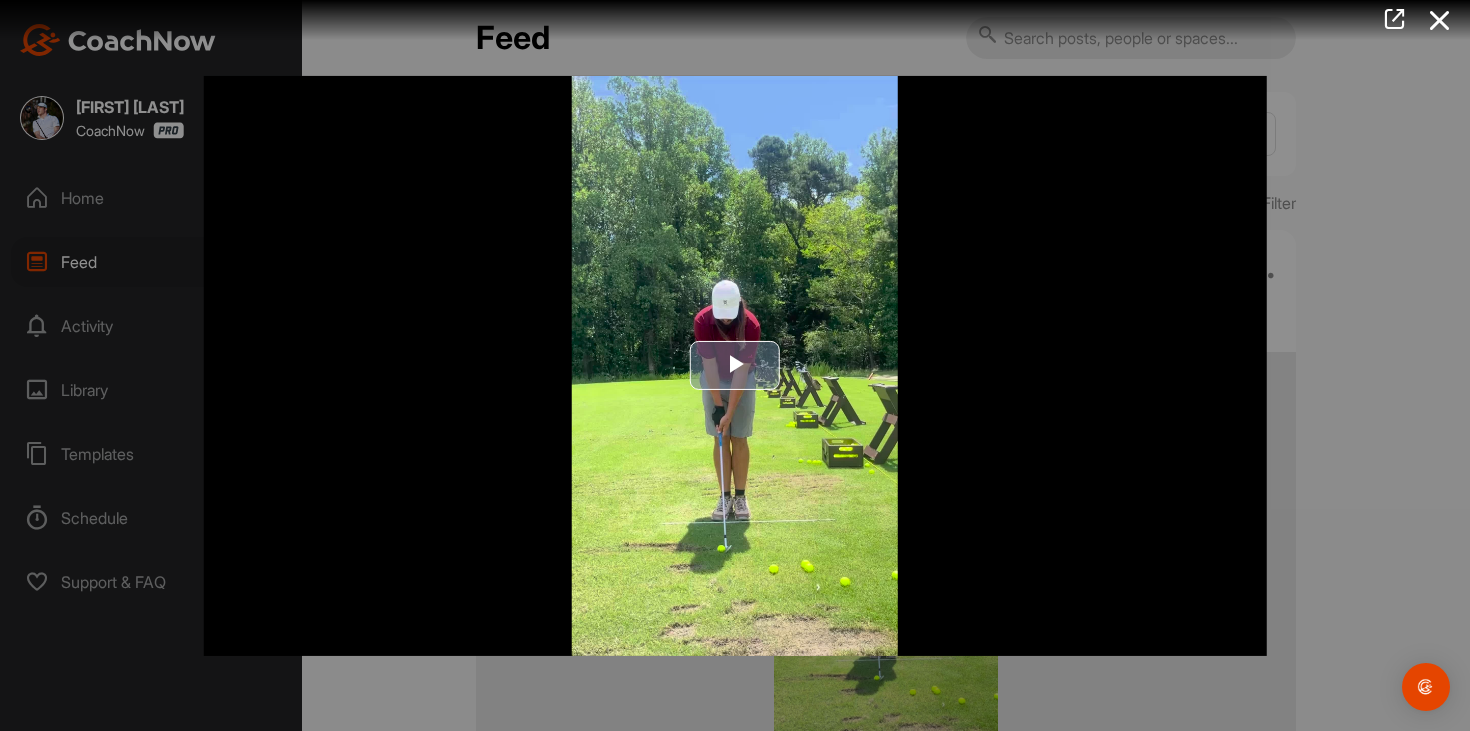 click at bounding box center (735, 365) 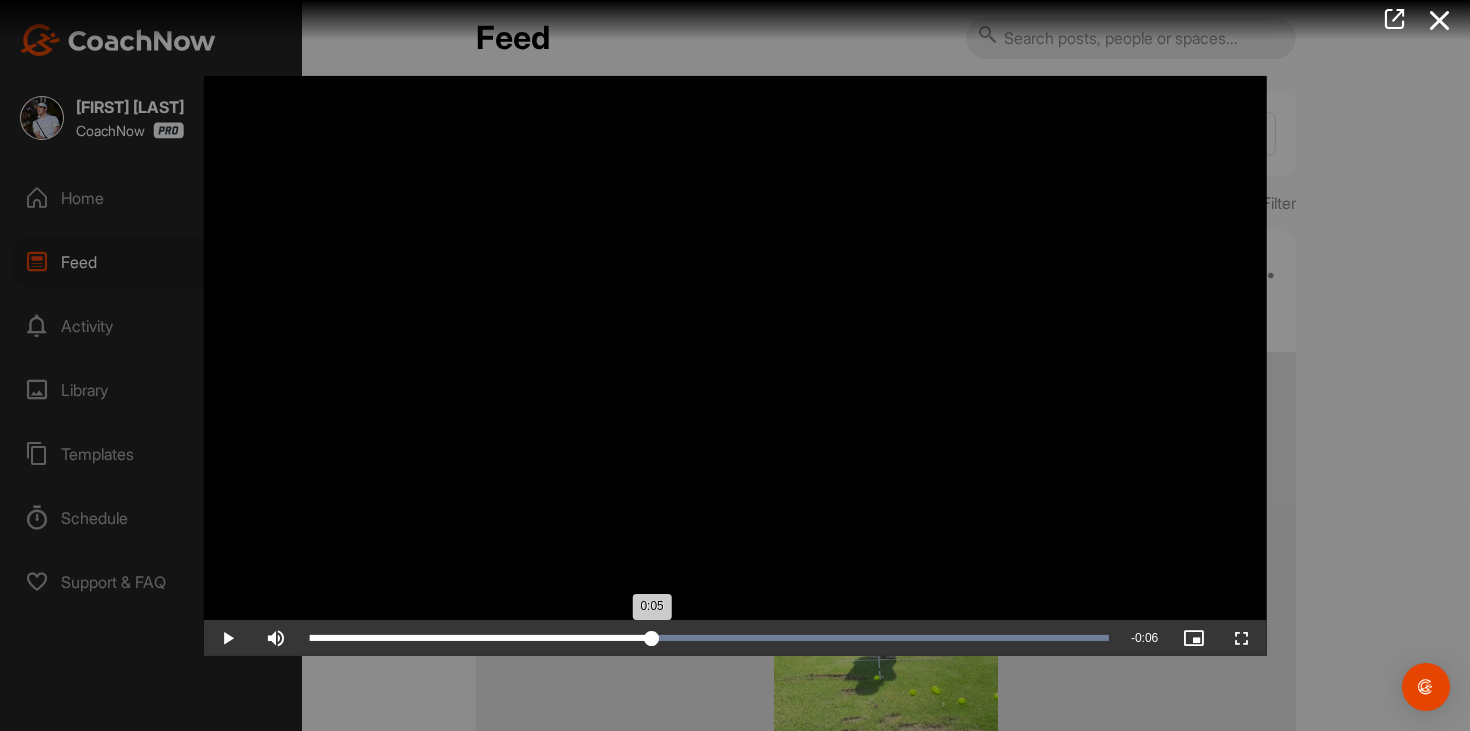 drag, startPoint x: 487, startPoint y: 634, endPoint x: 652, endPoint y: 634, distance: 165 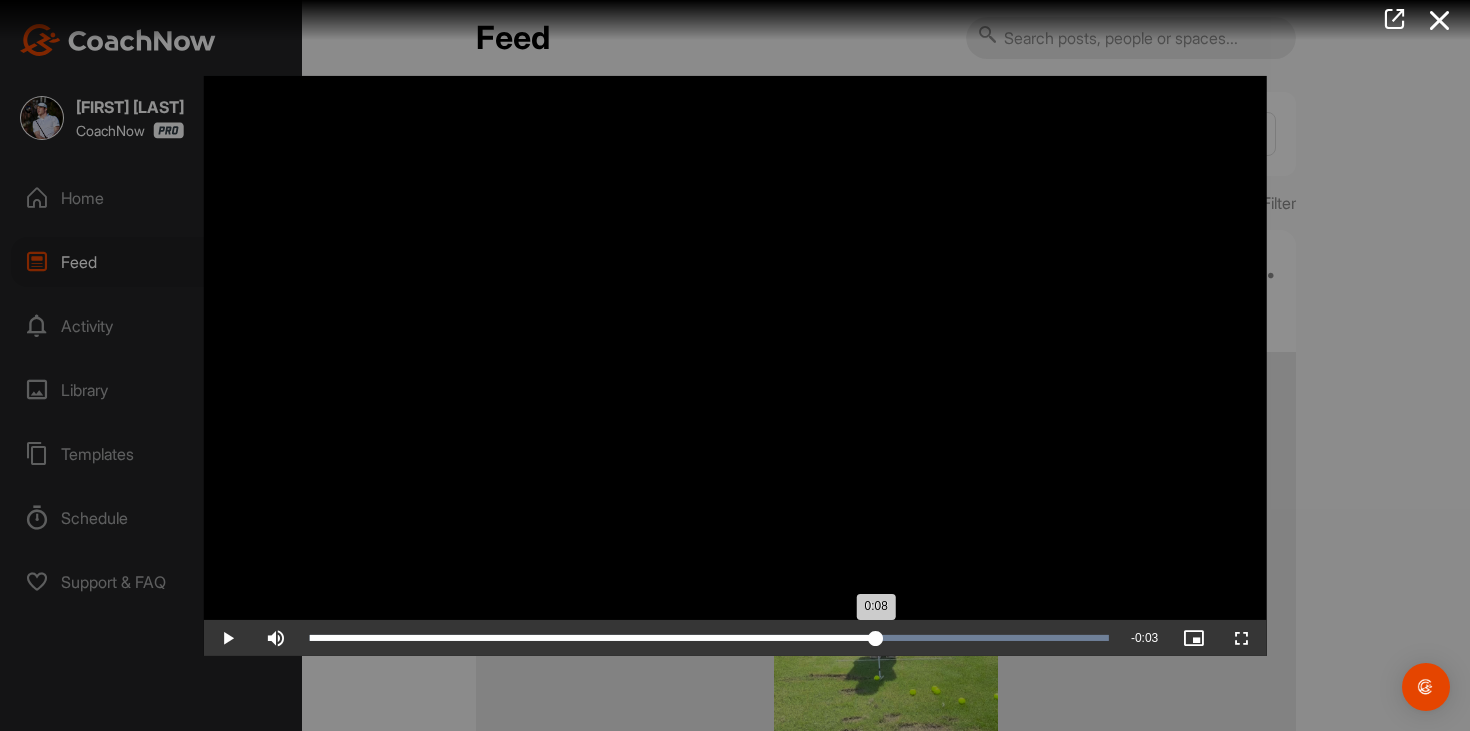 drag, startPoint x: 731, startPoint y: 635, endPoint x: 876, endPoint y: 636, distance: 145.00345 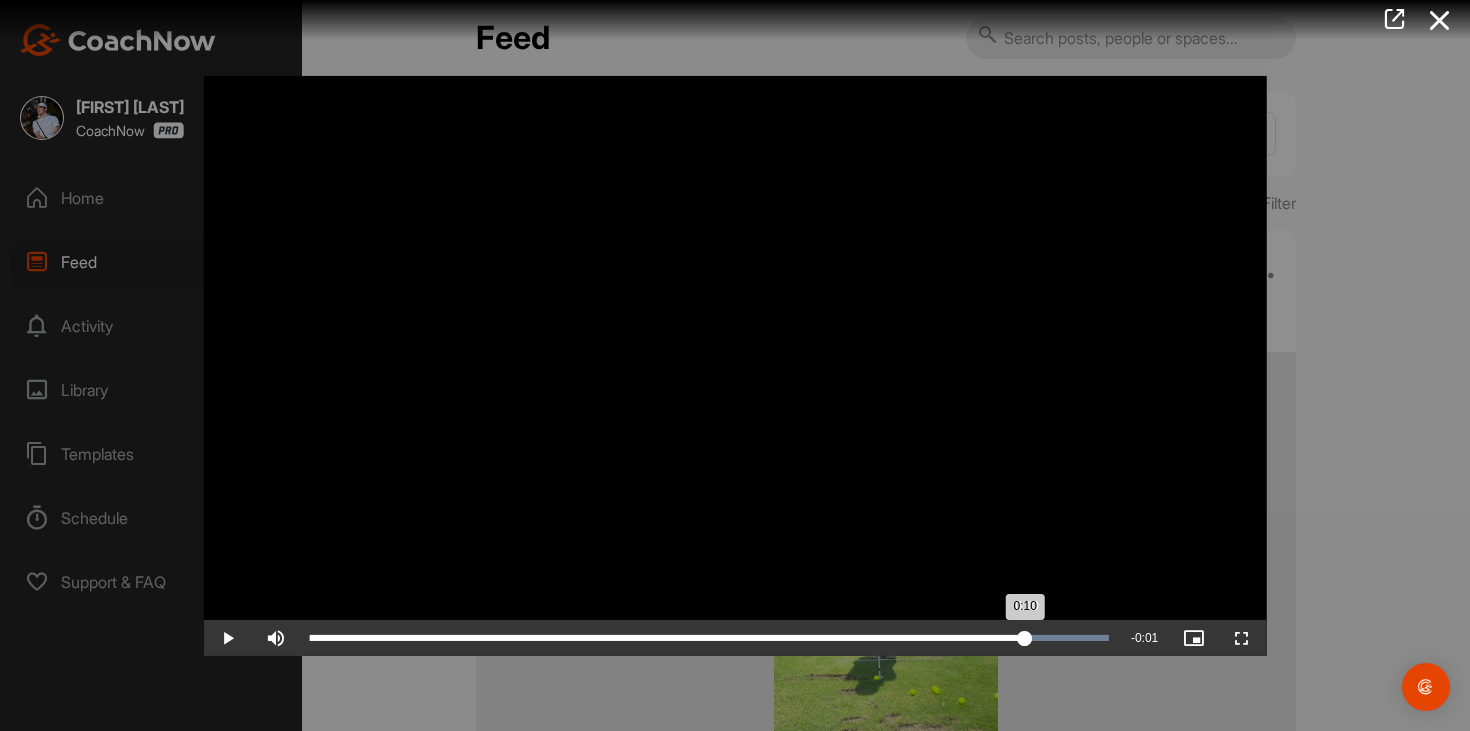 drag, startPoint x: 876, startPoint y: 636, endPoint x: 1026, endPoint y: 625, distance: 150.40279 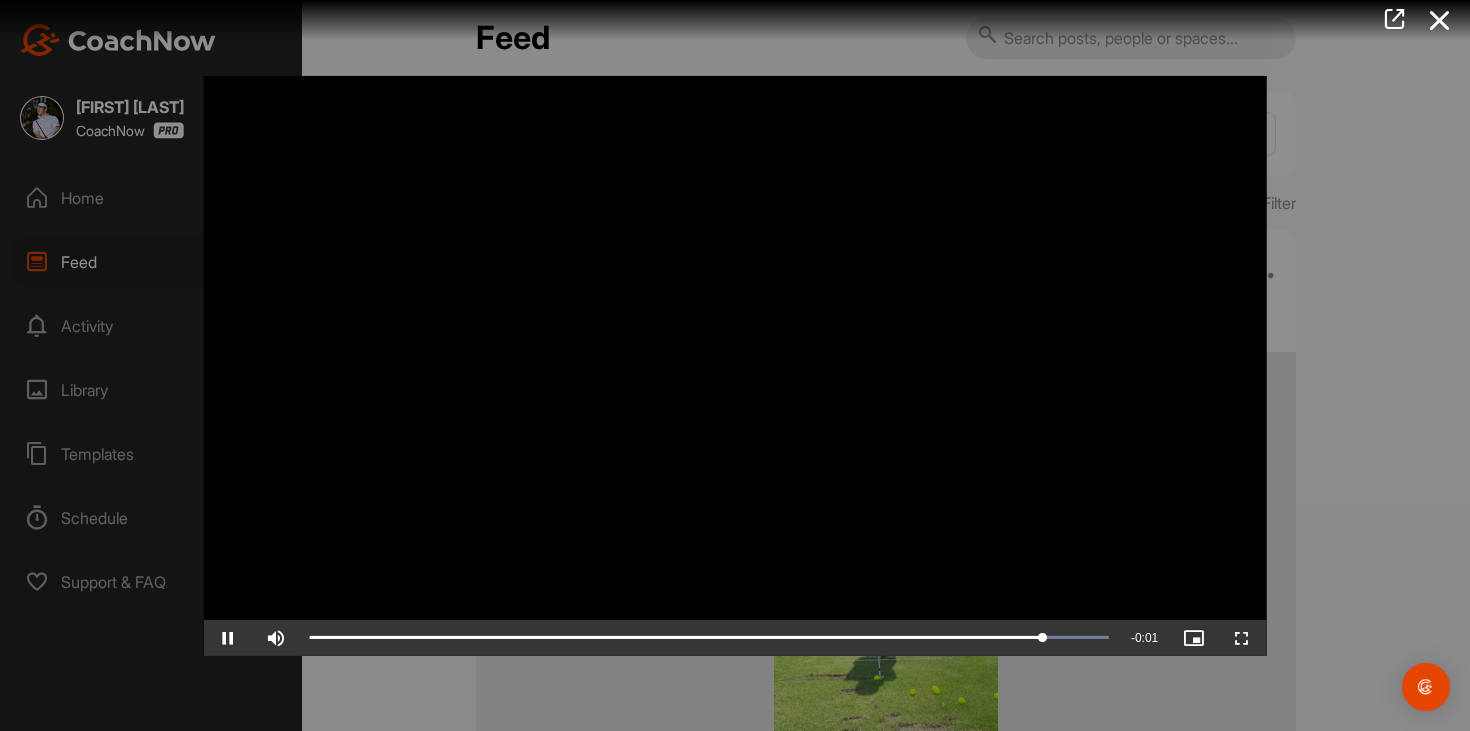 click at bounding box center (735, 365) 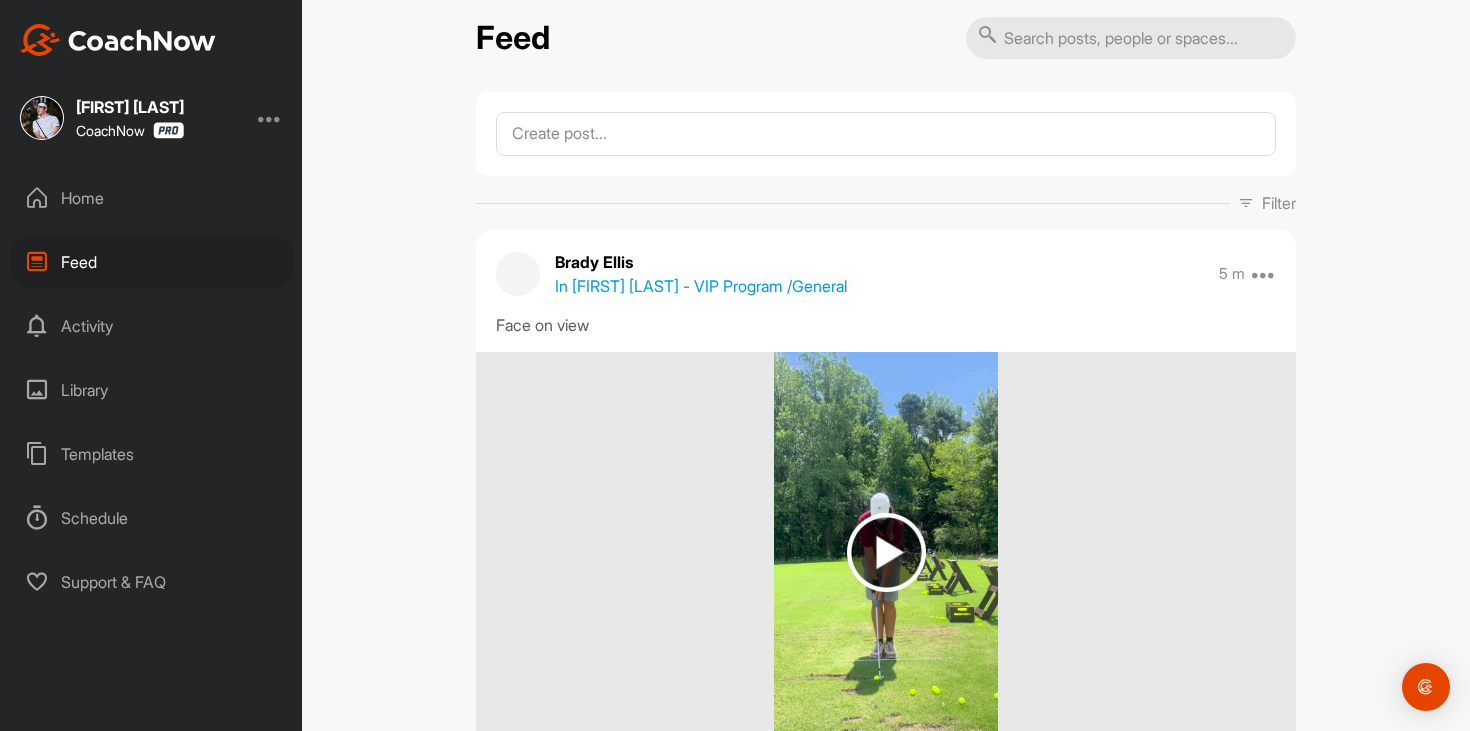 click on "Home" at bounding box center (152, 198) 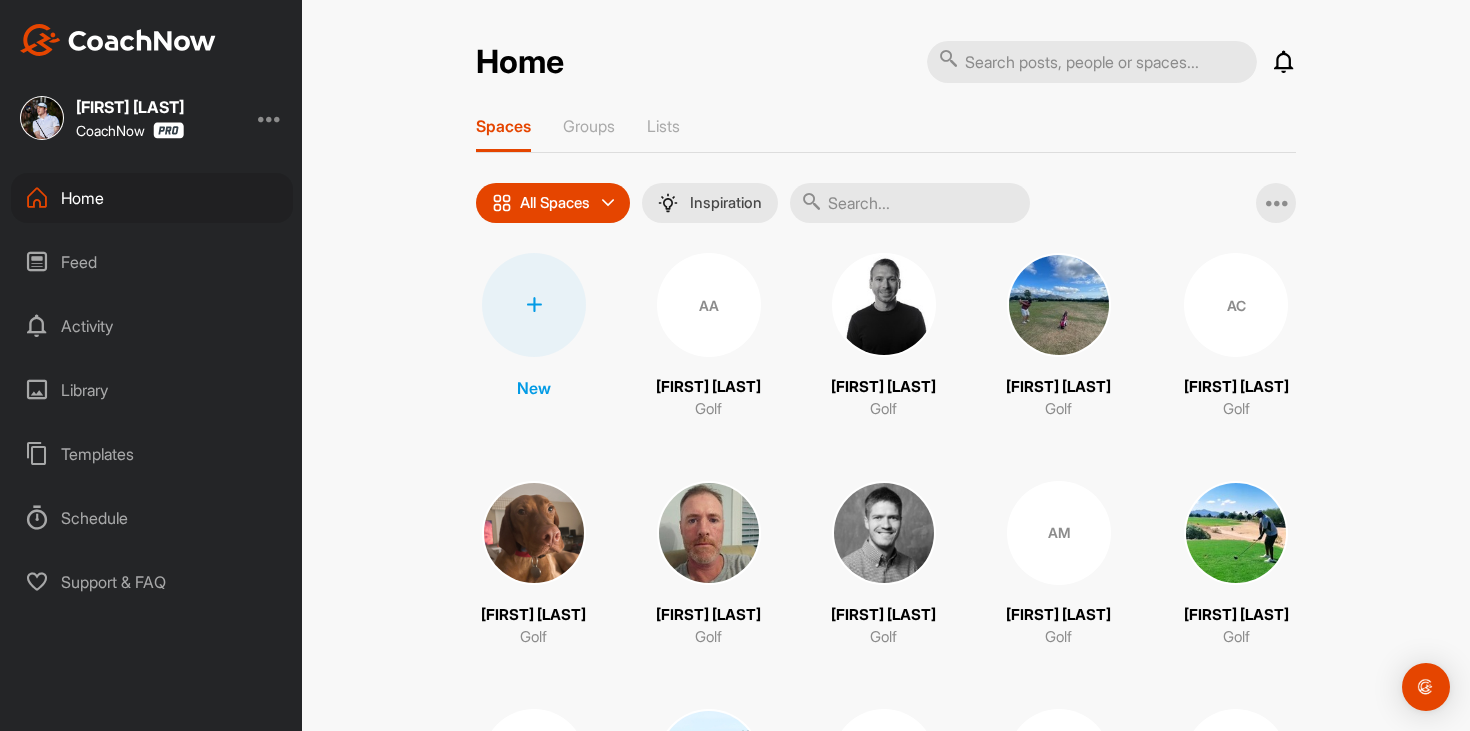 click at bounding box center (910, 203) 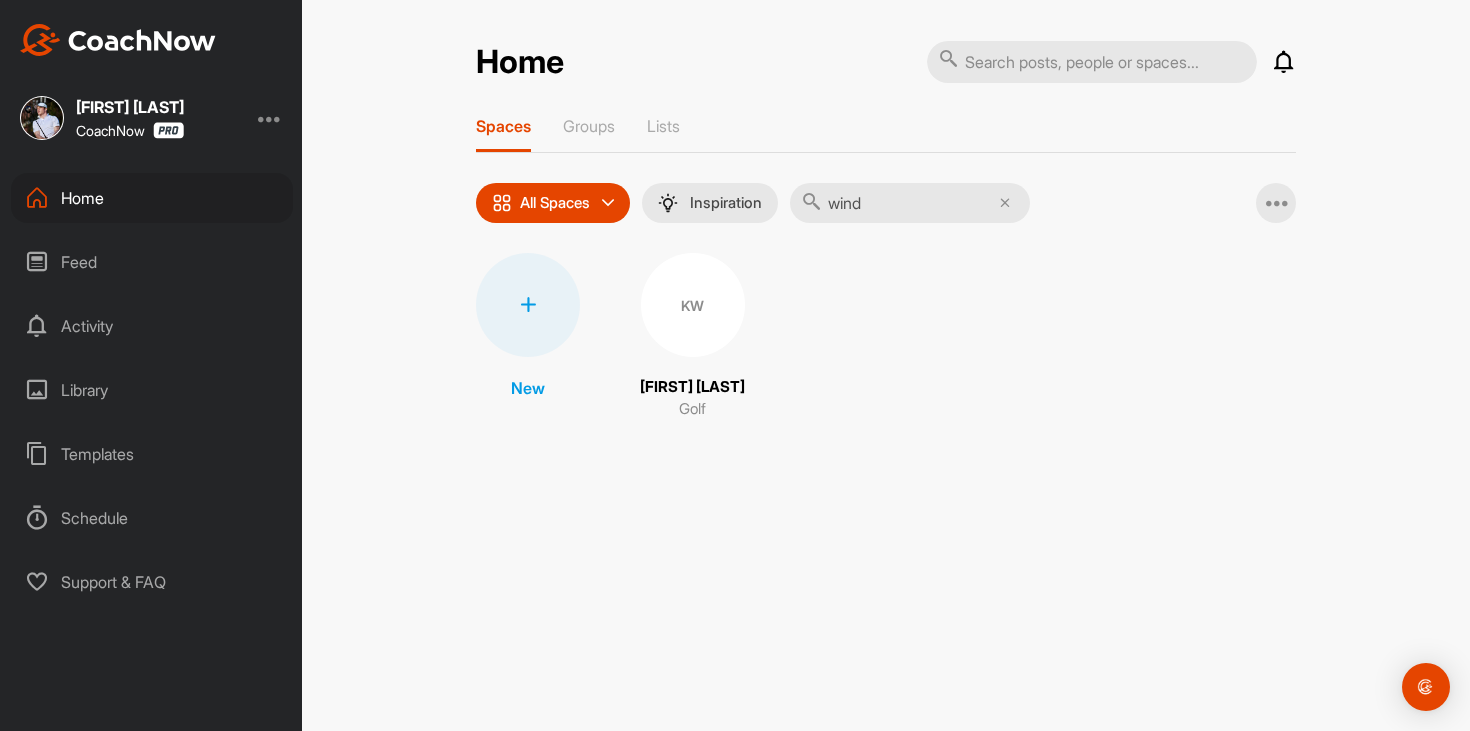 type on "wind" 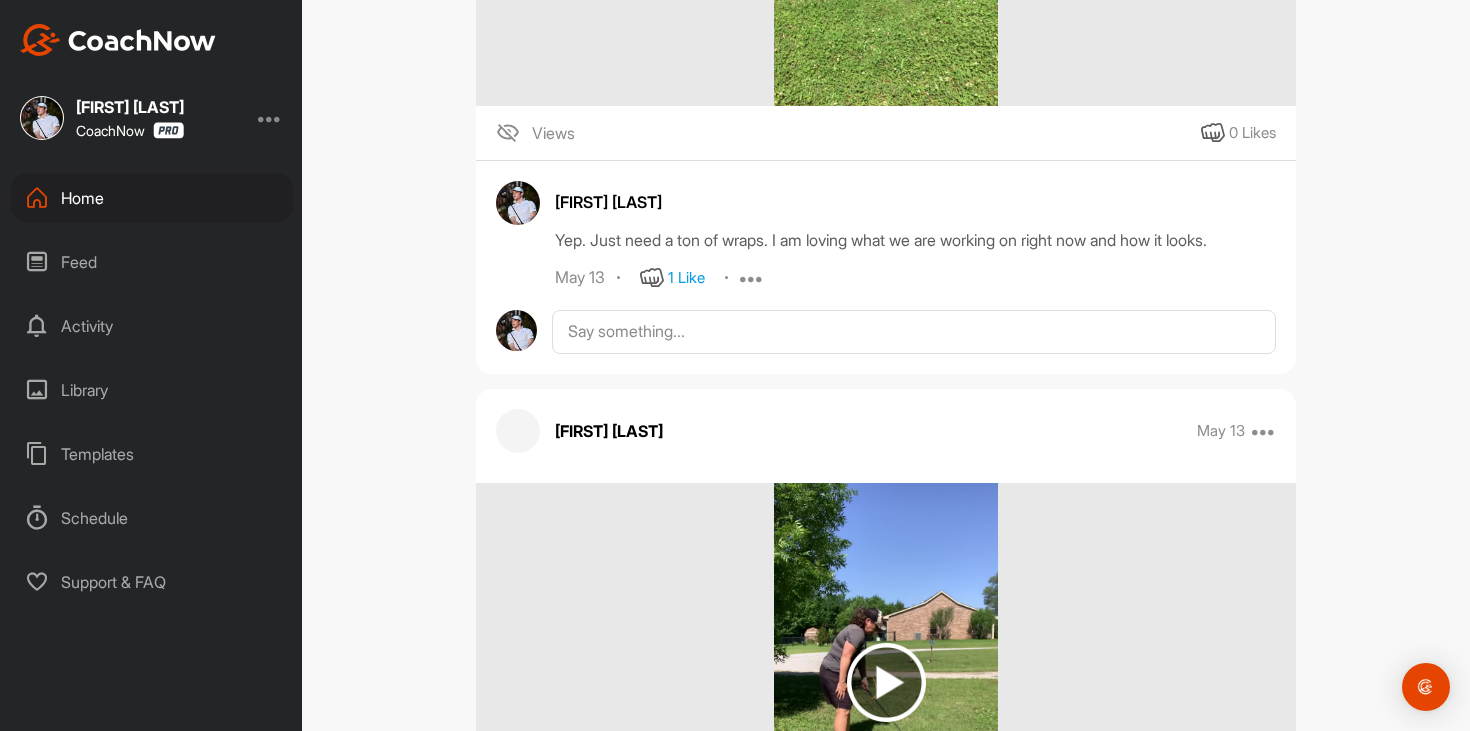 scroll, scrollTop: 3990, scrollLeft: 0, axis: vertical 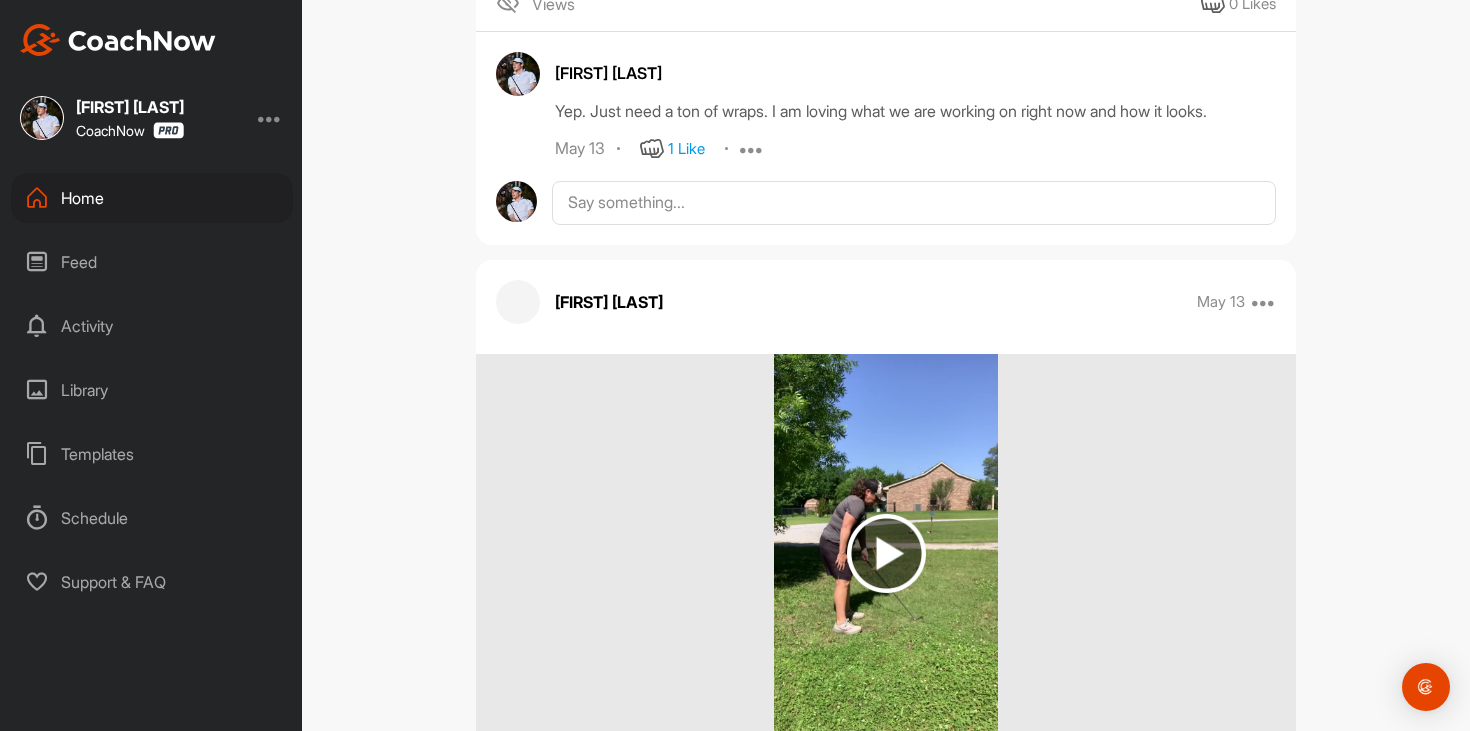 click at bounding box center (752, 149) 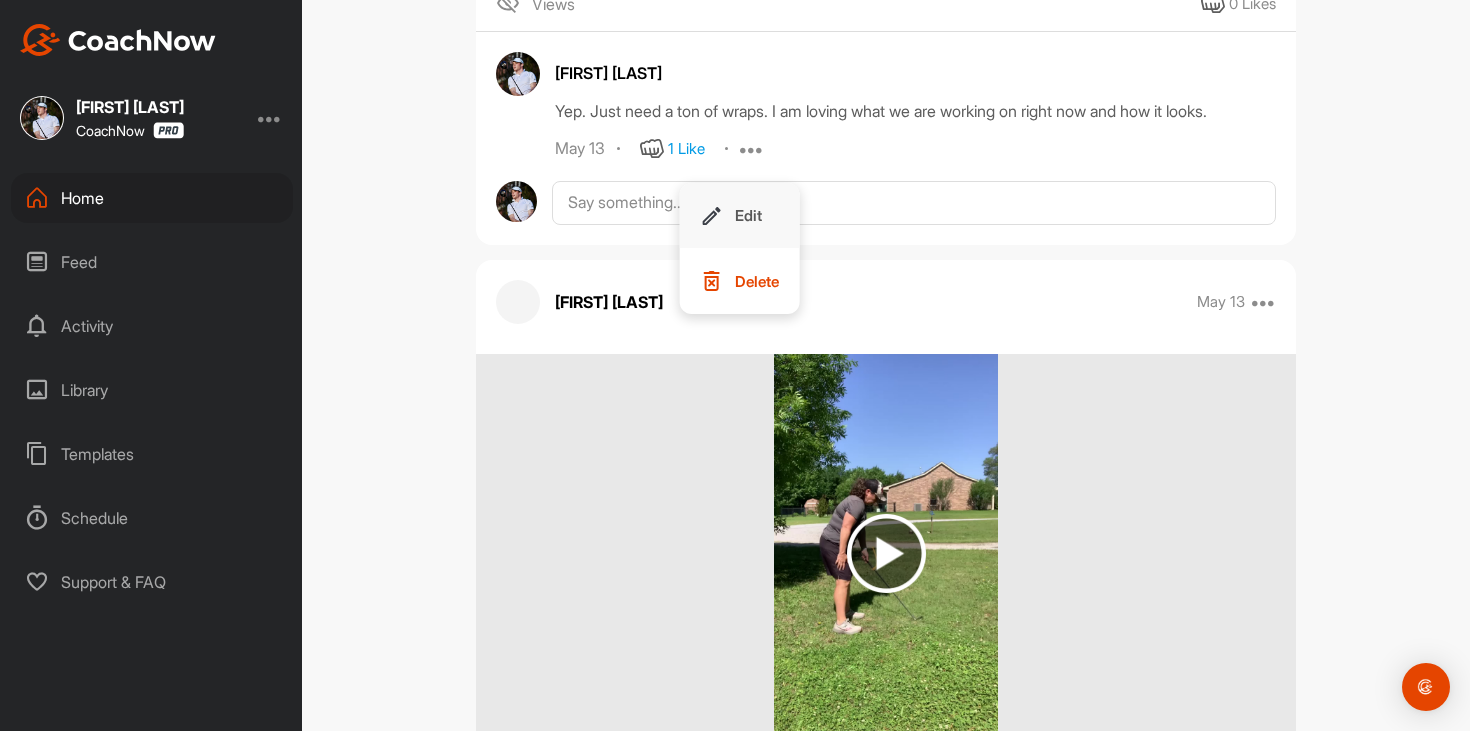 click on "Edit" at bounding box center [748, 215] 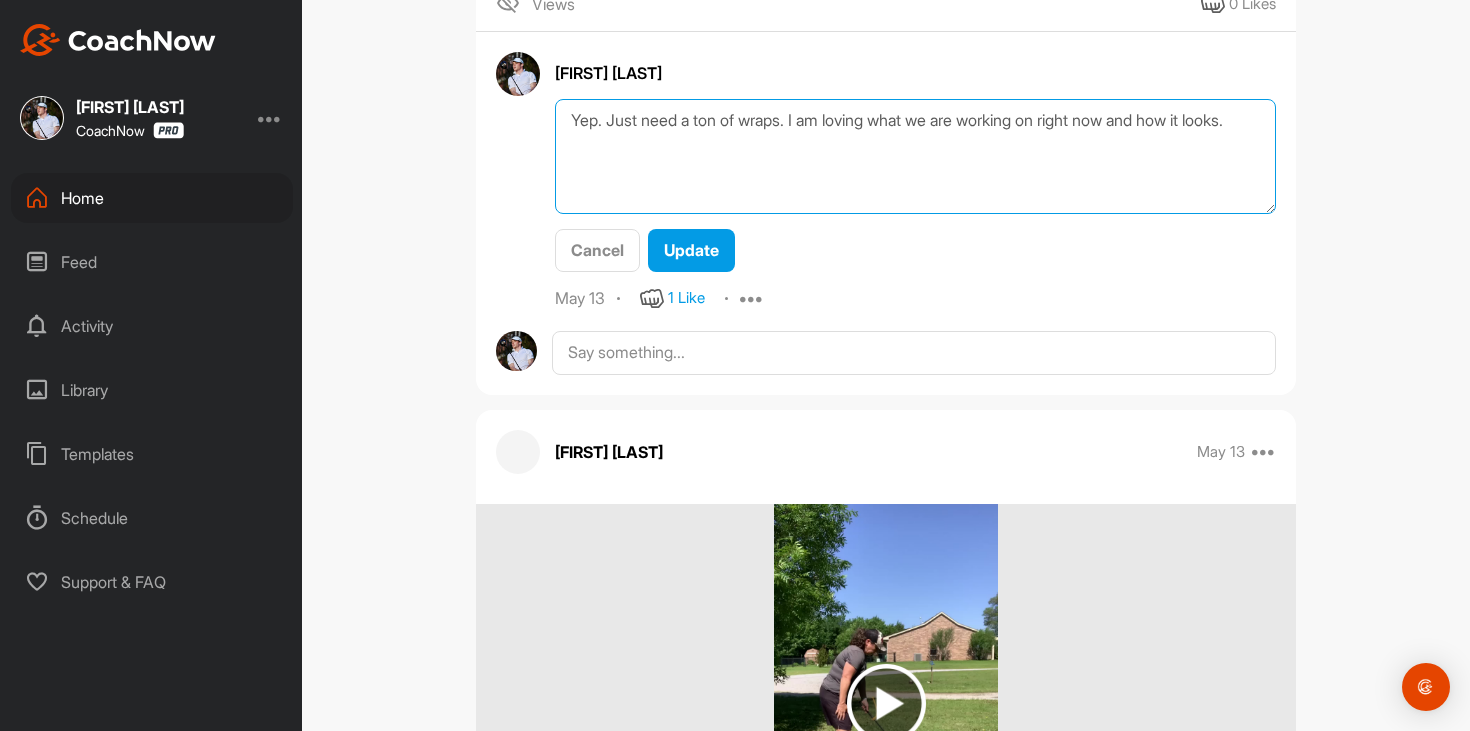 drag, startPoint x: 794, startPoint y: 122, endPoint x: 750, endPoint y: 123, distance: 44.011364 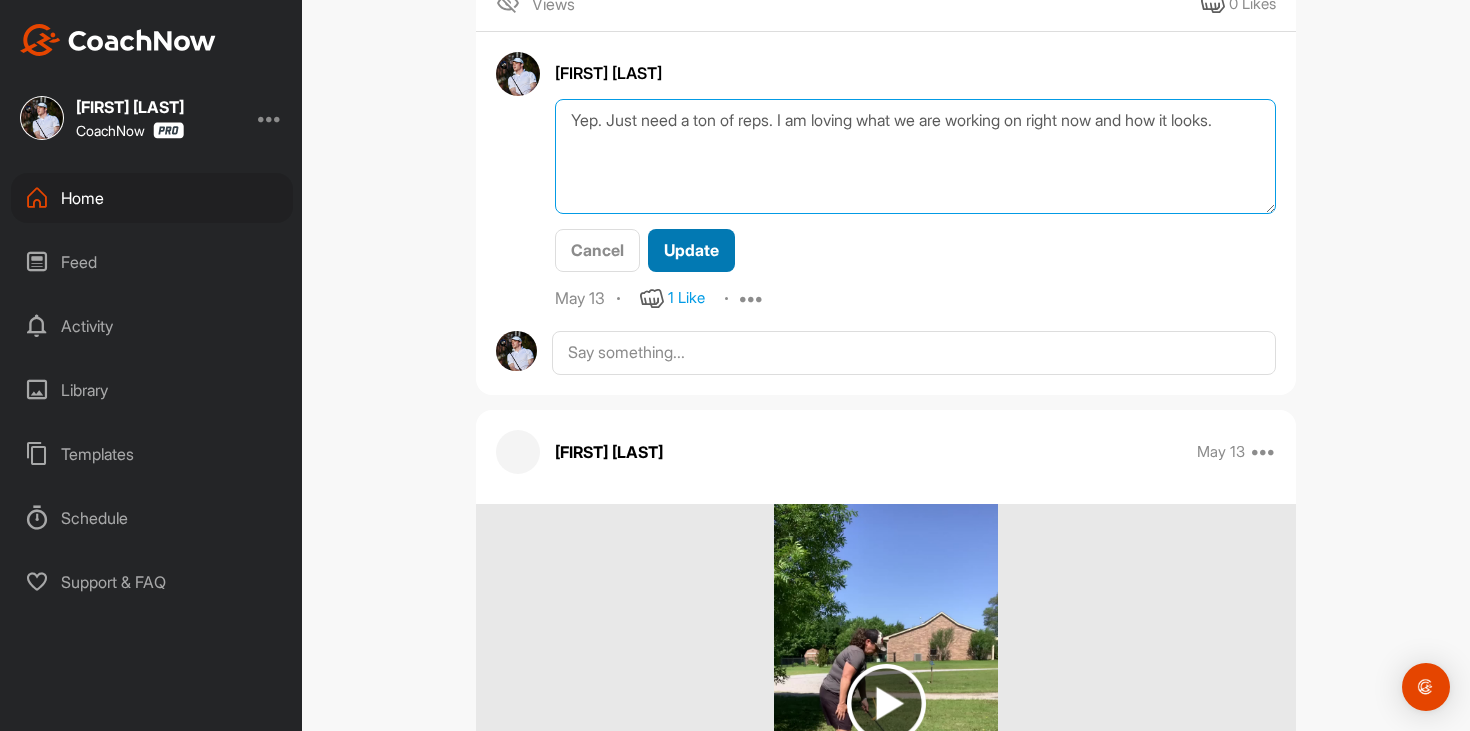 type on "Yep. Just need a ton of reps. I am loving what we are working on right now and how it looks." 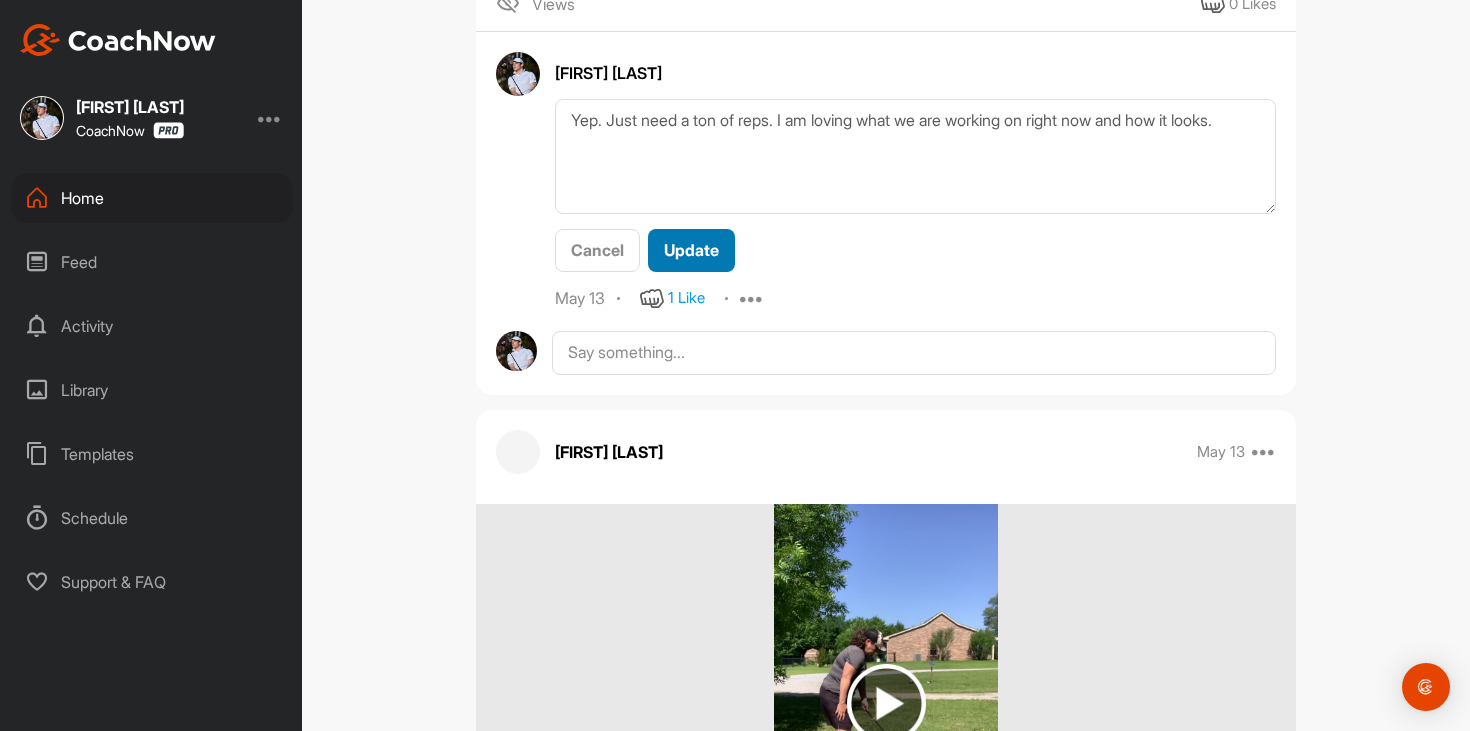 click on "Update" at bounding box center (691, 250) 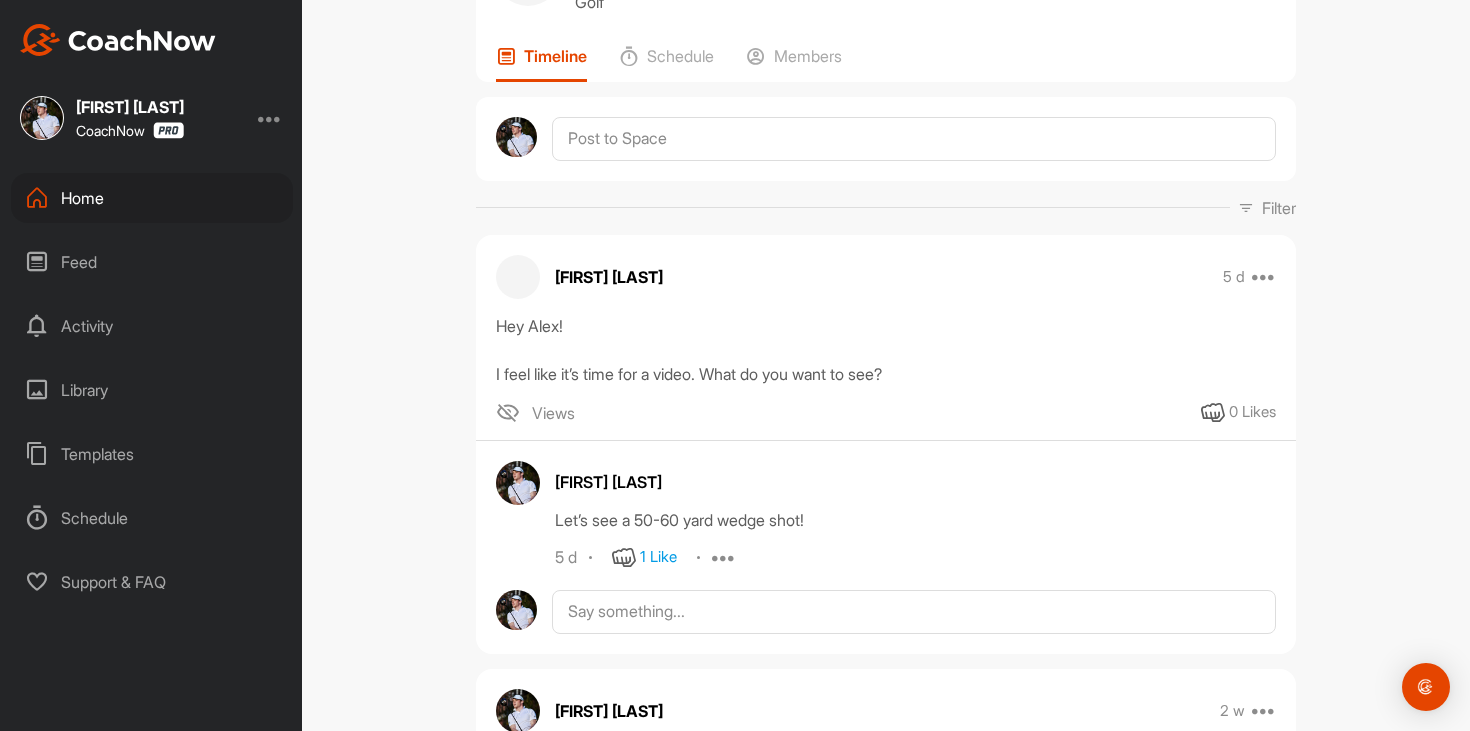 scroll, scrollTop: 0, scrollLeft: 0, axis: both 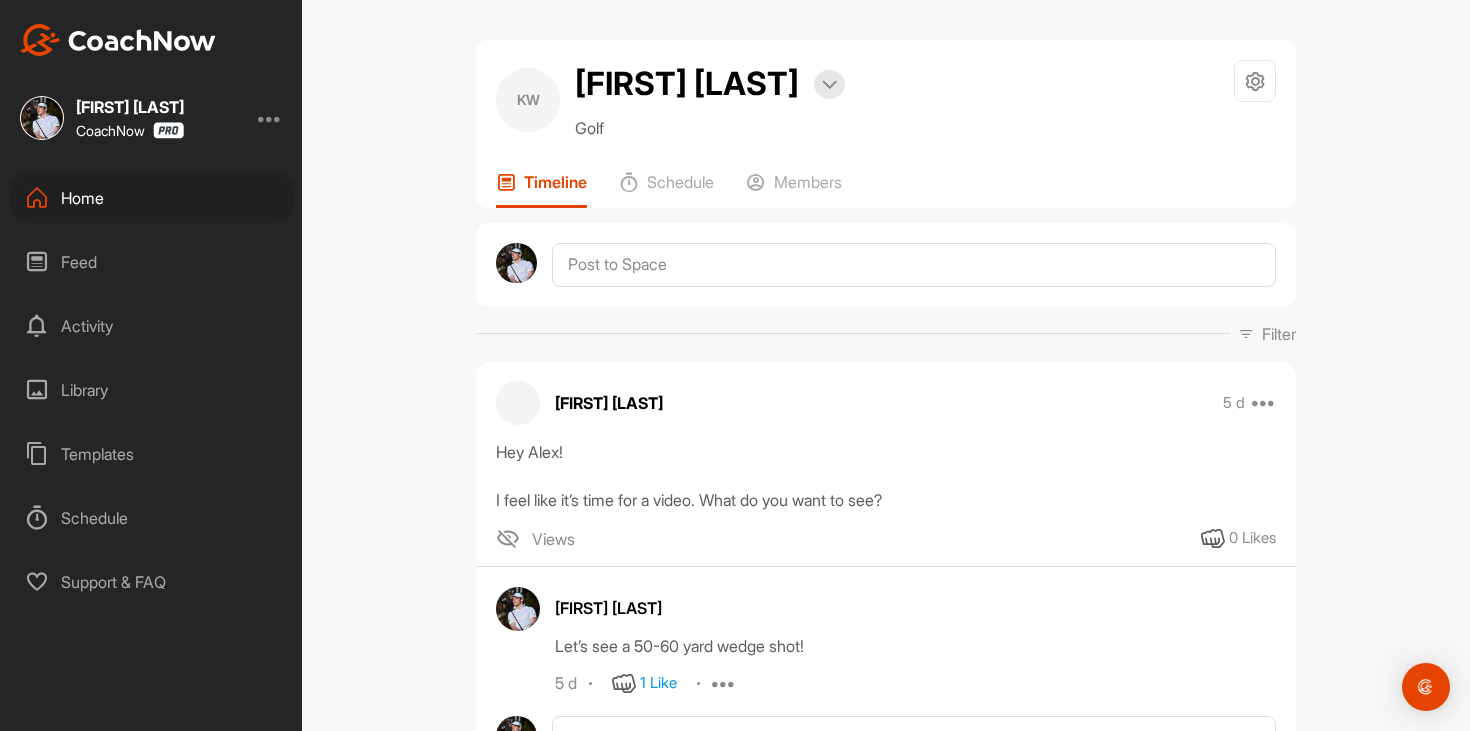click on "Home" at bounding box center (152, 198) 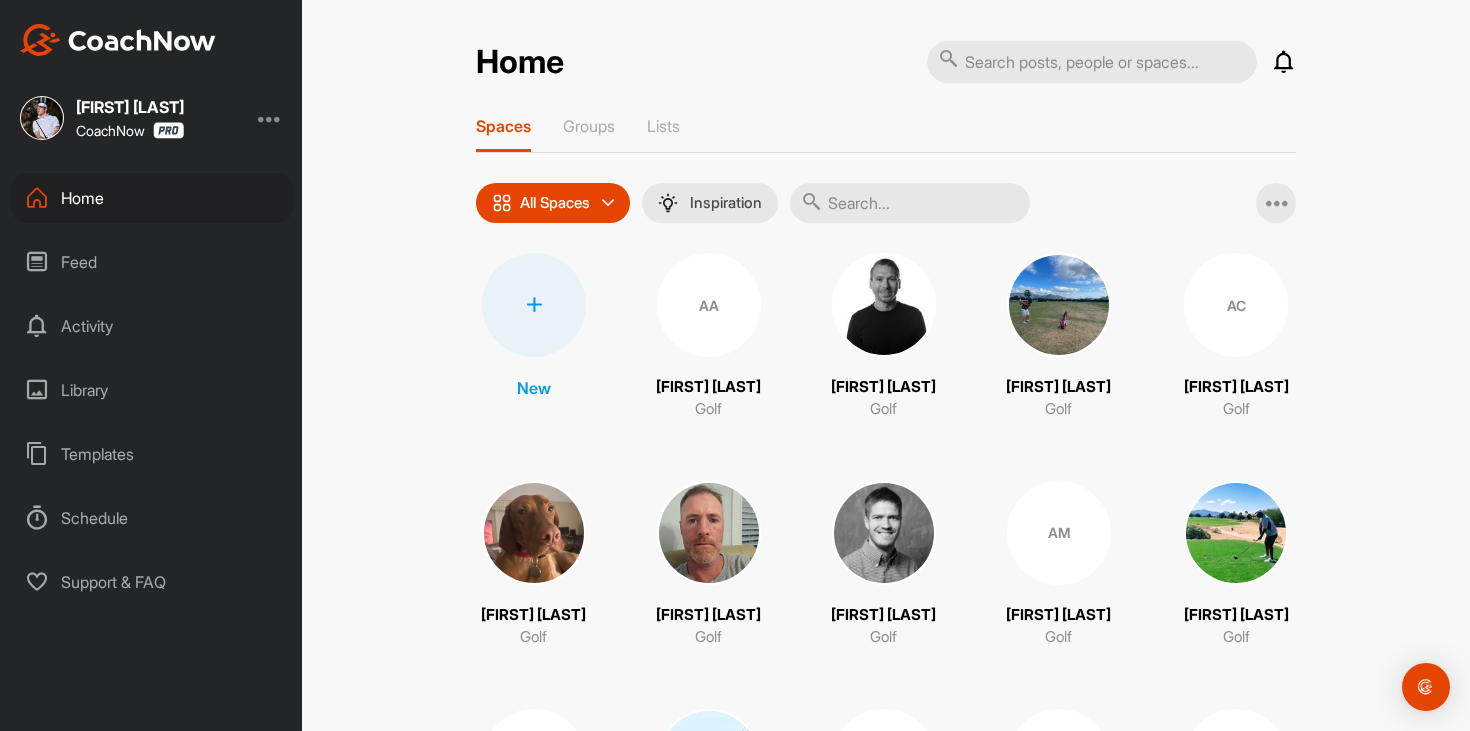 click on "Home Notifications Invitations Today BE [FIRST] [LAST]   posted a video : " Face on view " 8 m  • [FIRST] [LAST] - VIP Program / Golf Swing JR [FIRST] [LAST]   posted a video . 11 m  • [FIRST] [LAST] / Golf JR [FIRST] [LAST]   posted a video . 11 m  • [FIRST] [LAST] / Golf JR [FIRST] [LAST]   posted a video . 11 m  • [FIRST] [LAST] / Golf Dominic C.   replied to a post : "I struggle with keeping the..." 1 h  • Dom C. / Golf Dominic C.   posted a video : " FO " 1 h  • Dom C. / Golf Dominic C.   posted a video : " Happy Monday.  No rush here... " 1 h  • Dom C. / Golf BH [FIRST] [LAST]   replied to a post : "I really struggled with the..." 1 h  • [FIRST] [LAST] / Golf Alex H.   posted a video . 1 h  • Alex H. / Golf Alex H.   posted a video . 1 h  • Alex H. / Golf DH [FIRST] [LAST]   posted a video : " Hi Alex. Angela, my fiancé ... " 2 h  • [FIRST] [LAST] / Golf JV [FIRST] [LAST]   posted an image : " Where we are now…I still fe... " 3 h  • [FIRST] [LAST] - VIP Program / Golf Swing JV [FIRST] [LAST]   posted an image : " Where we started… " 3 h [FIRST] [LAST]" at bounding box center [886, 2526] 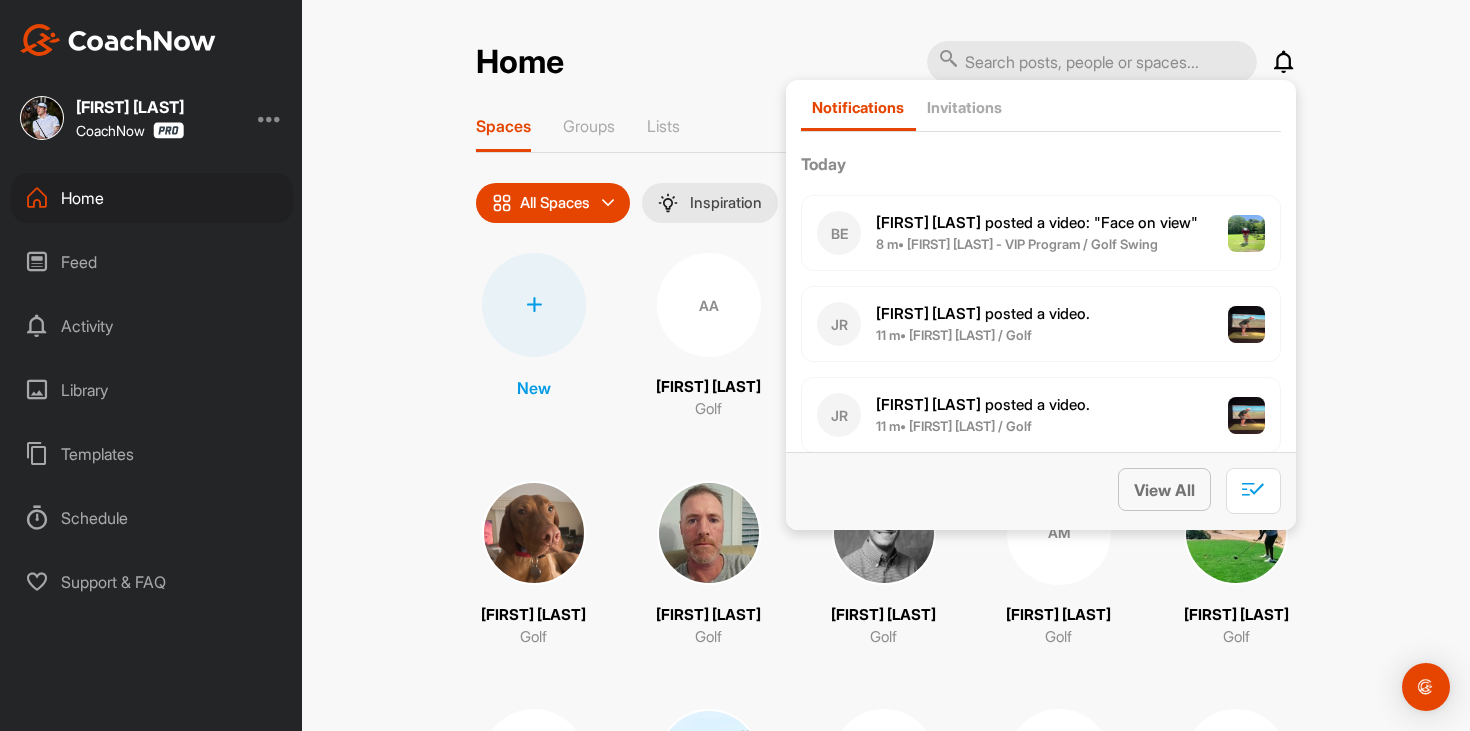 click on "View All" at bounding box center (1164, 490) 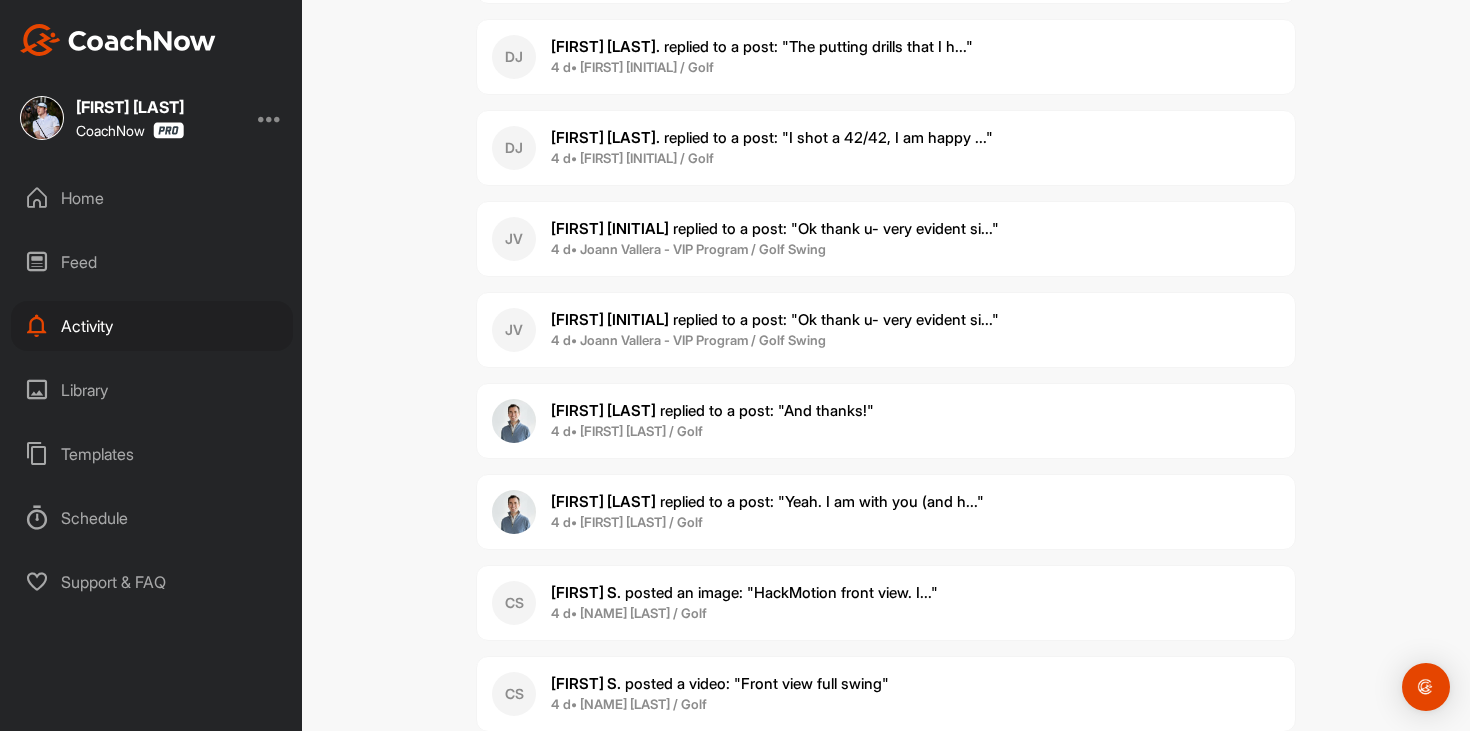 scroll, scrollTop: 2472, scrollLeft: 0, axis: vertical 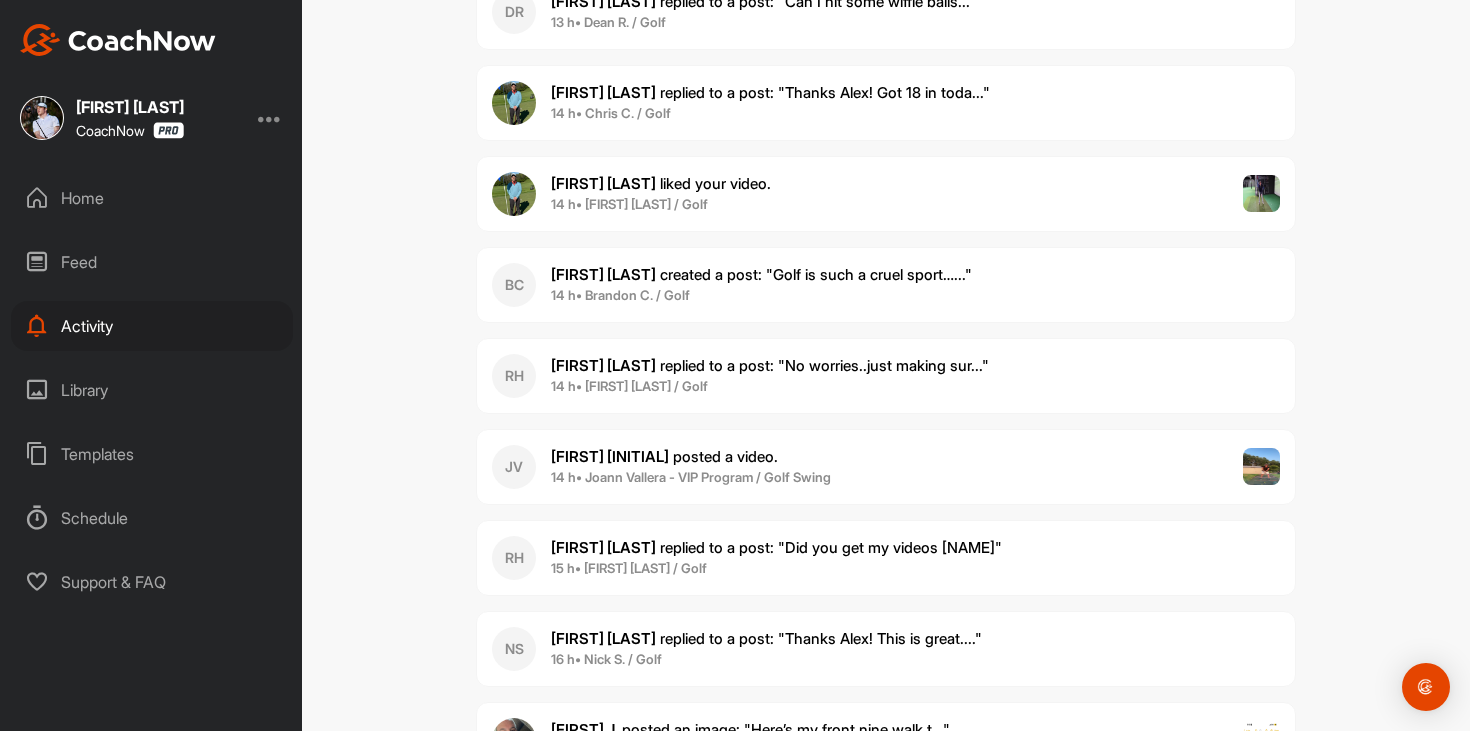 click on "[FIRST] [LAST] replied to a post : "No worries..just making sur..."" at bounding box center (770, 365) 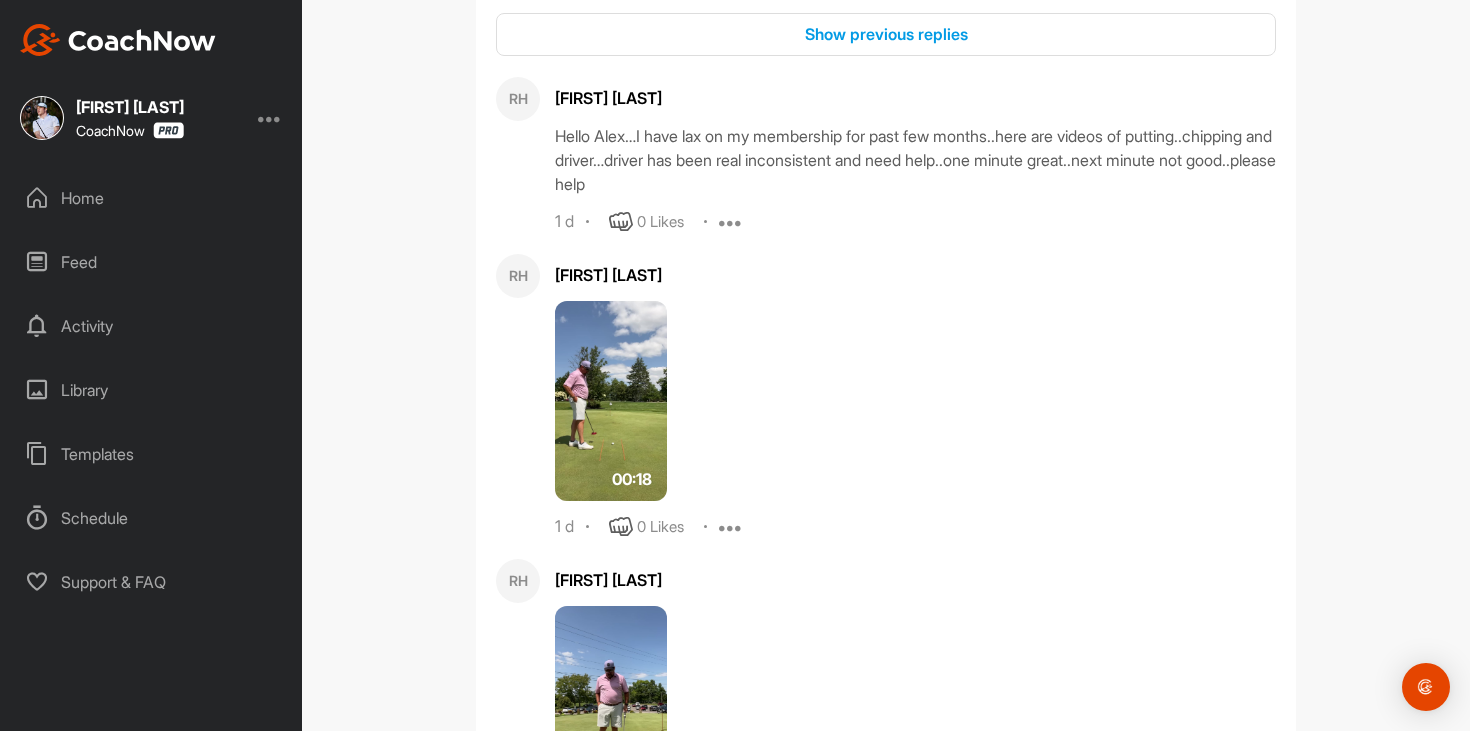 scroll, scrollTop: 381, scrollLeft: 0, axis: vertical 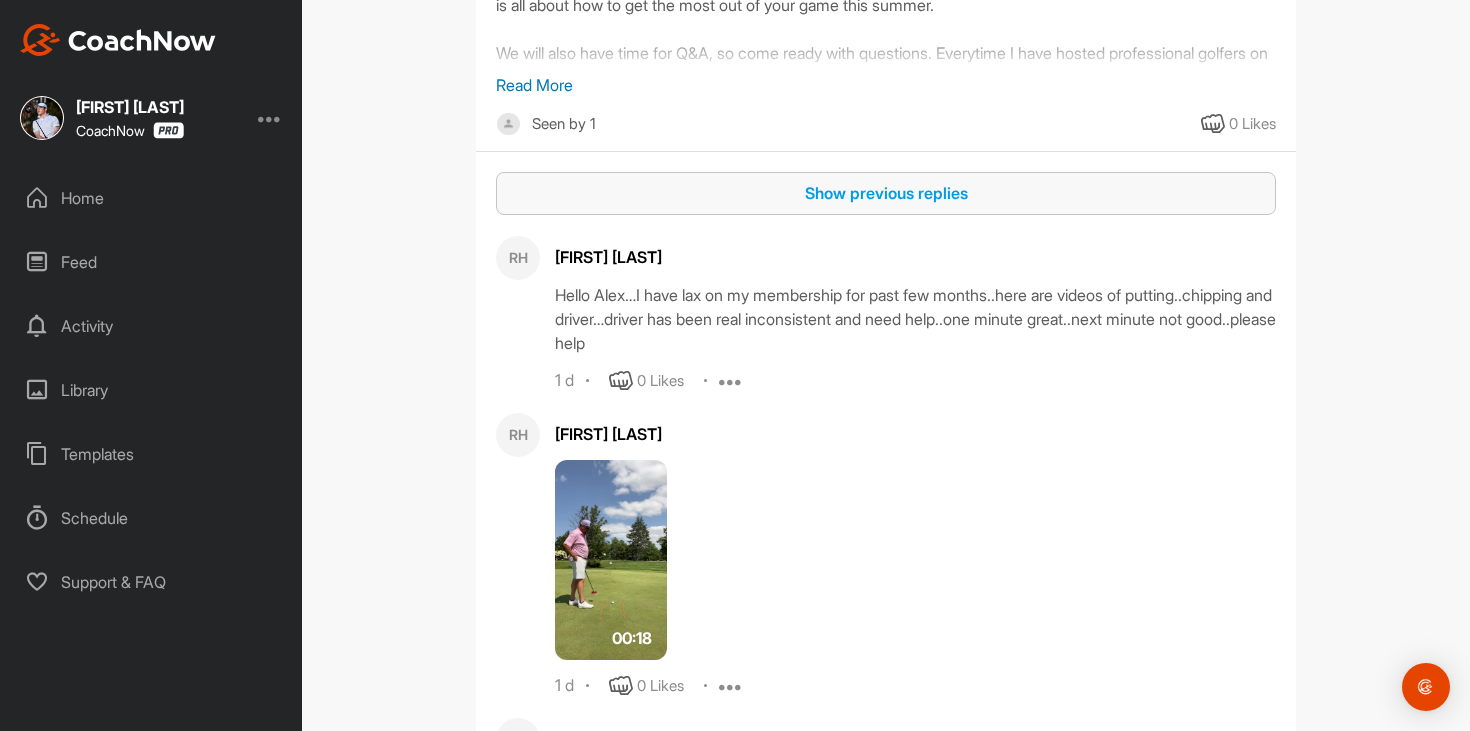 click on "Show previous replies" at bounding box center [886, 193] 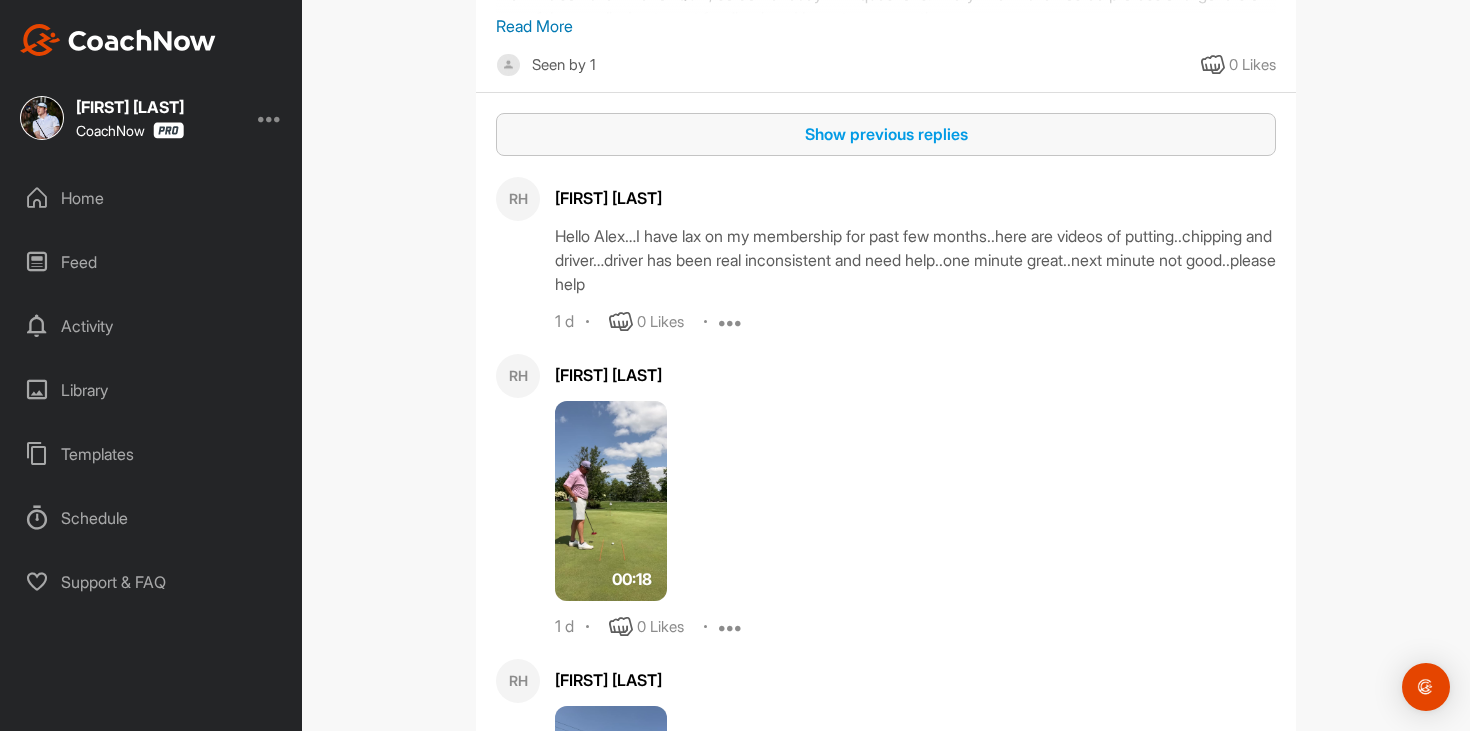 scroll, scrollTop: 526, scrollLeft: 0, axis: vertical 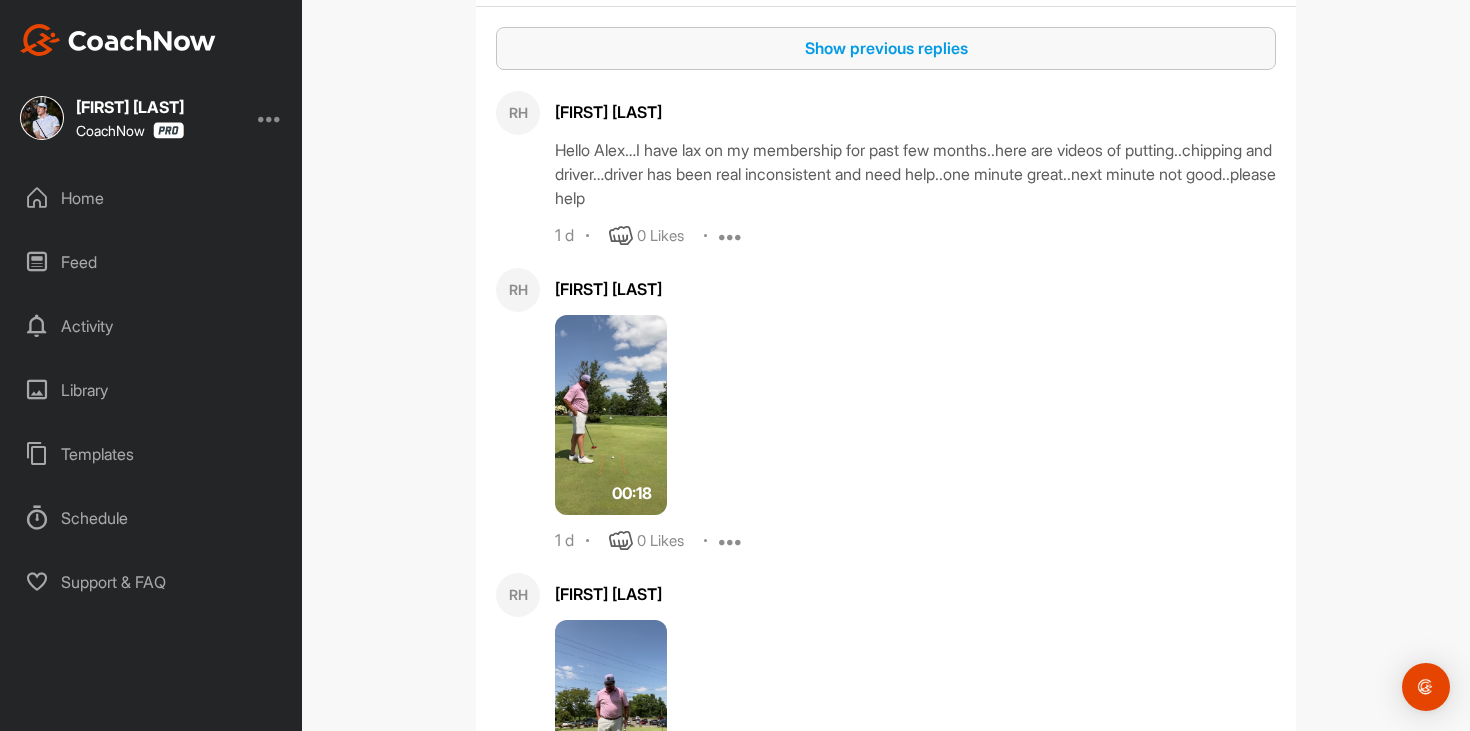click on "Feed" at bounding box center [152, 262] 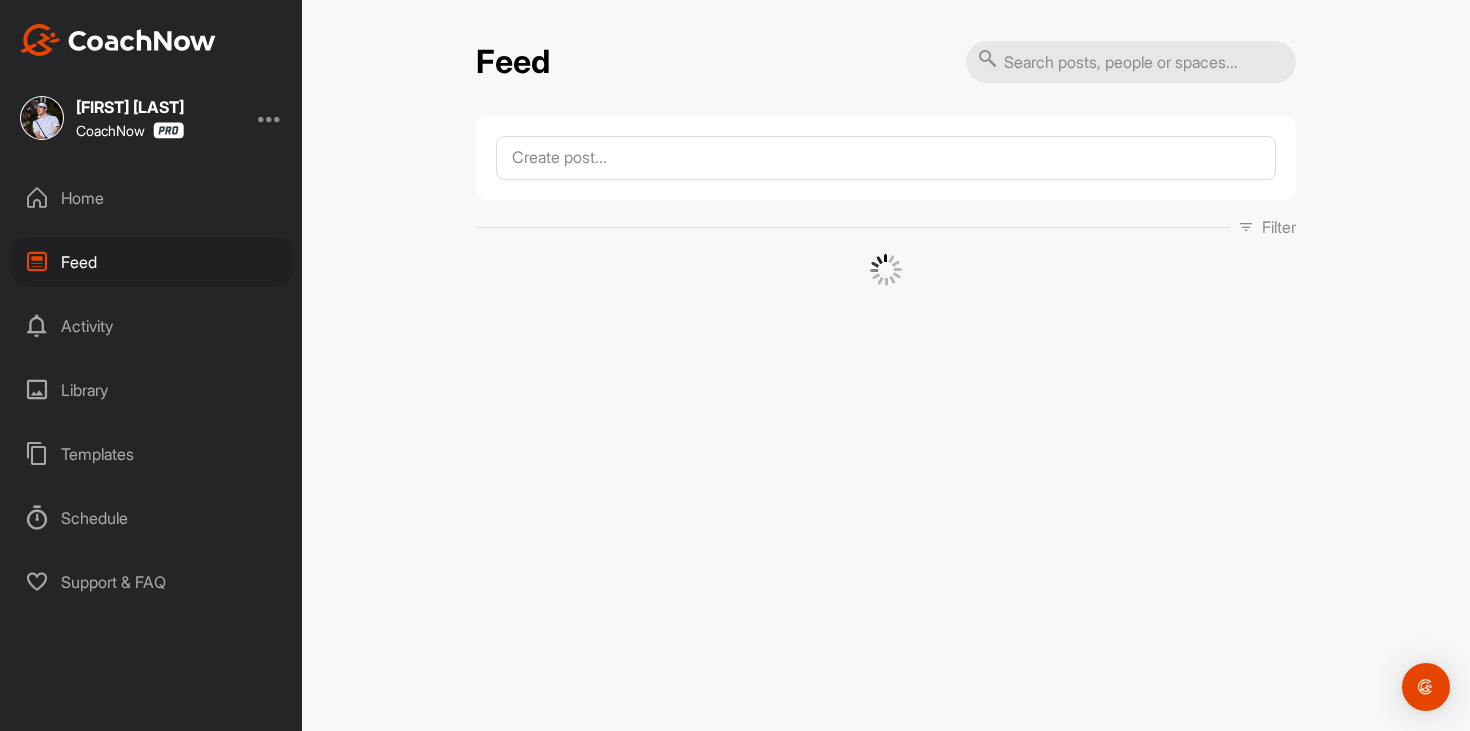 click on "Home" at bounding box center [152, 198] 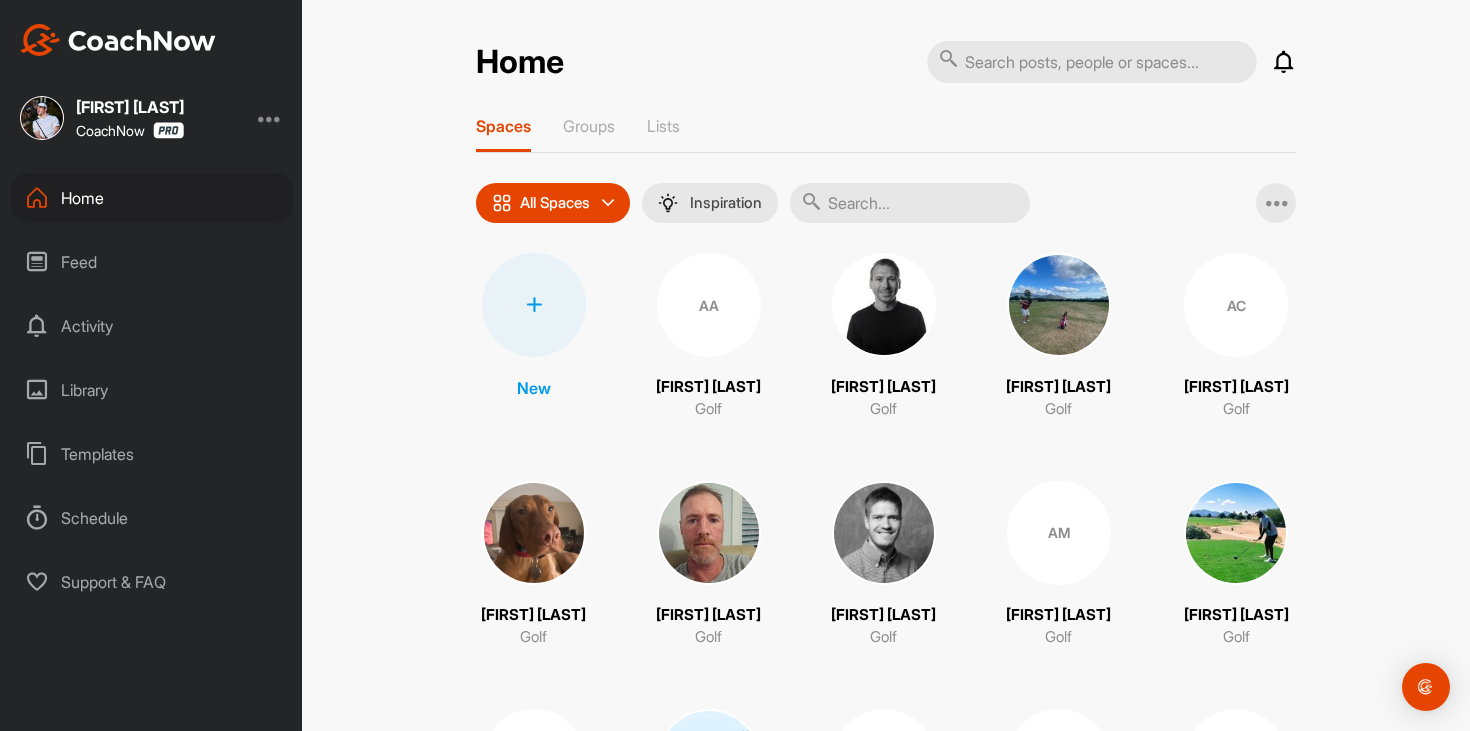 click on "Feed" at bounding box center [152, 262] 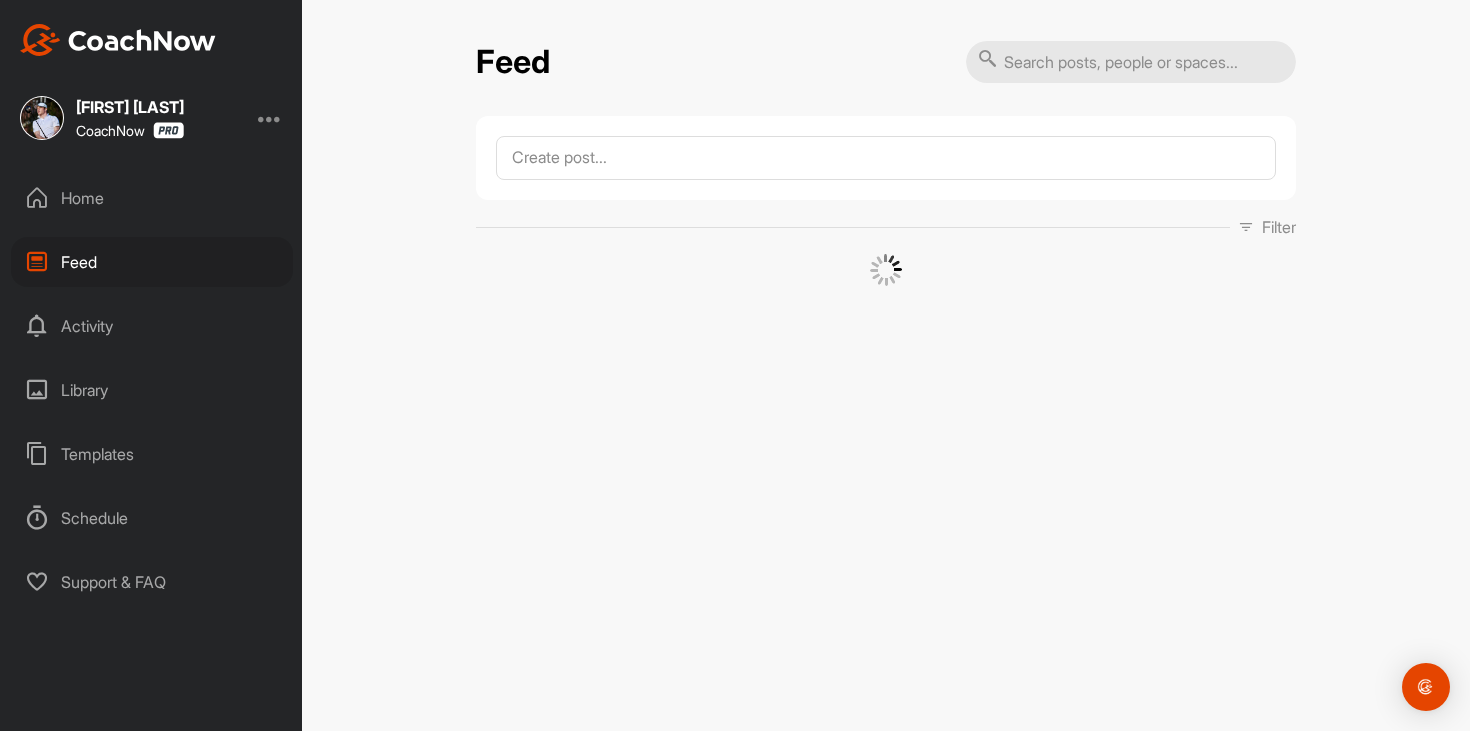 click on "Home" at bounding box center [152, 198] 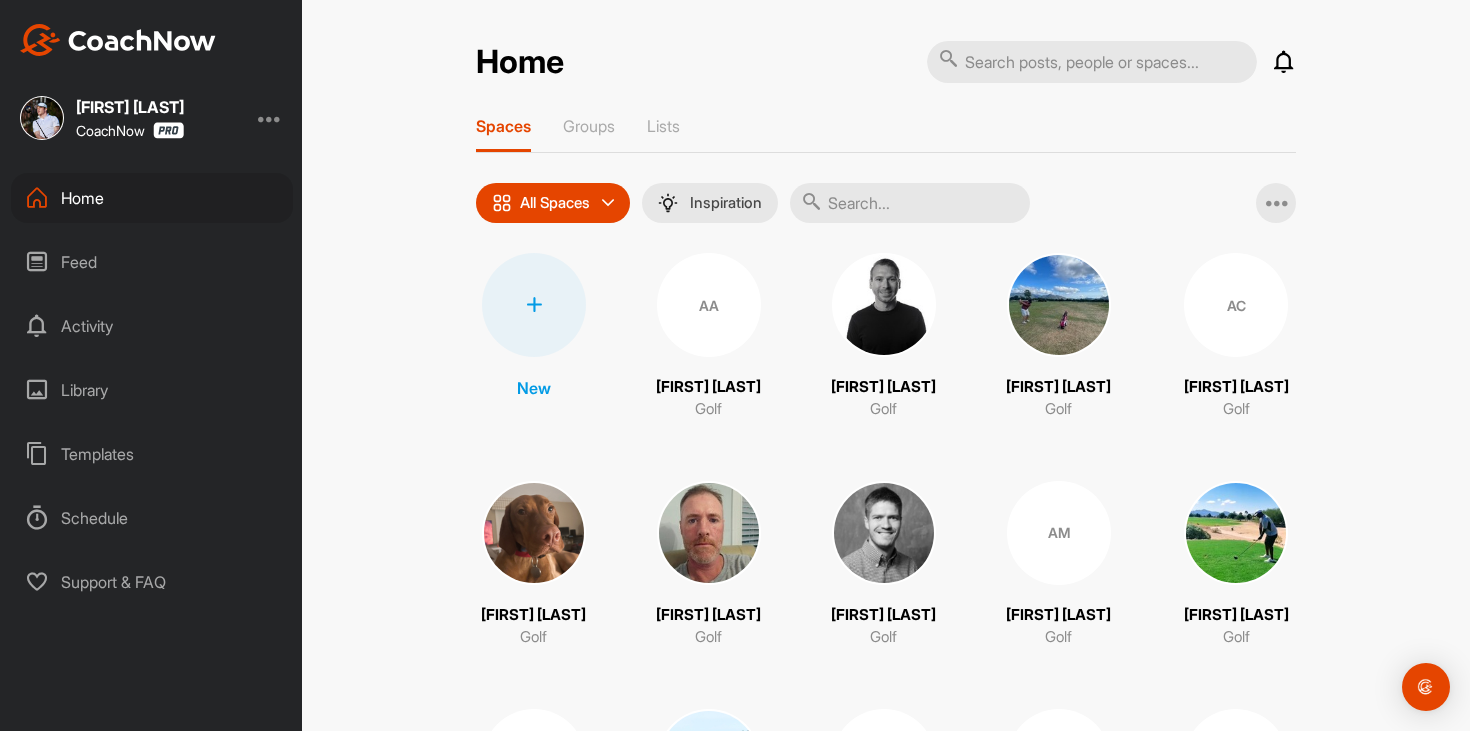 click on "Feed" at bounding box center [152, 262] 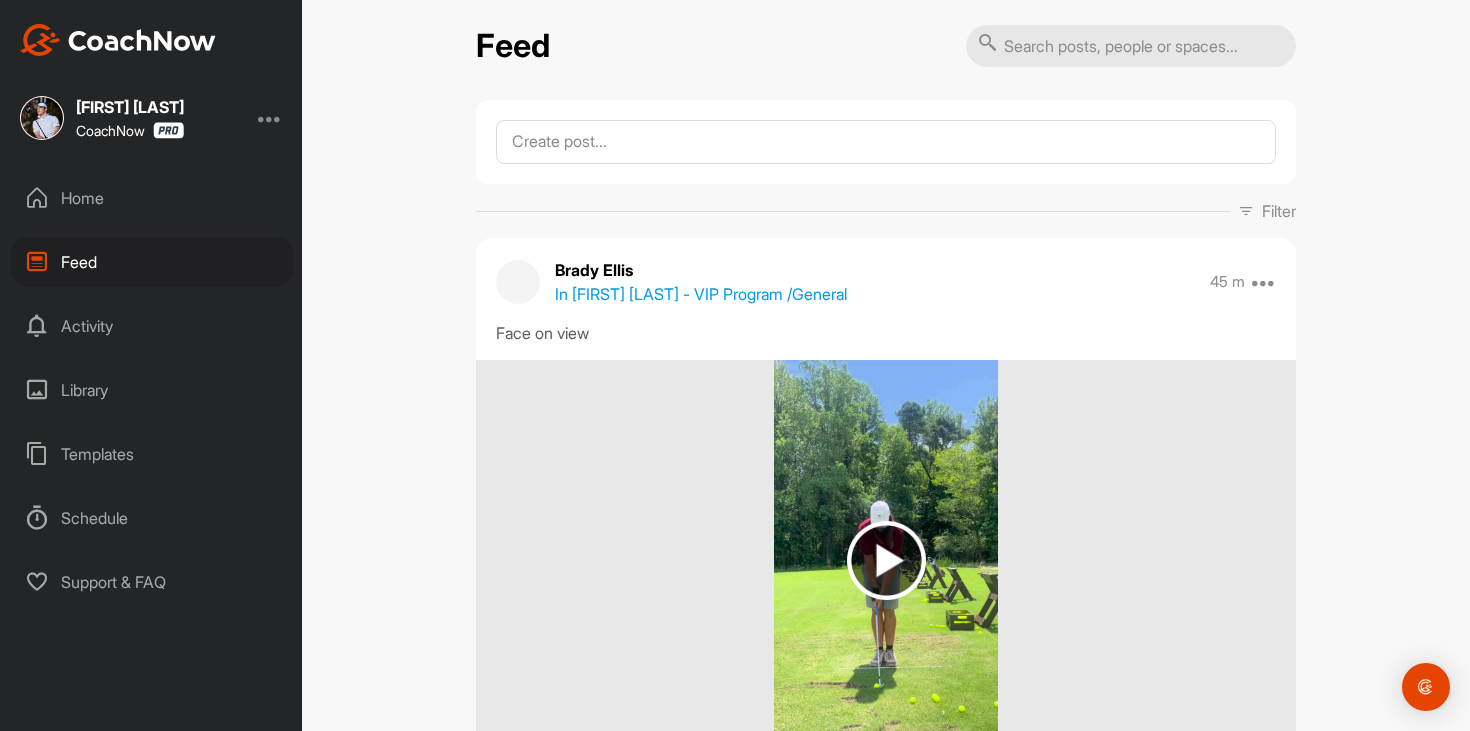 scroll, scrollTop: 0, scrollLeft: 0, axis: both 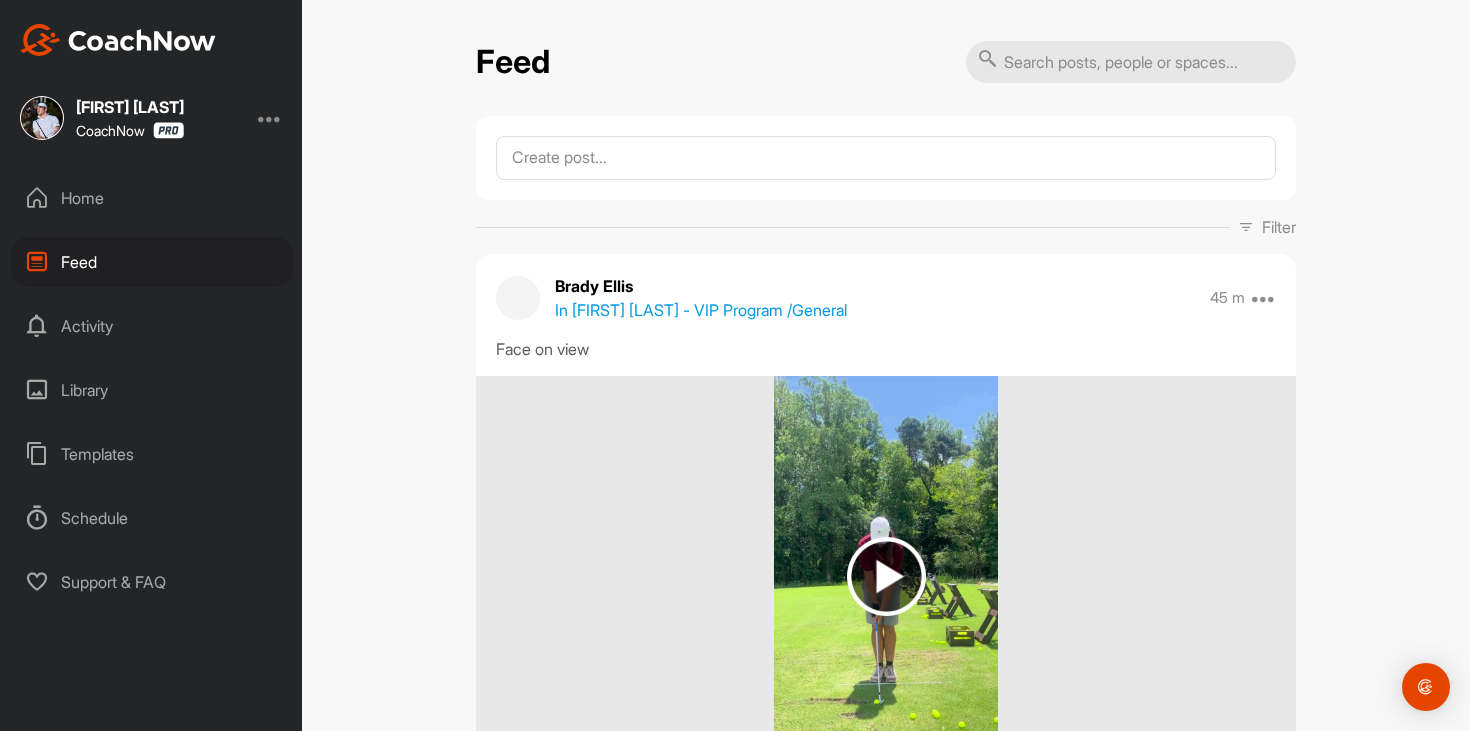 click on "Home" at bounding box center (152, 198) 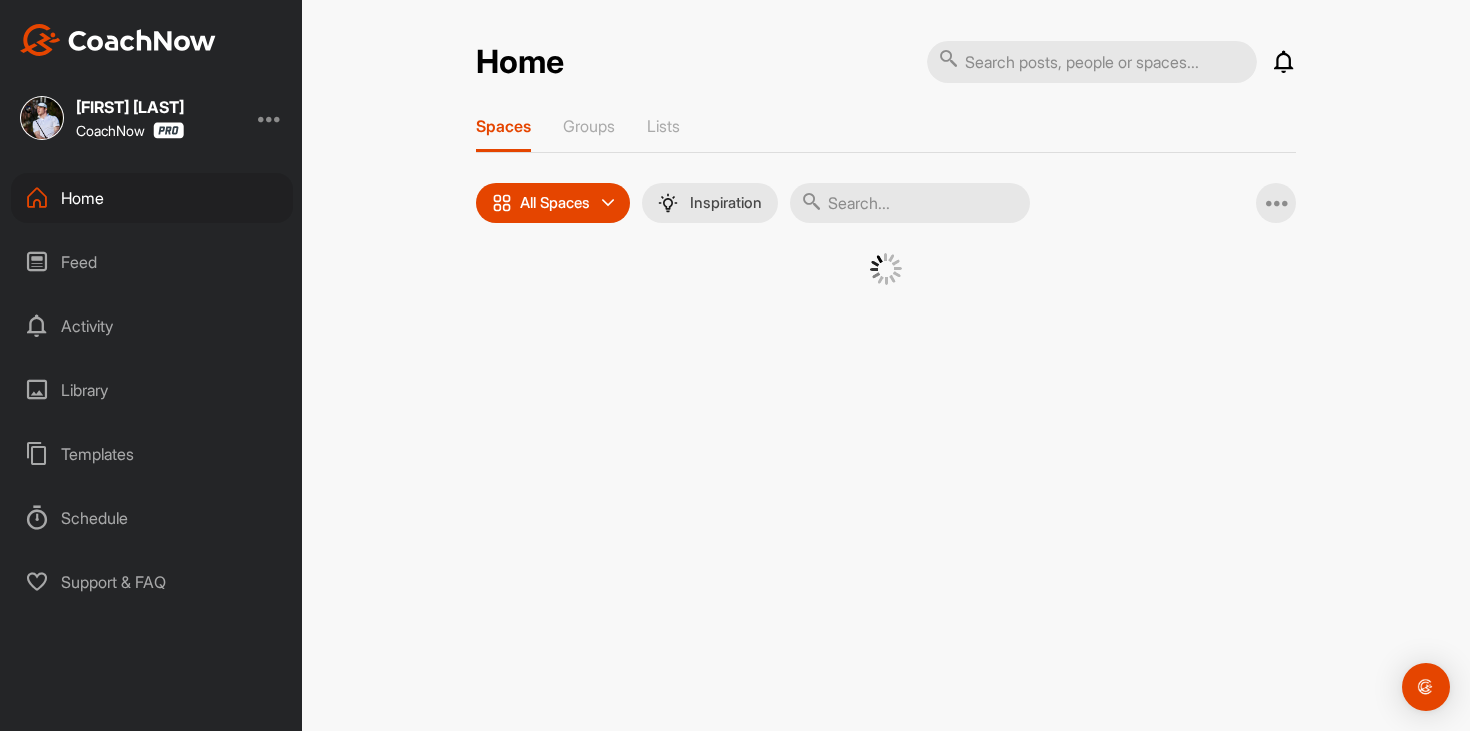 click on "Feed" at bounding box center (152, 262) 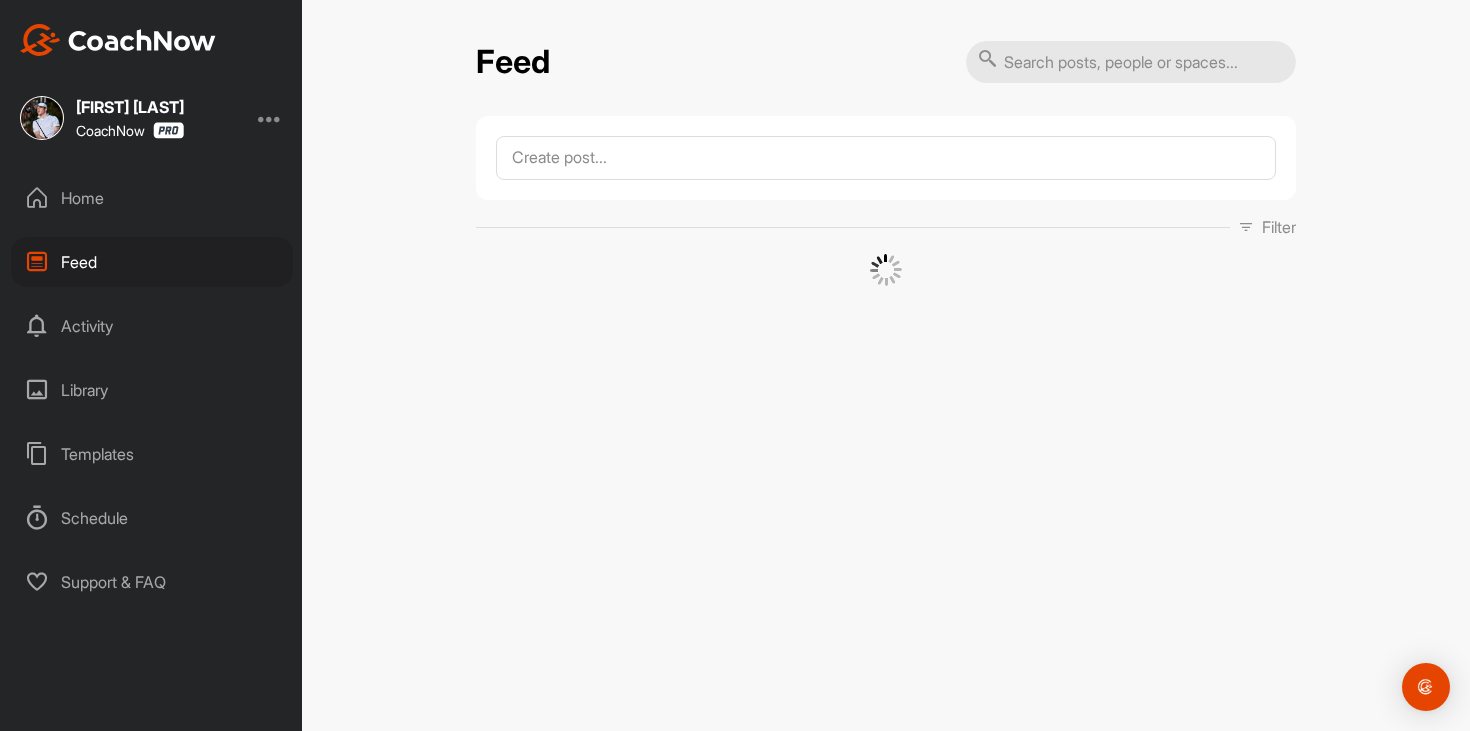 click on "Home" at bounding box center [152, 198] 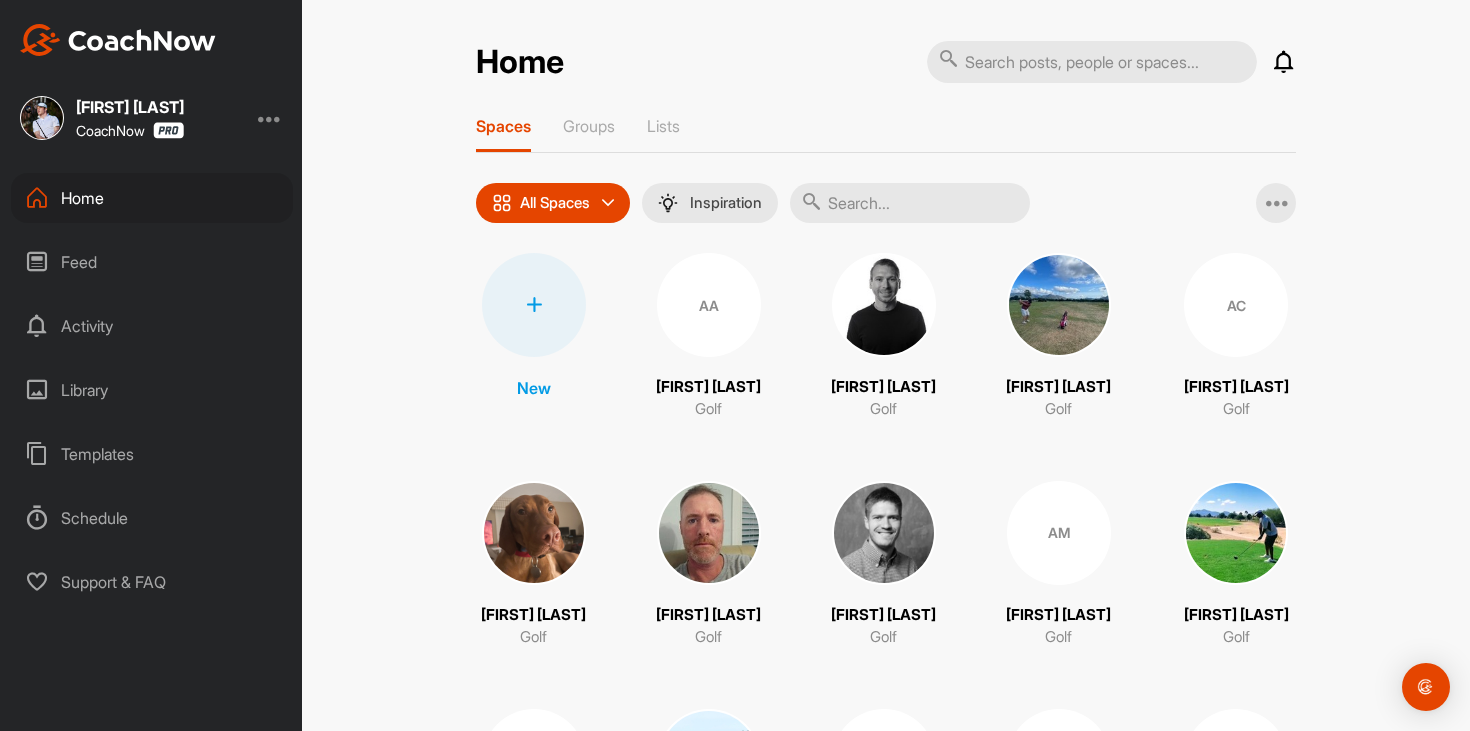 click on "Feed" at bounding box center (152, 262) 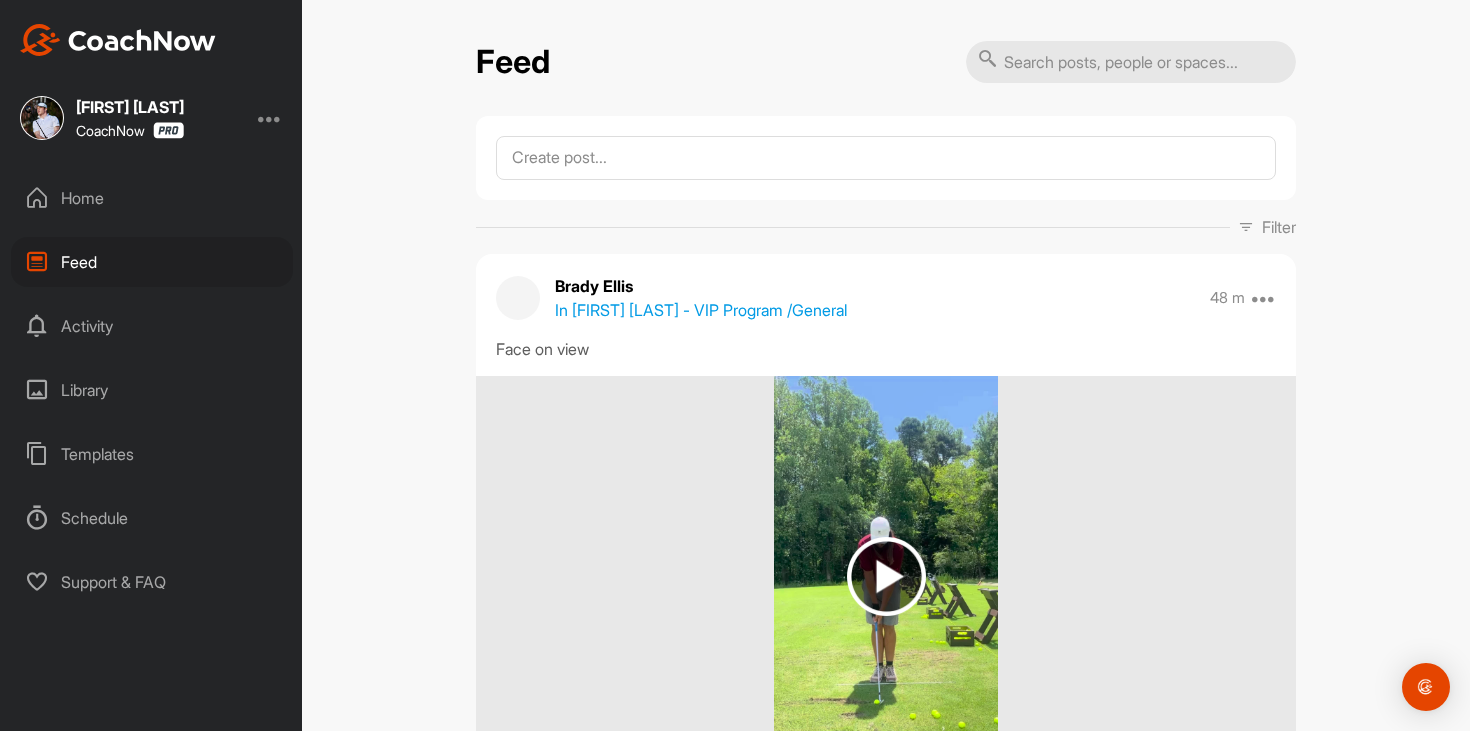 click on "In [FIRST] [LAST] - VIP Program   /  General" at bounding box center [701, 310] 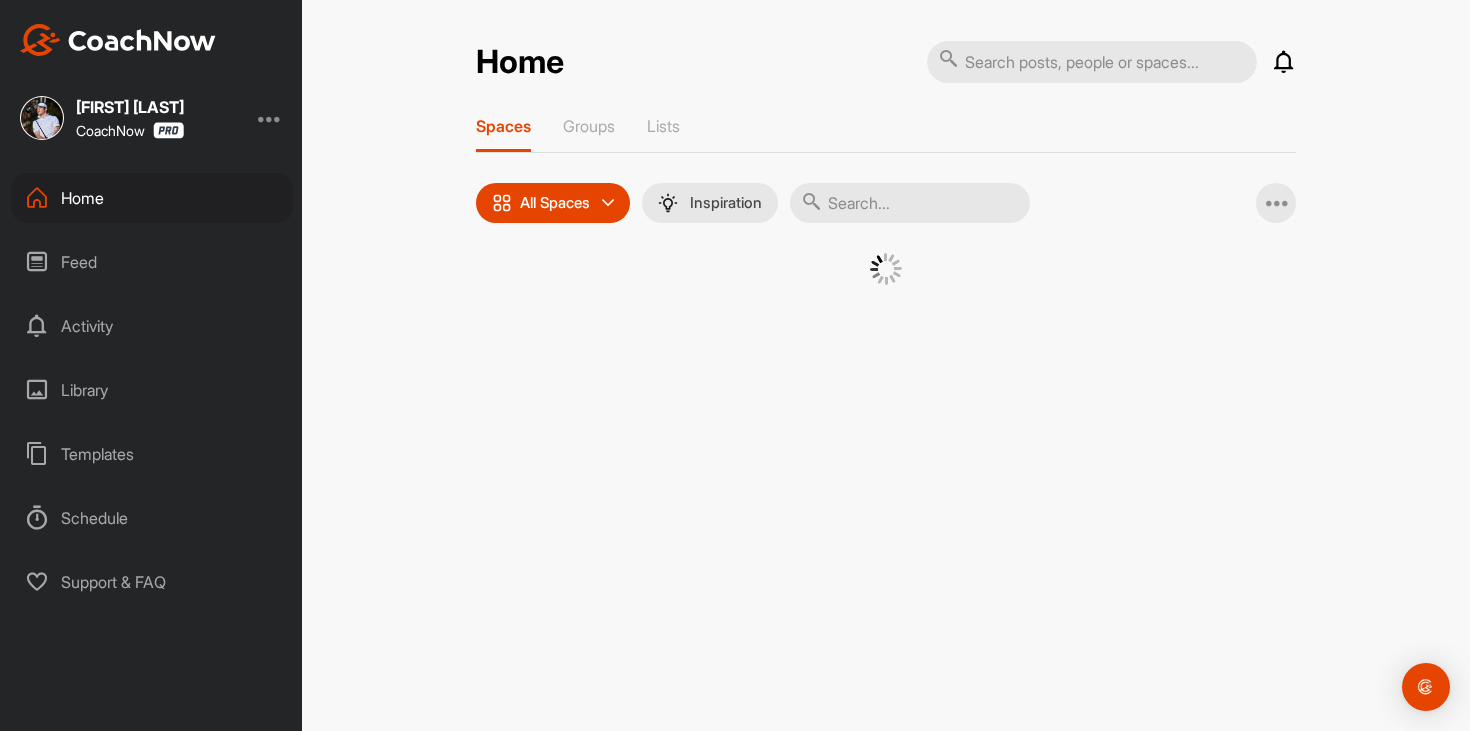 scroll, scrollTop: 0, scrollLeft: 0, axis: both 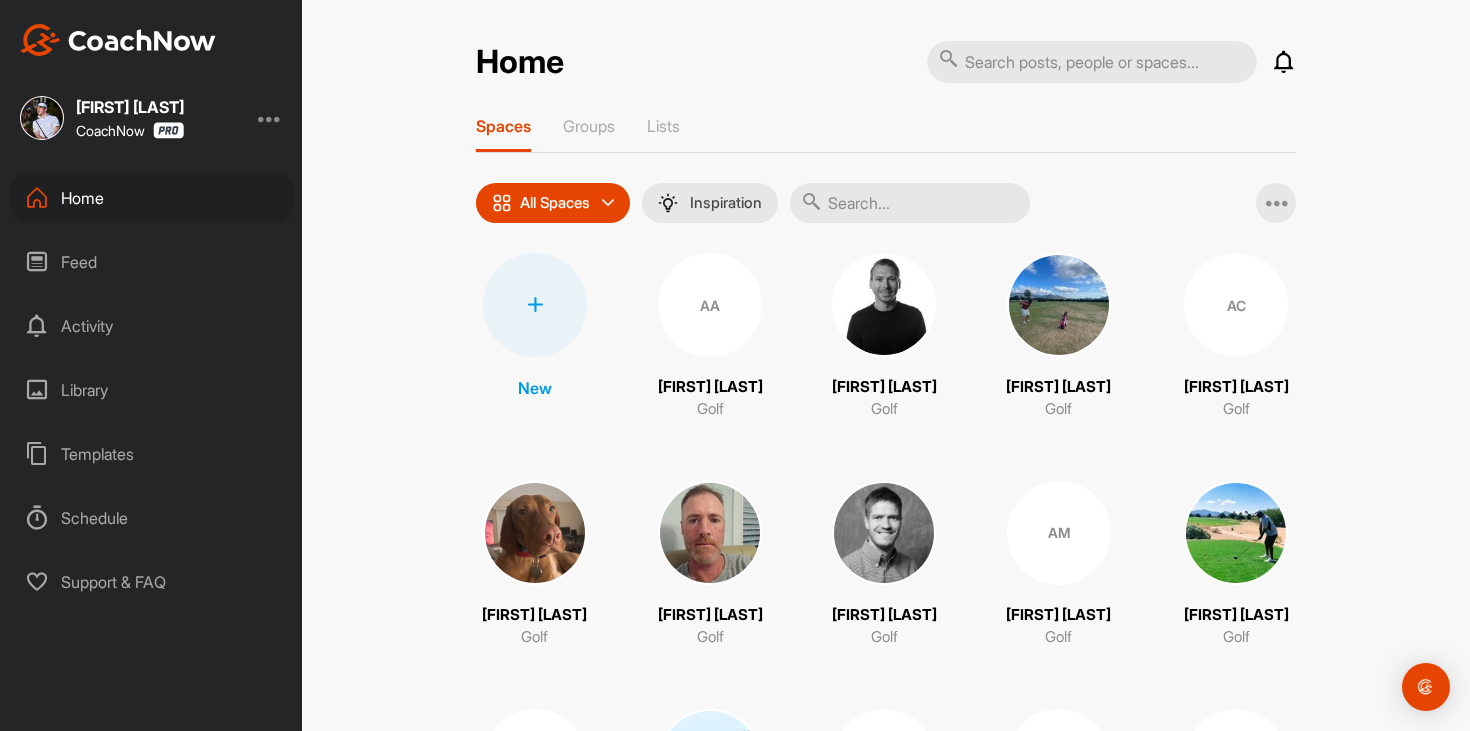click on "Feed" at bounding box center [152, 262] 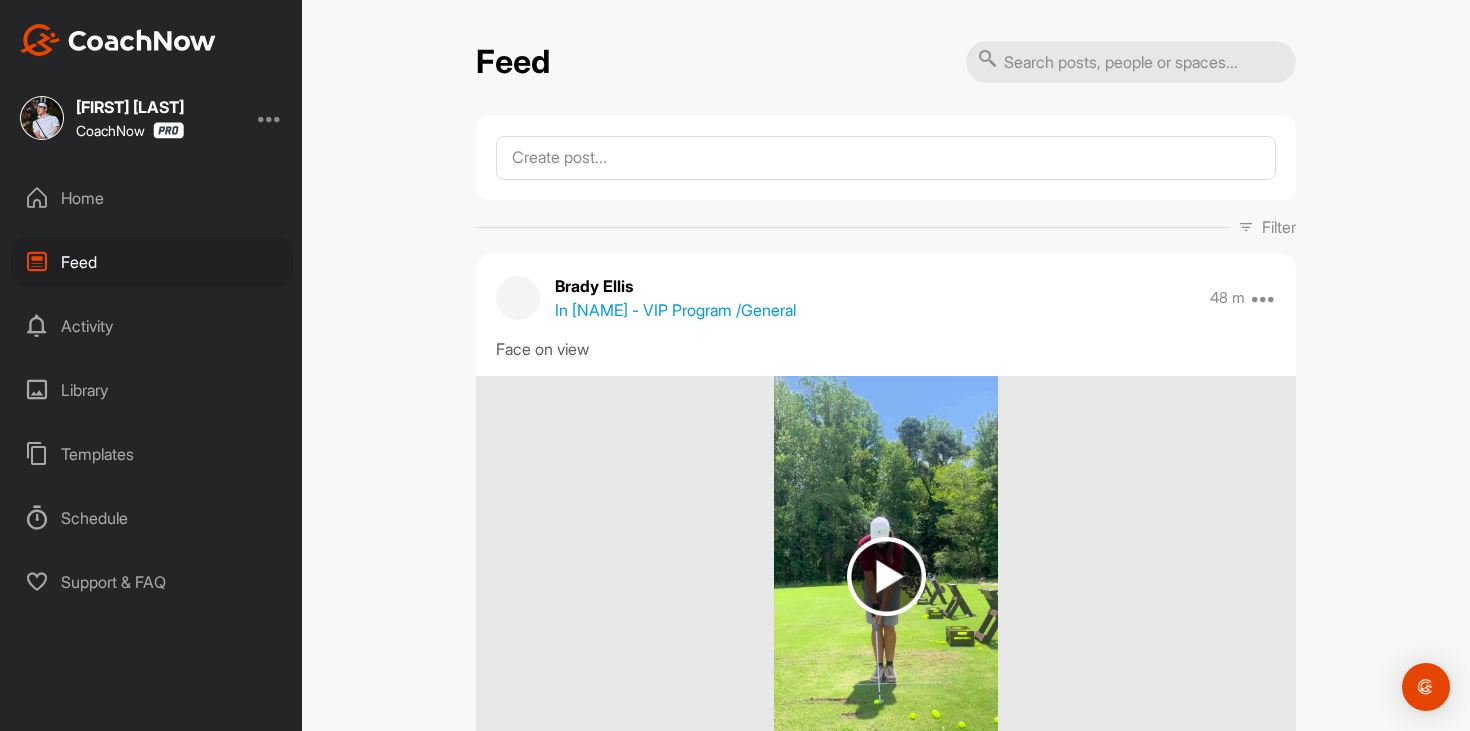 click on "In [FIRST] [LAST] - VIP Program   /  General" at bounding box center [675, 310] 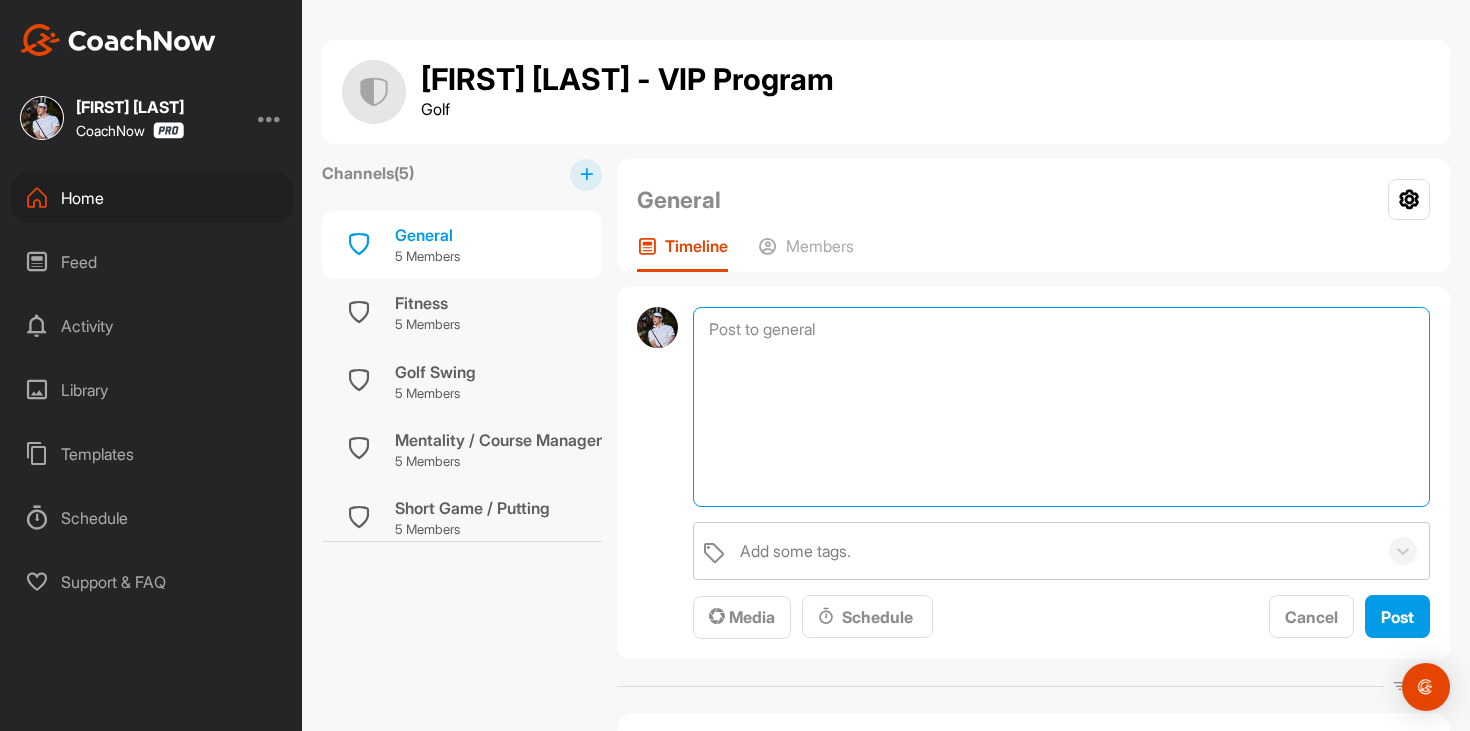 click at bounding box center (1061, 407) 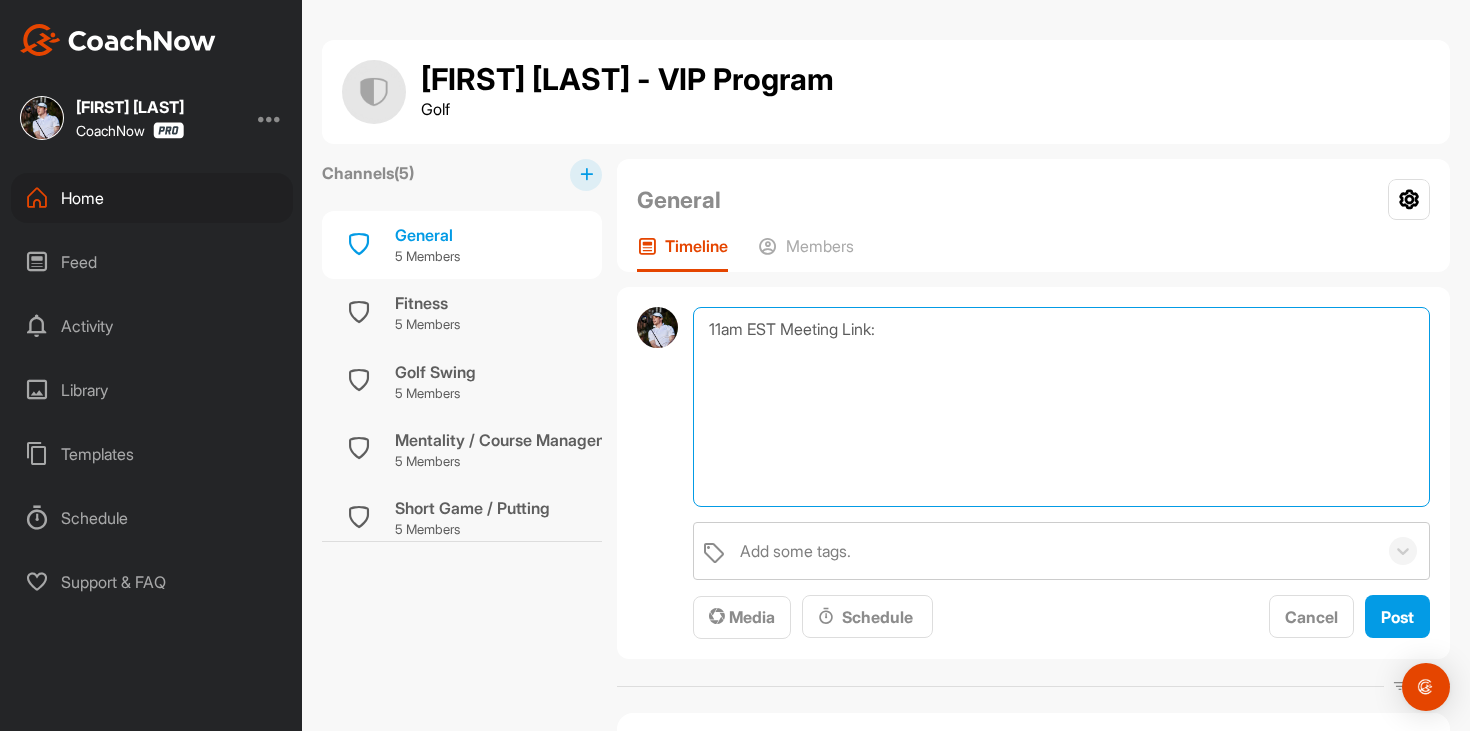paste on "https://us06web.zoom.us/j/83522396623?pwd=JwE1Tz5cG9LZQiadzE0Ems27iLM86Z.1" 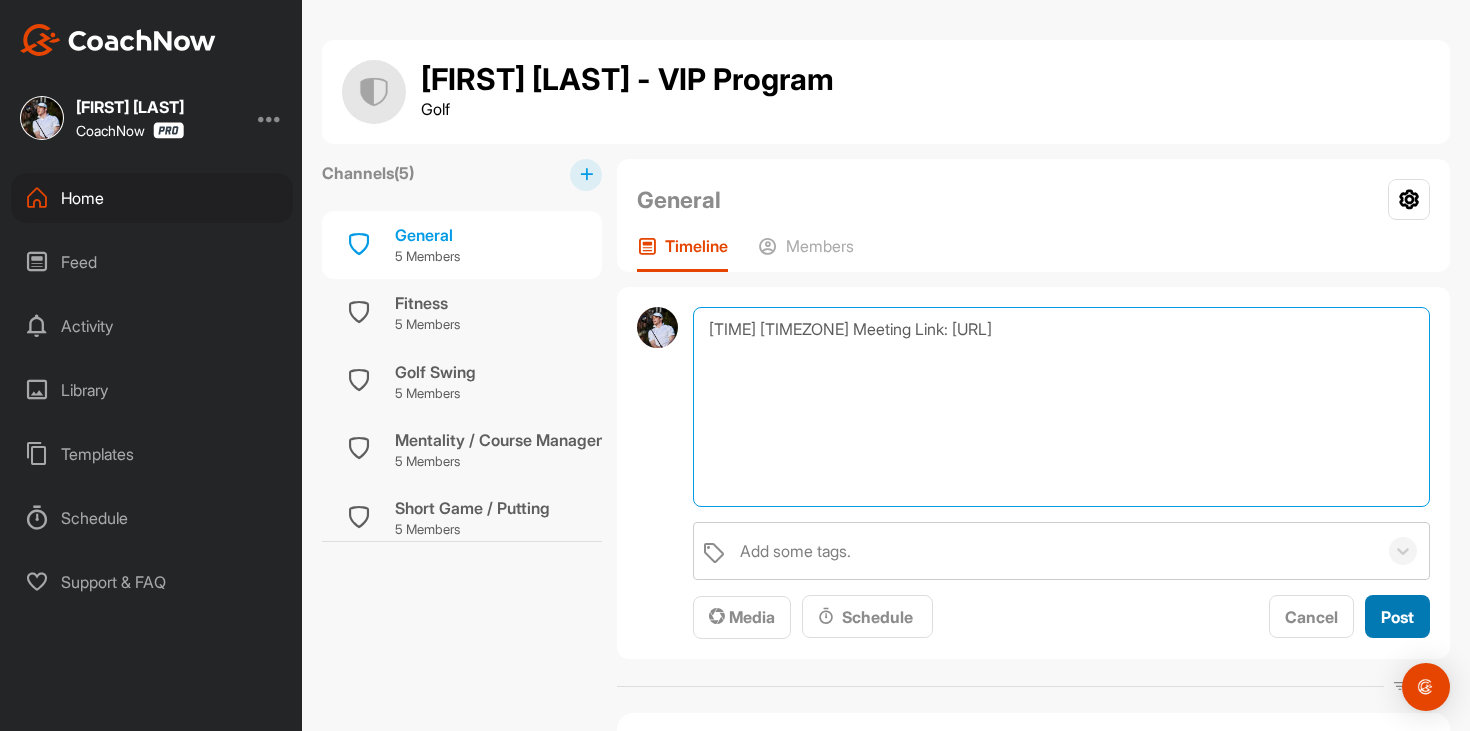 type on "[TIME] [TIMEZONE] Meeting Link: [URL]" 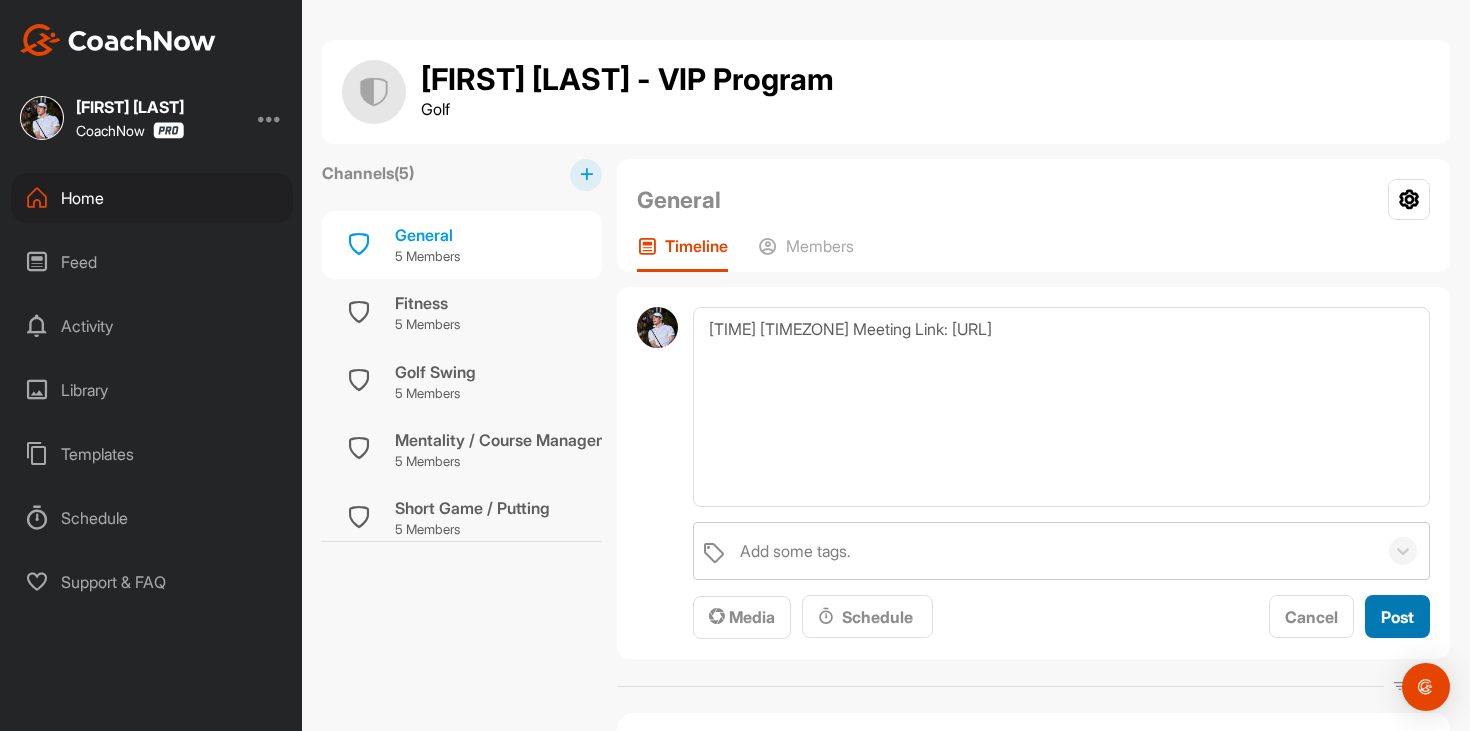 click on "Post" at bounding box center [1397, 616] 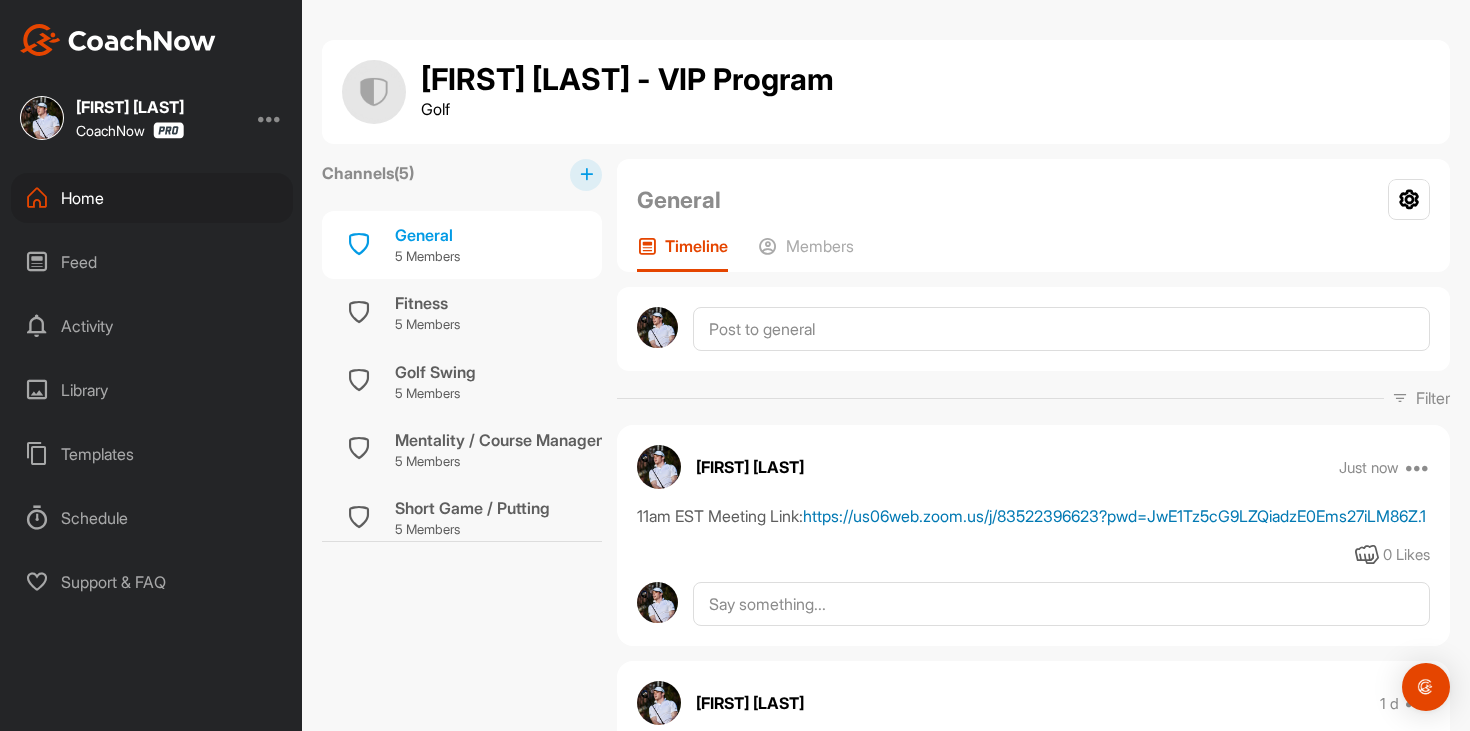 click on "https://us06web.zoom.us/j/83522396623?pwd=JwE1Tz5cG9LZQiadzE0Ems27iLM86Z.1" at bounding box center [1114, 516] 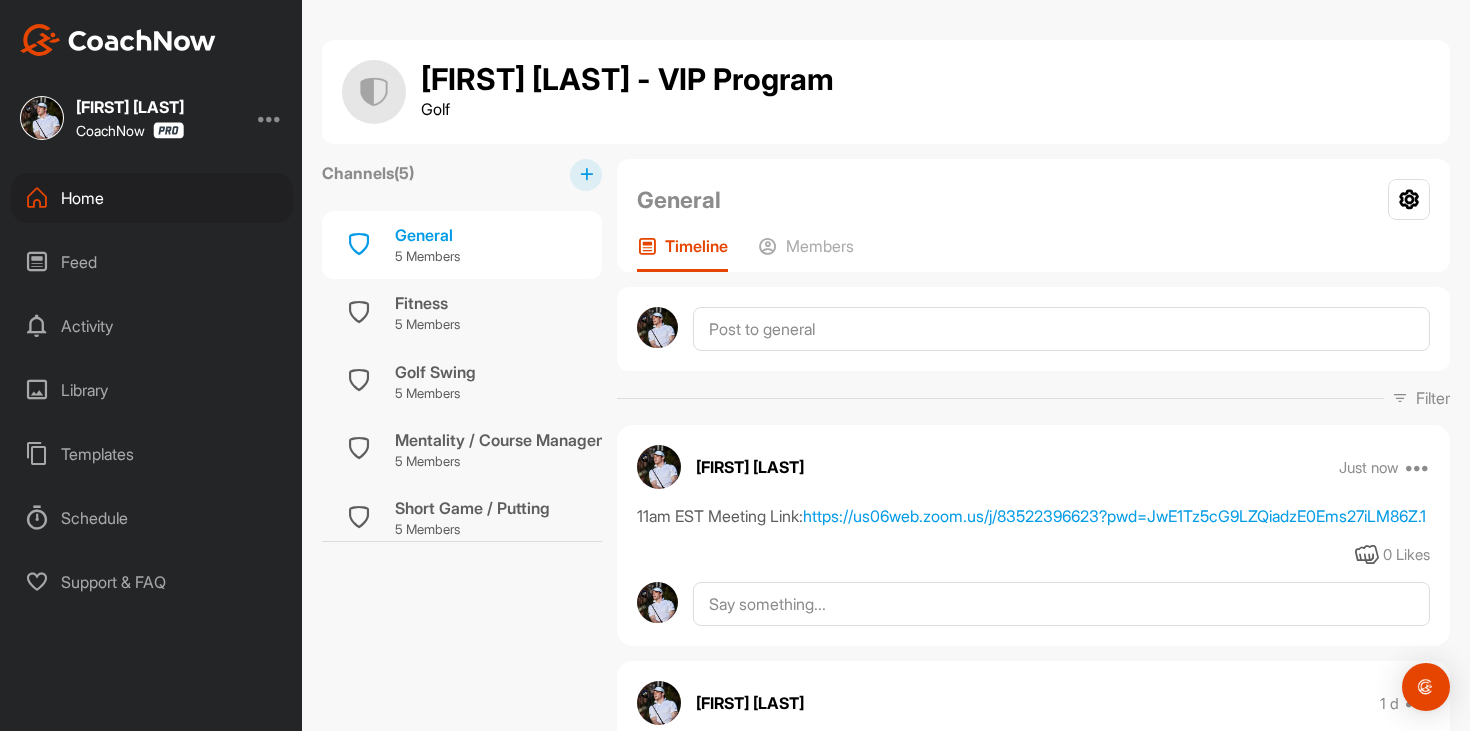 click on "Feed" at bounding box center [152, 262] 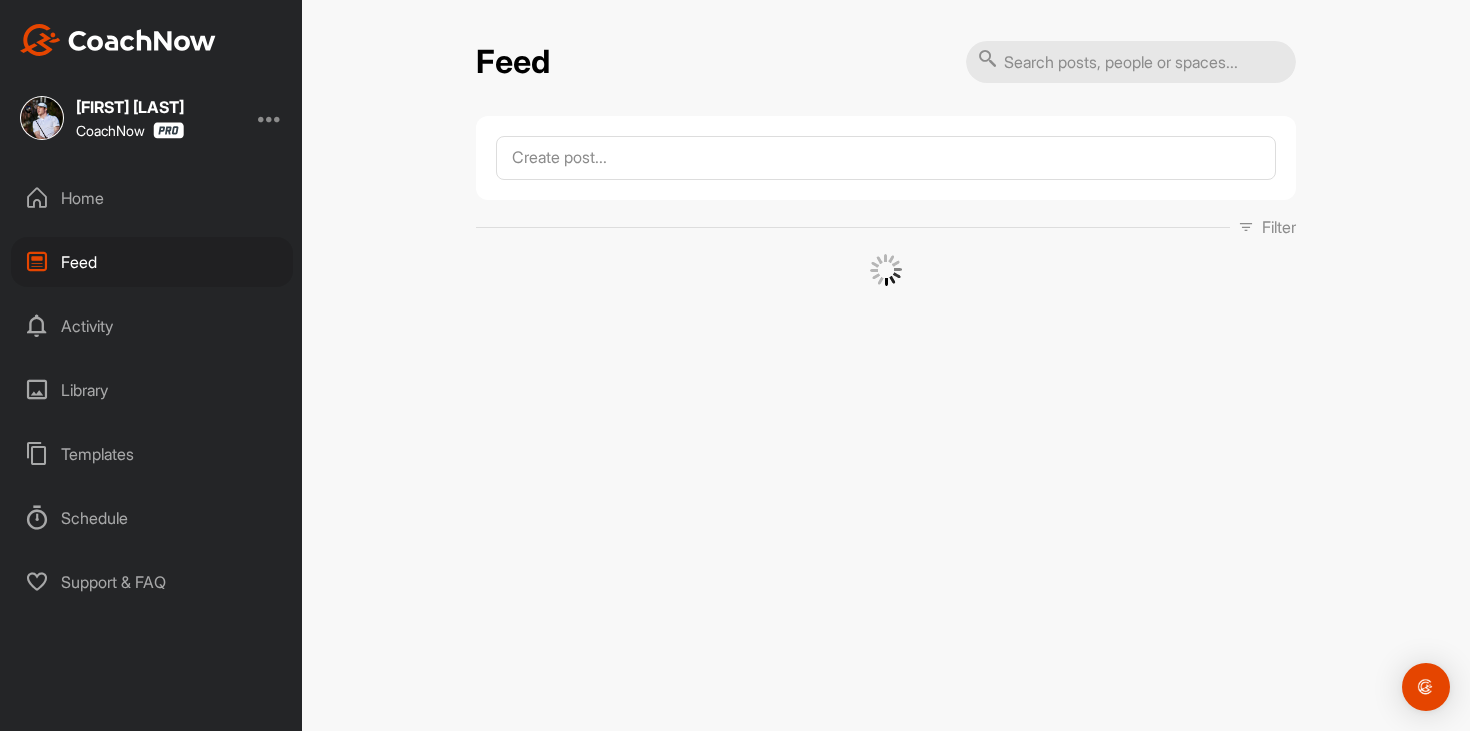 click on "Home" at bounding box center [152, 198] 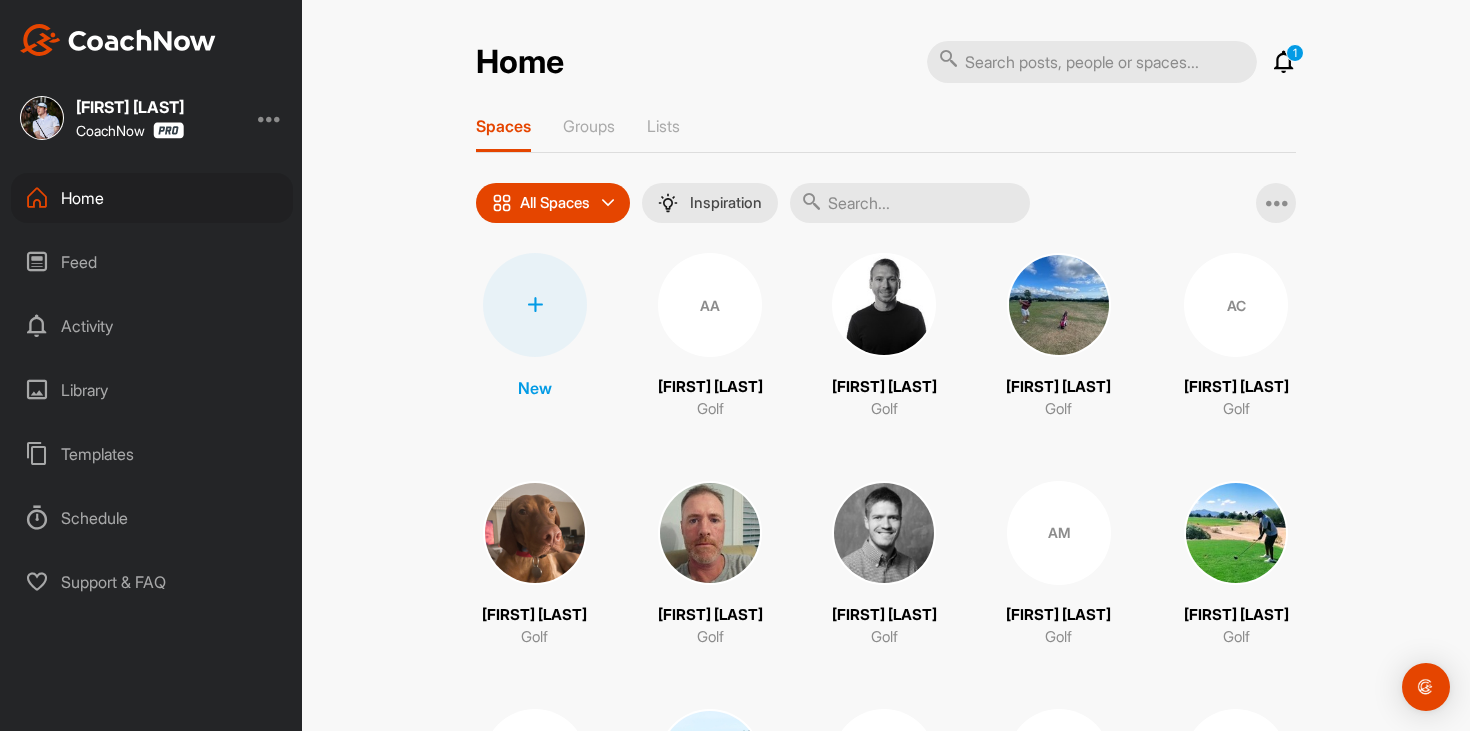 click at bounding box center [1284, 62] 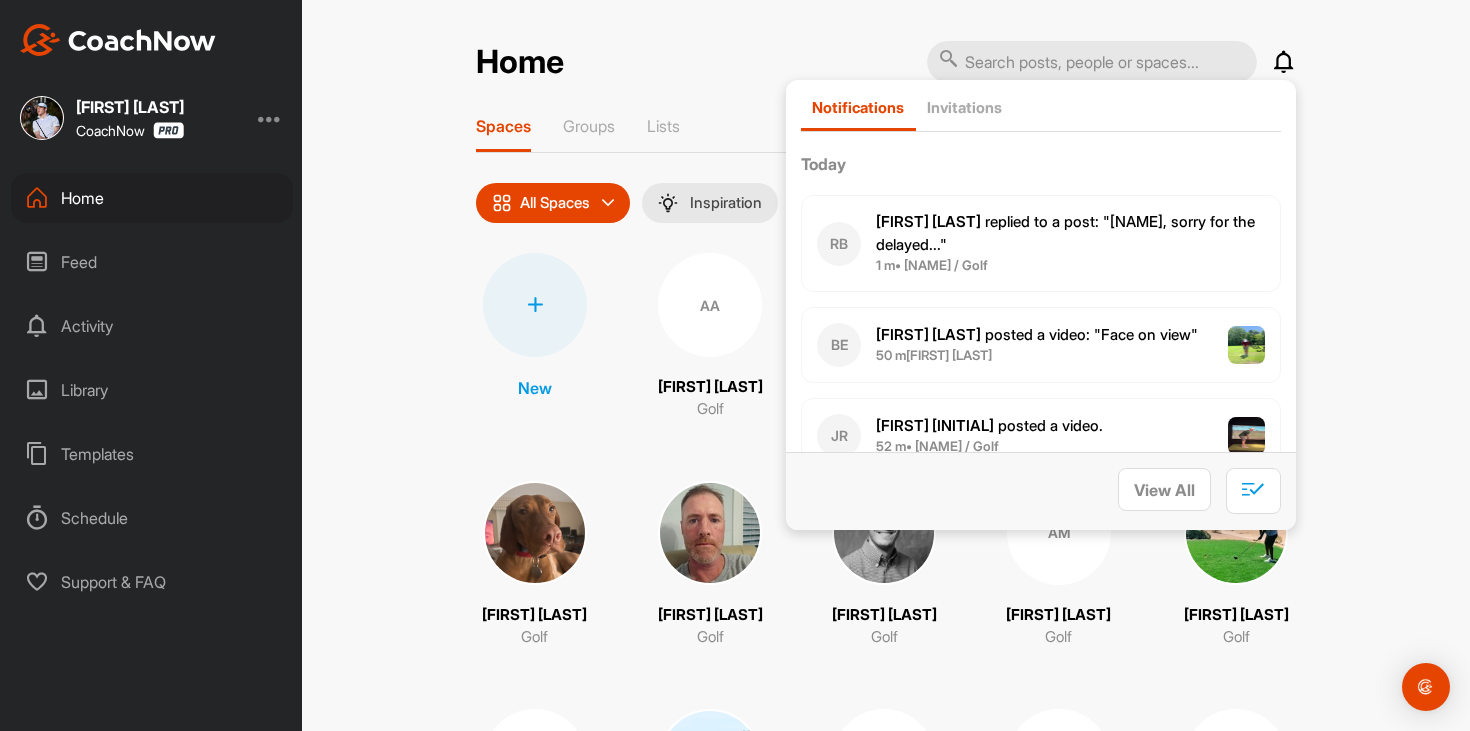 click at bounding box center (1284, 62) 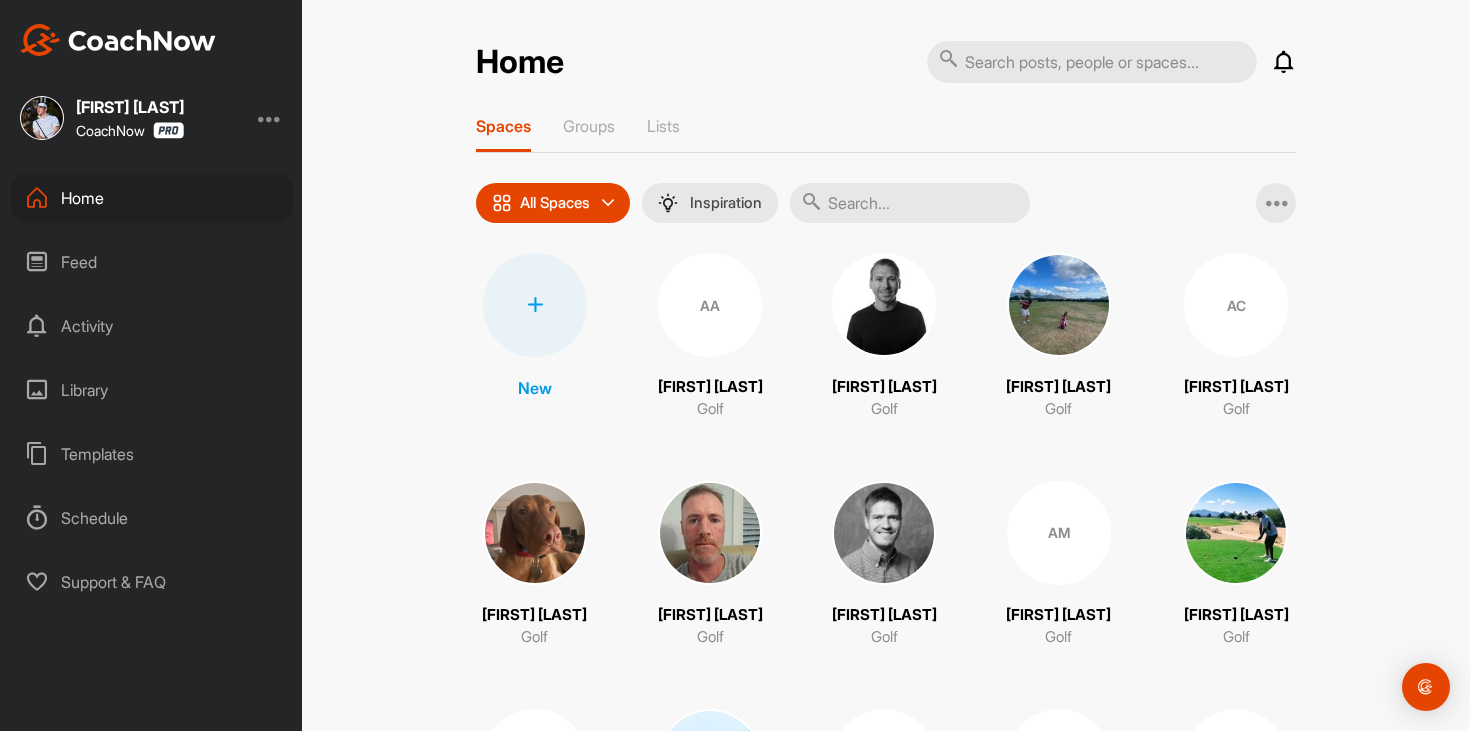click on "Feed" at bounding box center (152, 262) 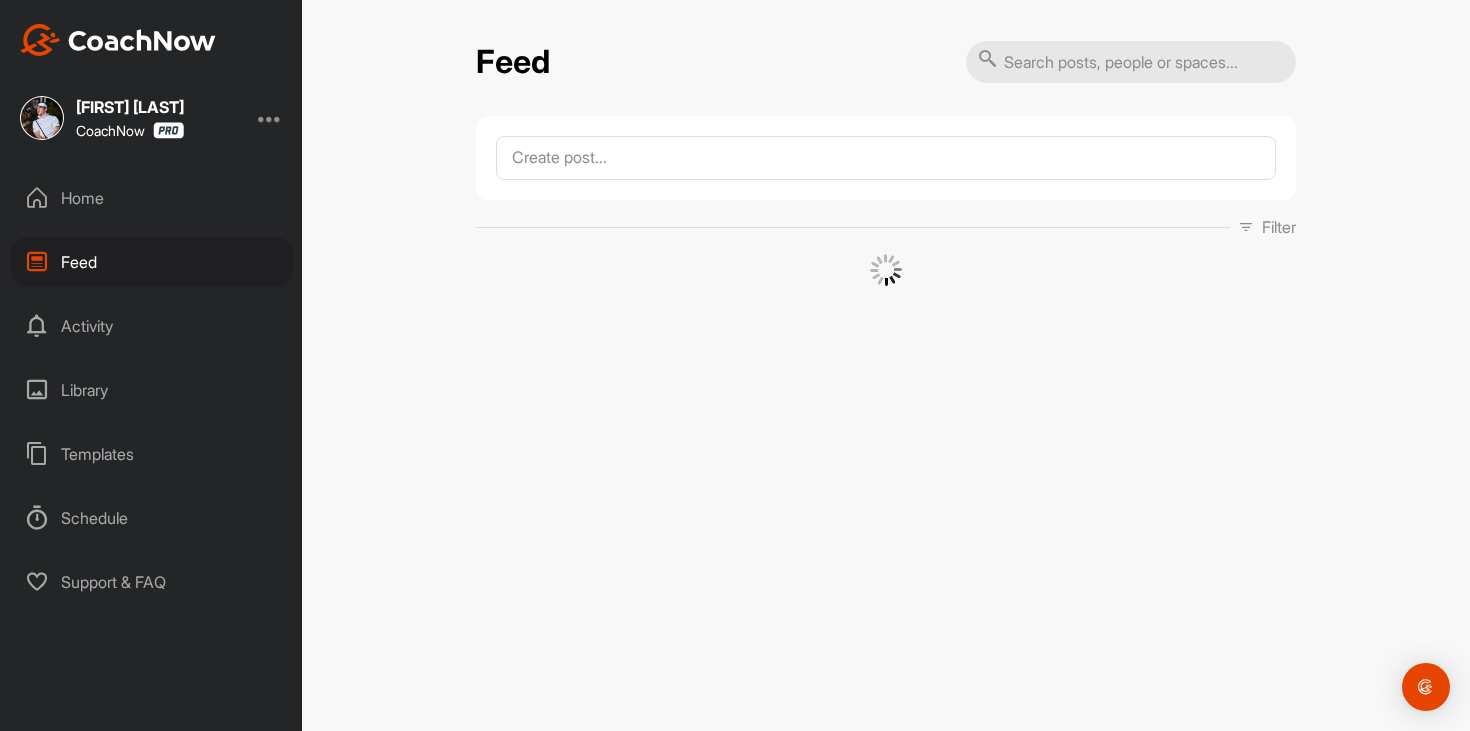 click on "Home" at bounding box center [152, 198] 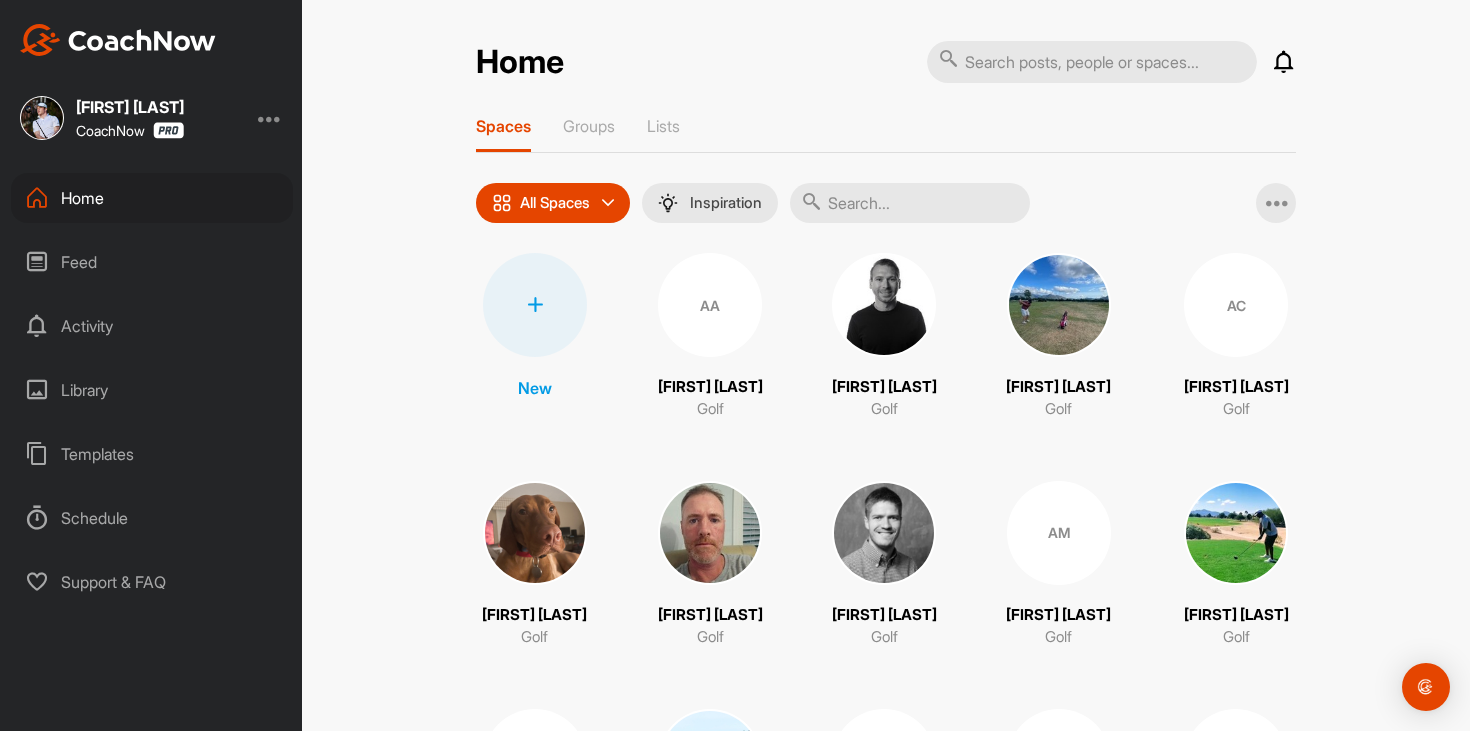 click at bounding box center (910, 203) 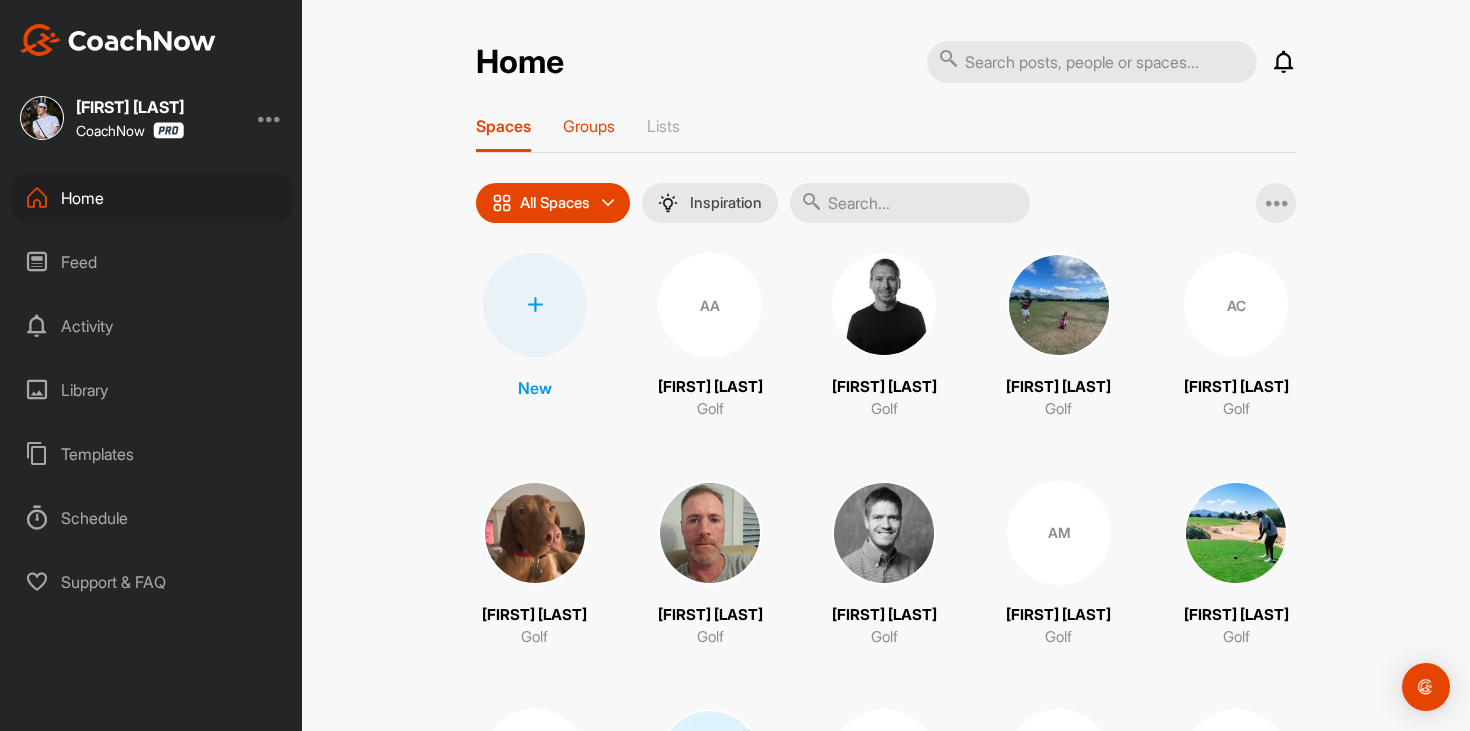 click on "Groups" at bounding box center [589, 126] 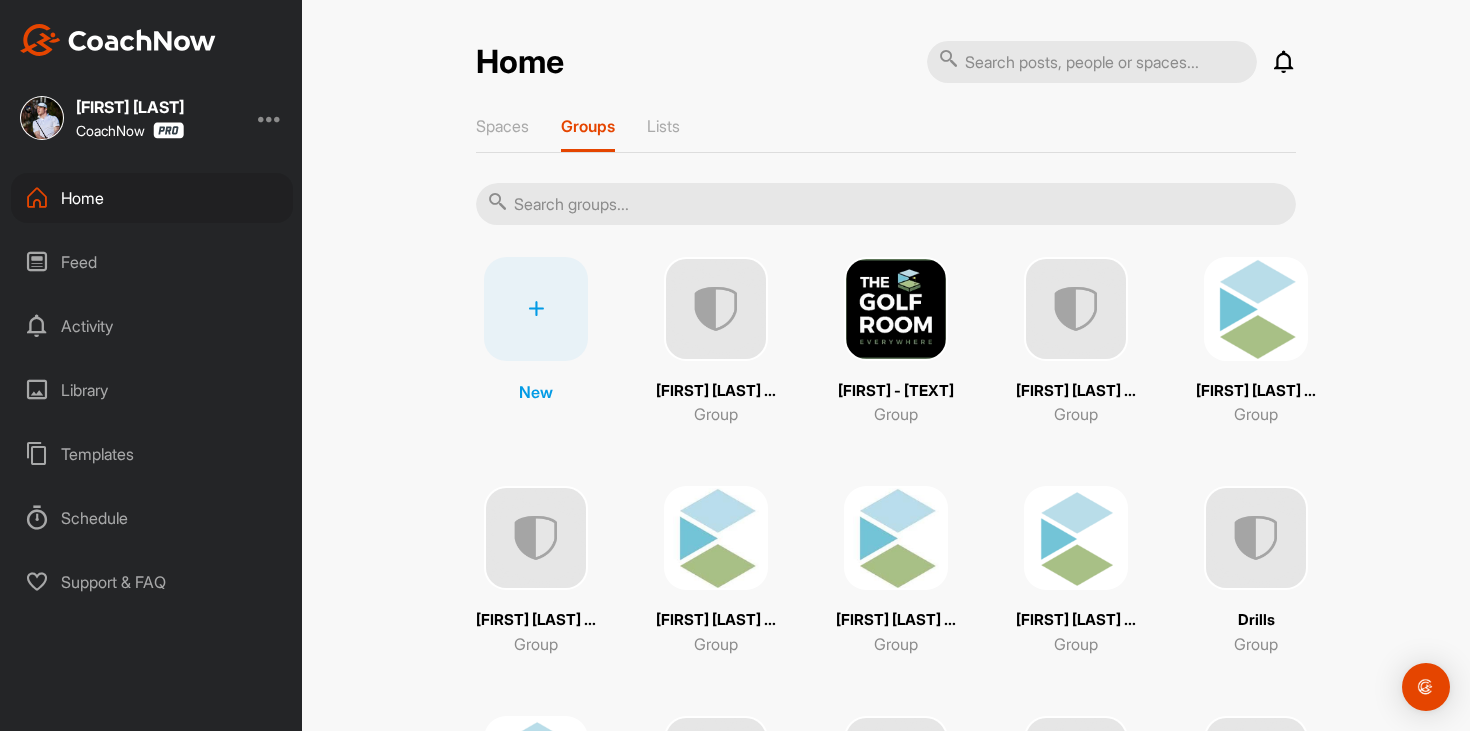 click at bounding box center (886, 204) 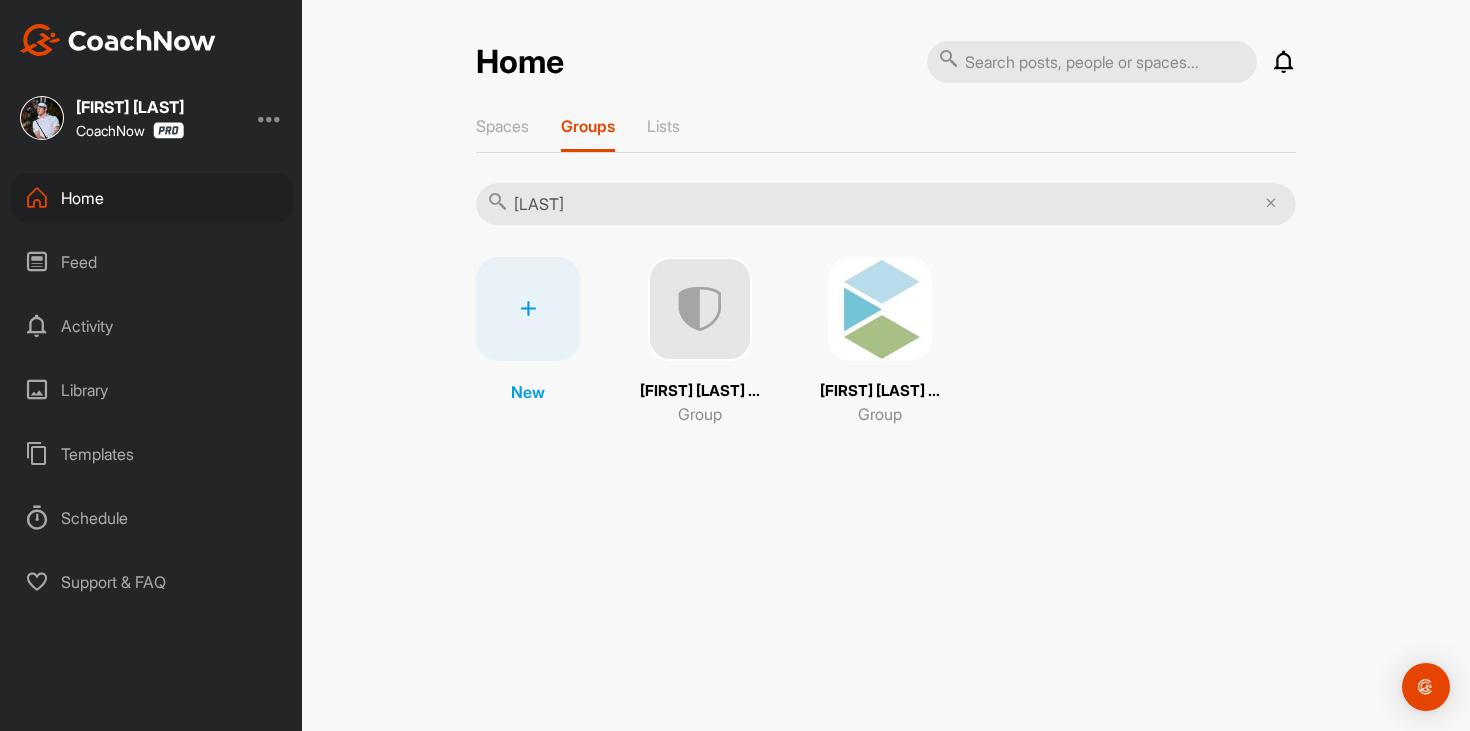 type on "brady" 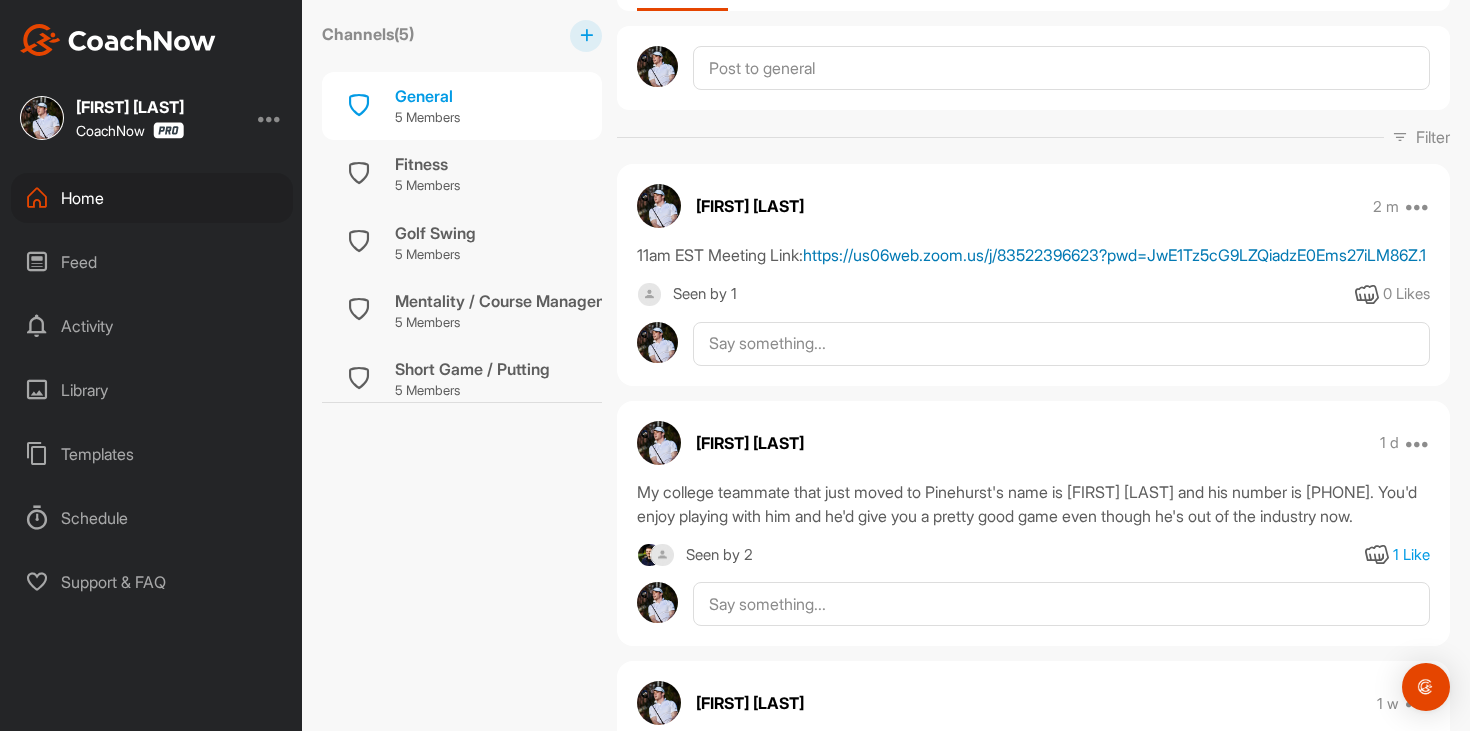 scroll, scrollTop: 0, scrollLeft: 0, axis: both 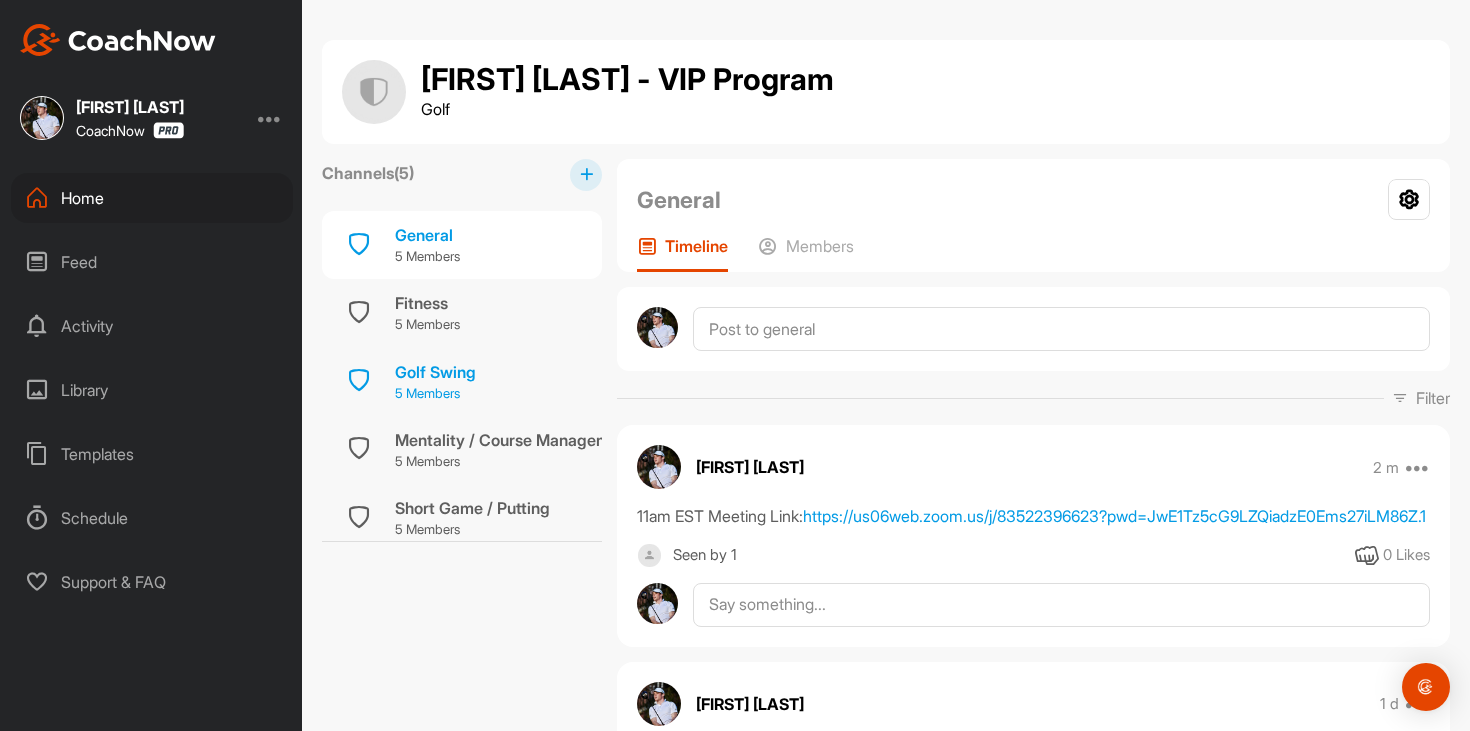 click on "Golf Swing 5 Members" at bounding box center (462, 381) 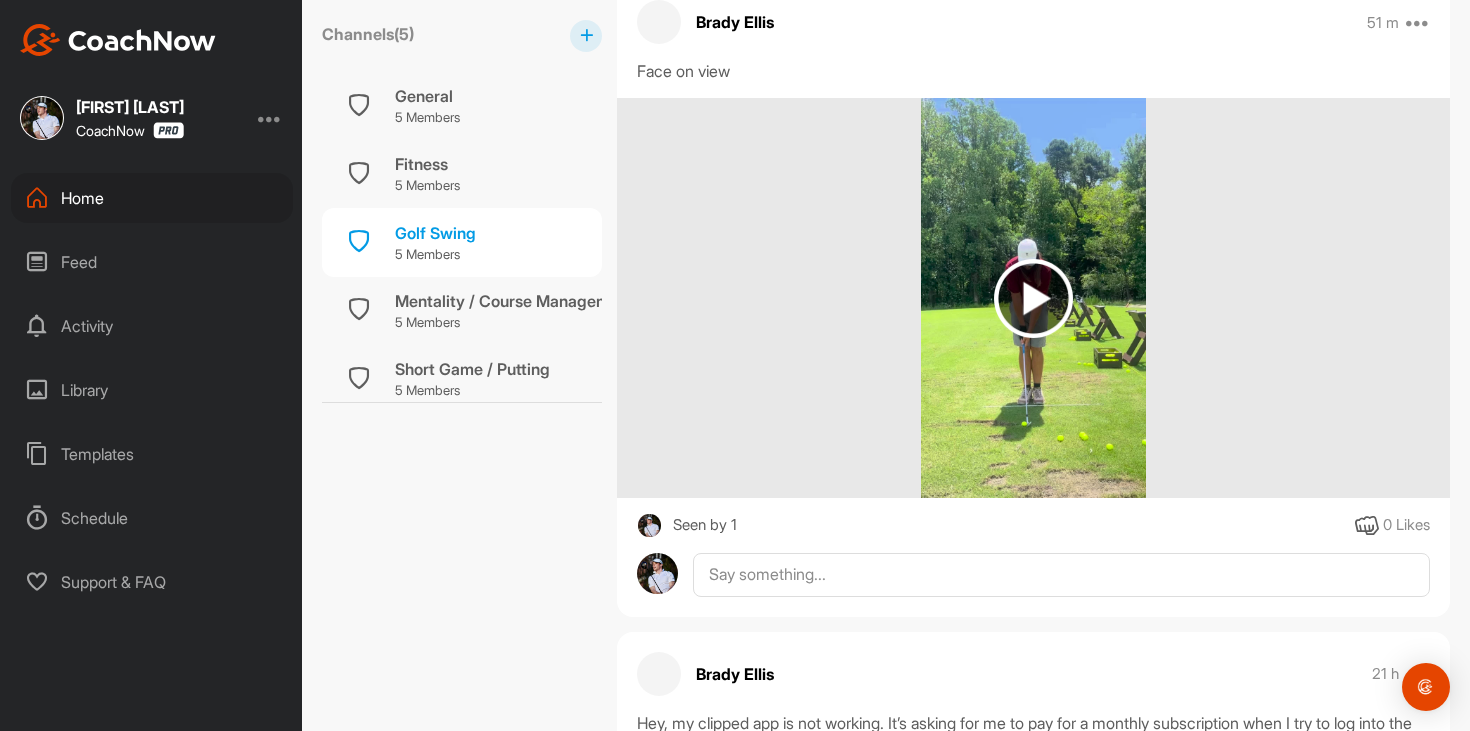 scroll, scrollTop: 450, scrollLeft: 0, axis: vertical 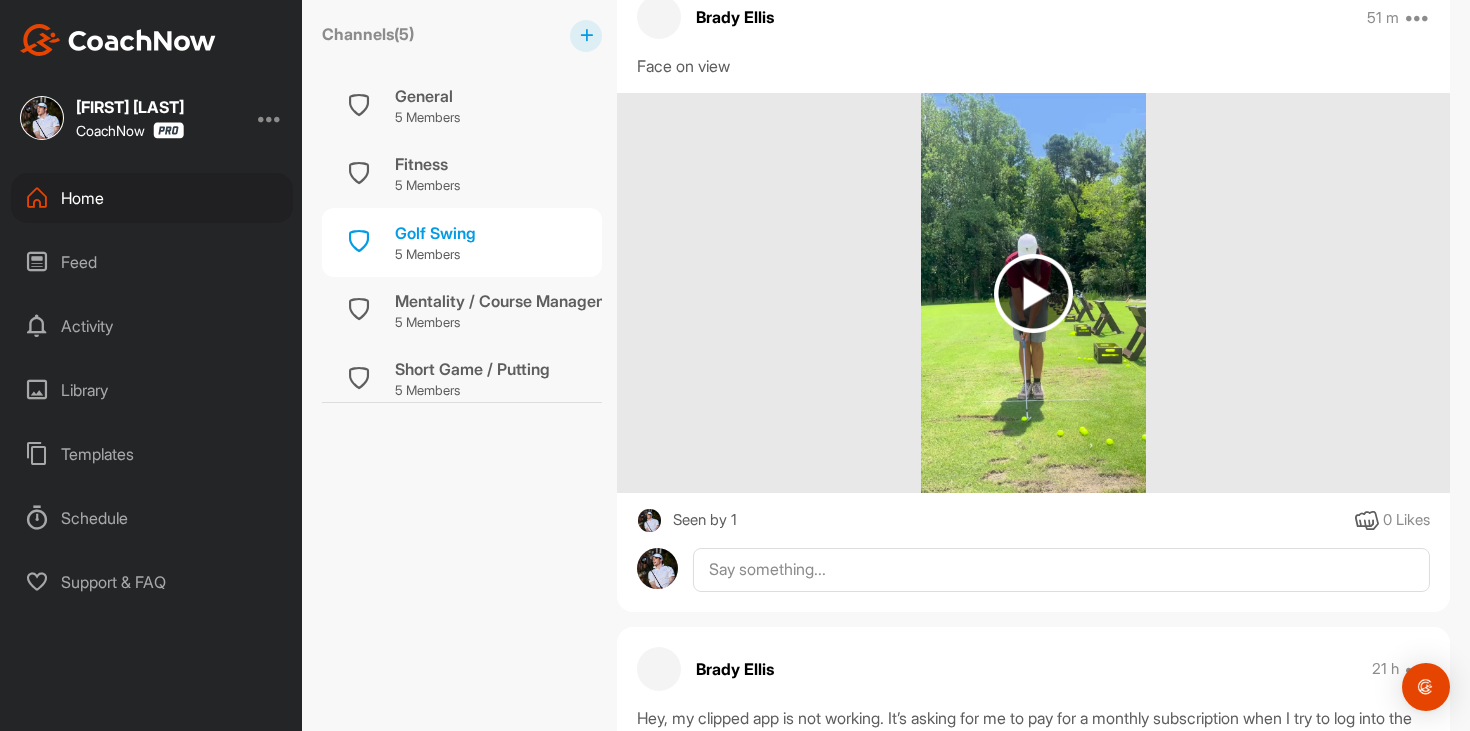 click at bounding box center [1033, 293] 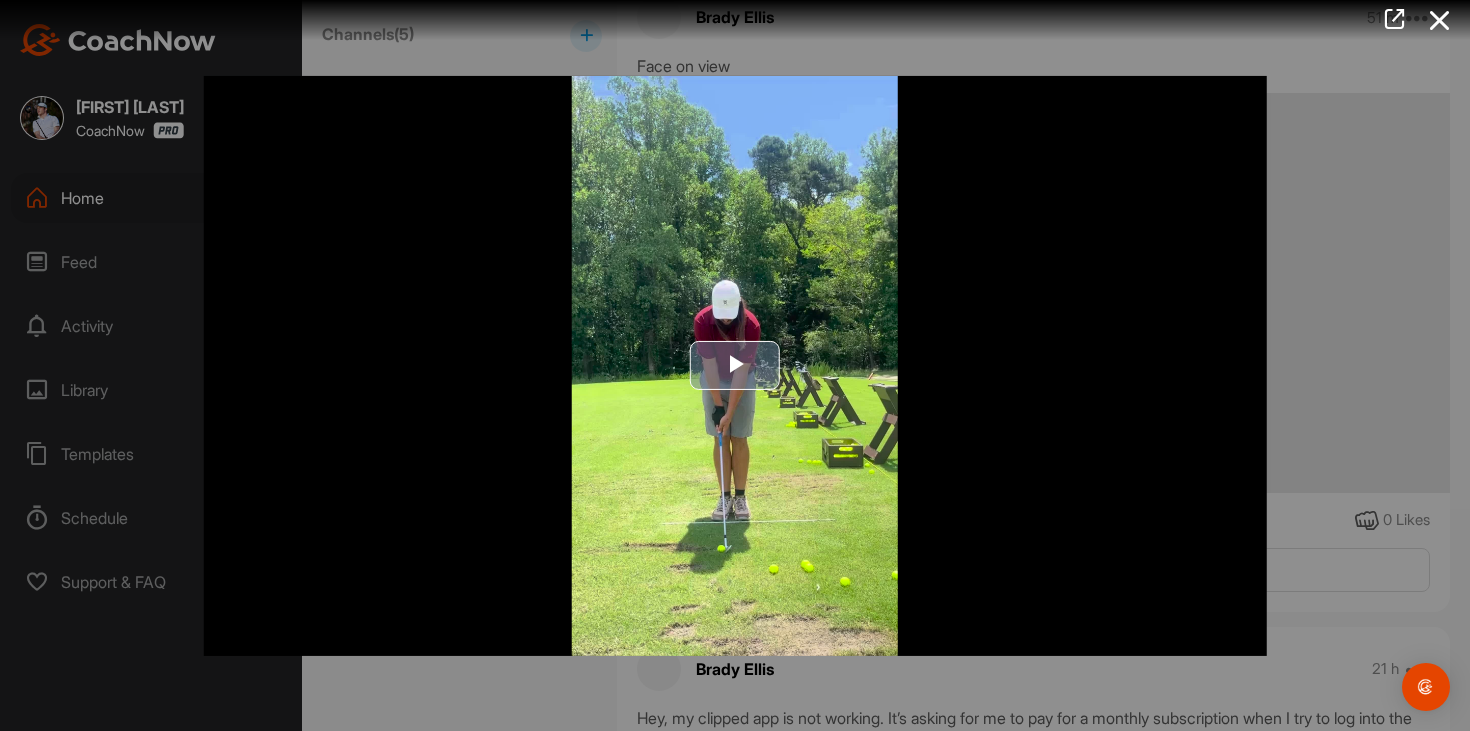 click at bounding box center (735, 366) 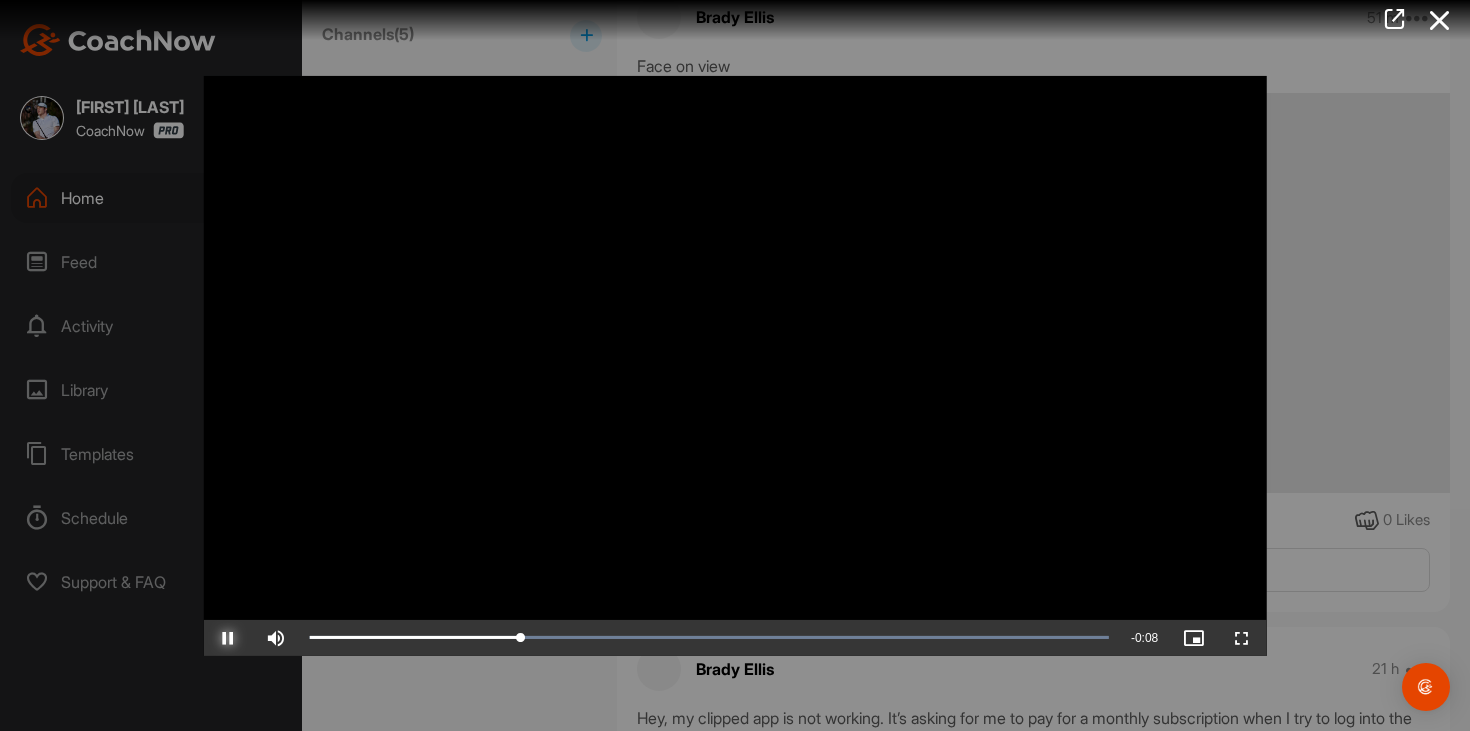 click at bounding box center (228, 638) 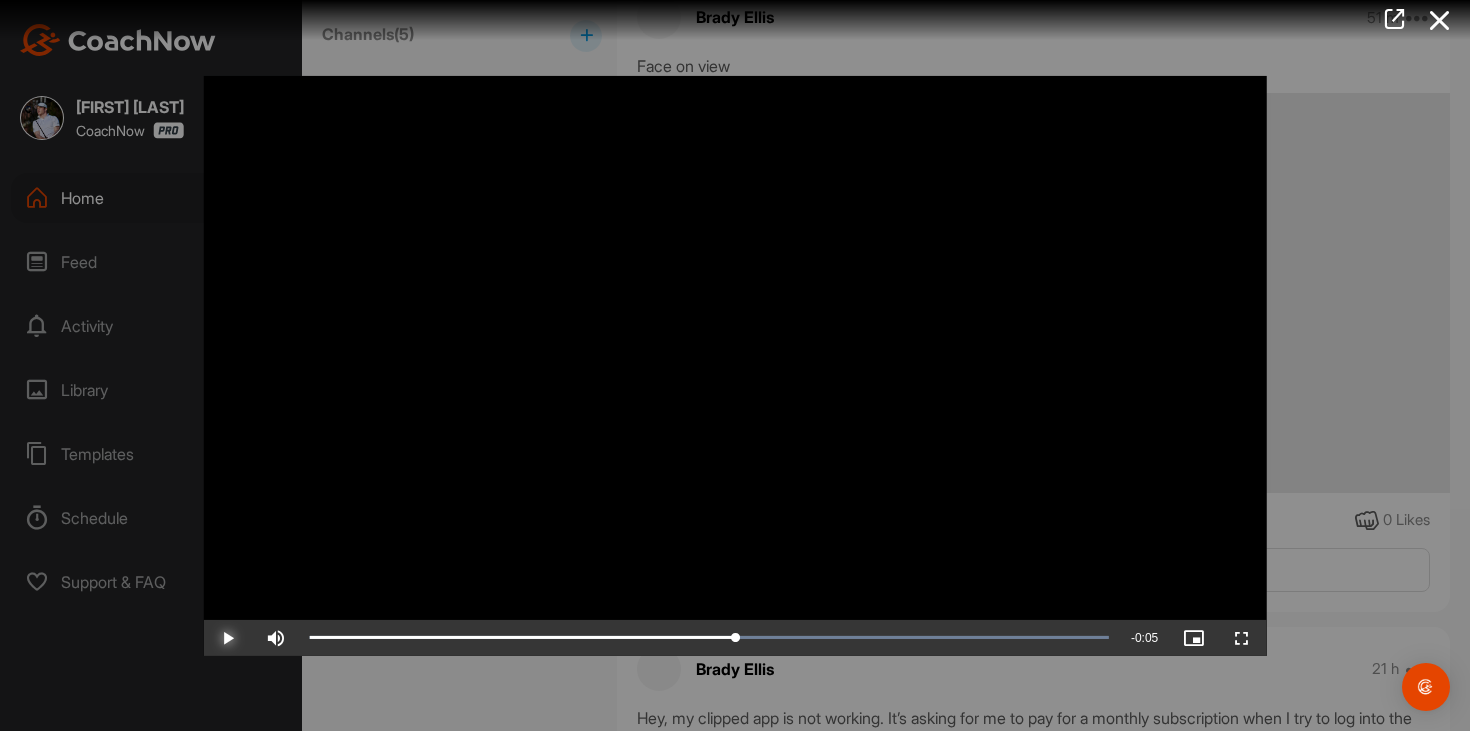 drag, startPoint x: 526, startPoint y: 642, endPoint x: 751, endPoint y: 605, distance: 228.02193 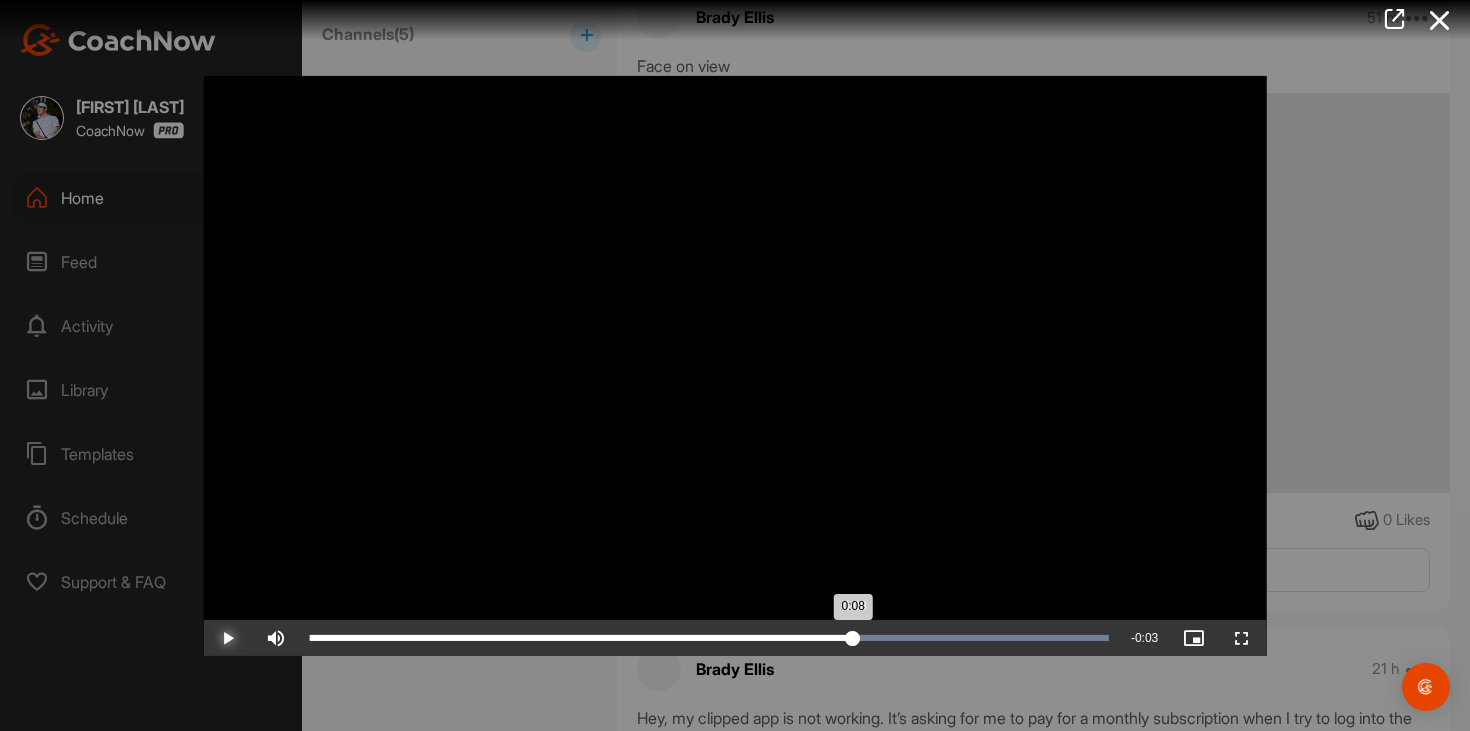 drag, startPoint x: 754, startPoint y: 632, endPoint x: 853, endPoint y: 635, distance: 99.04544 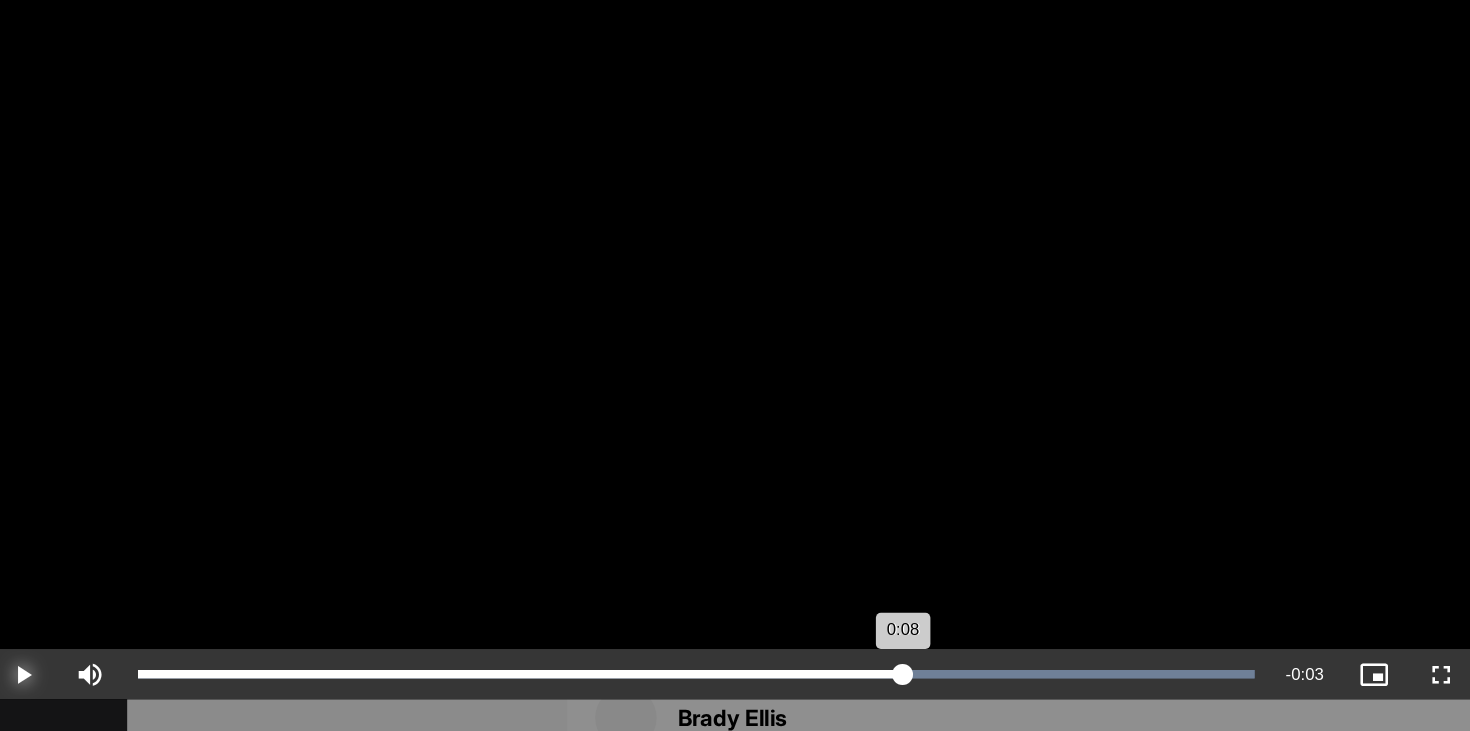 click on "0:08" at bounding box center [583, 638] 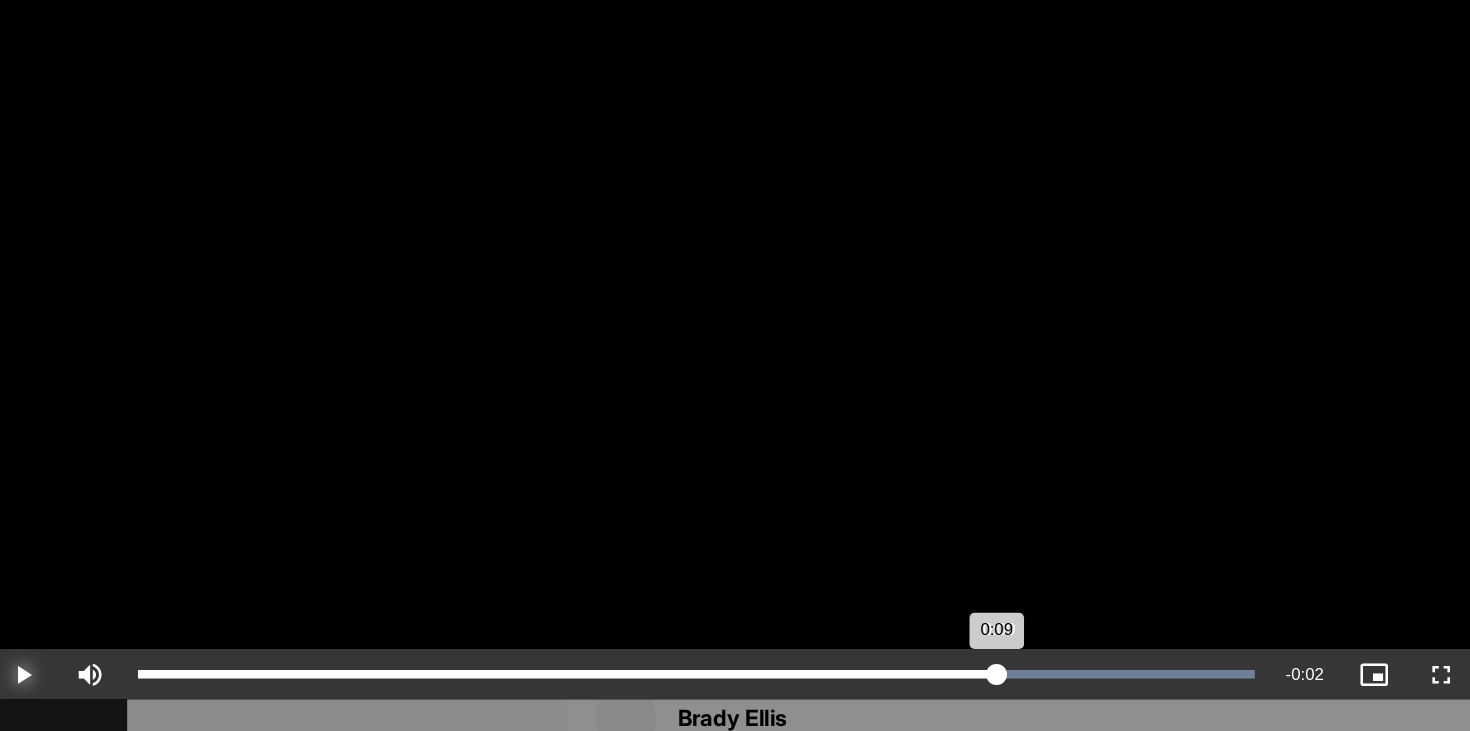 drag, startPoint x: 861, startPoint y: 638, endPoint x: 924, endPoint y: 632, distance: 63.28507 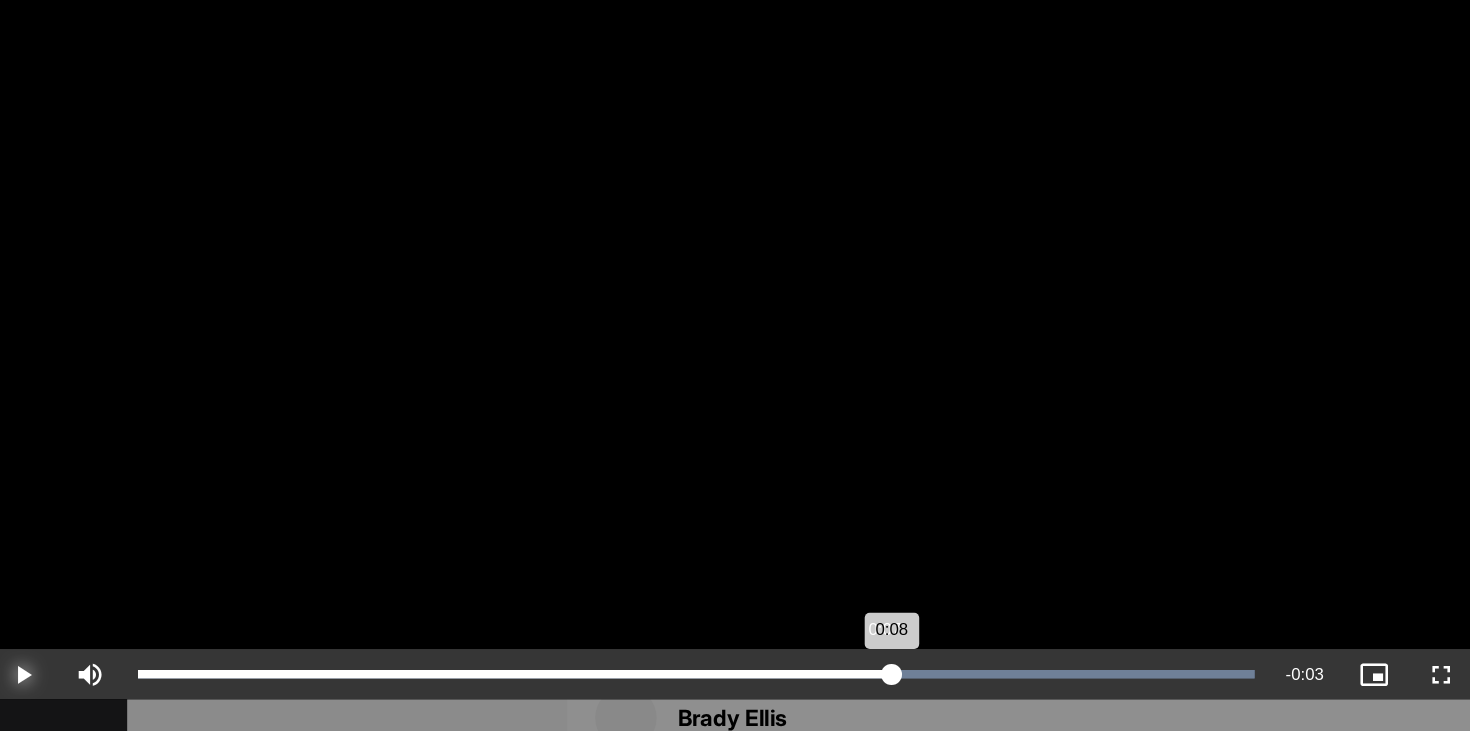 drag, startPoint x: 925, startPoint y: 640, endPoint x: 837, endPoint y: 635, distance: 88.14193 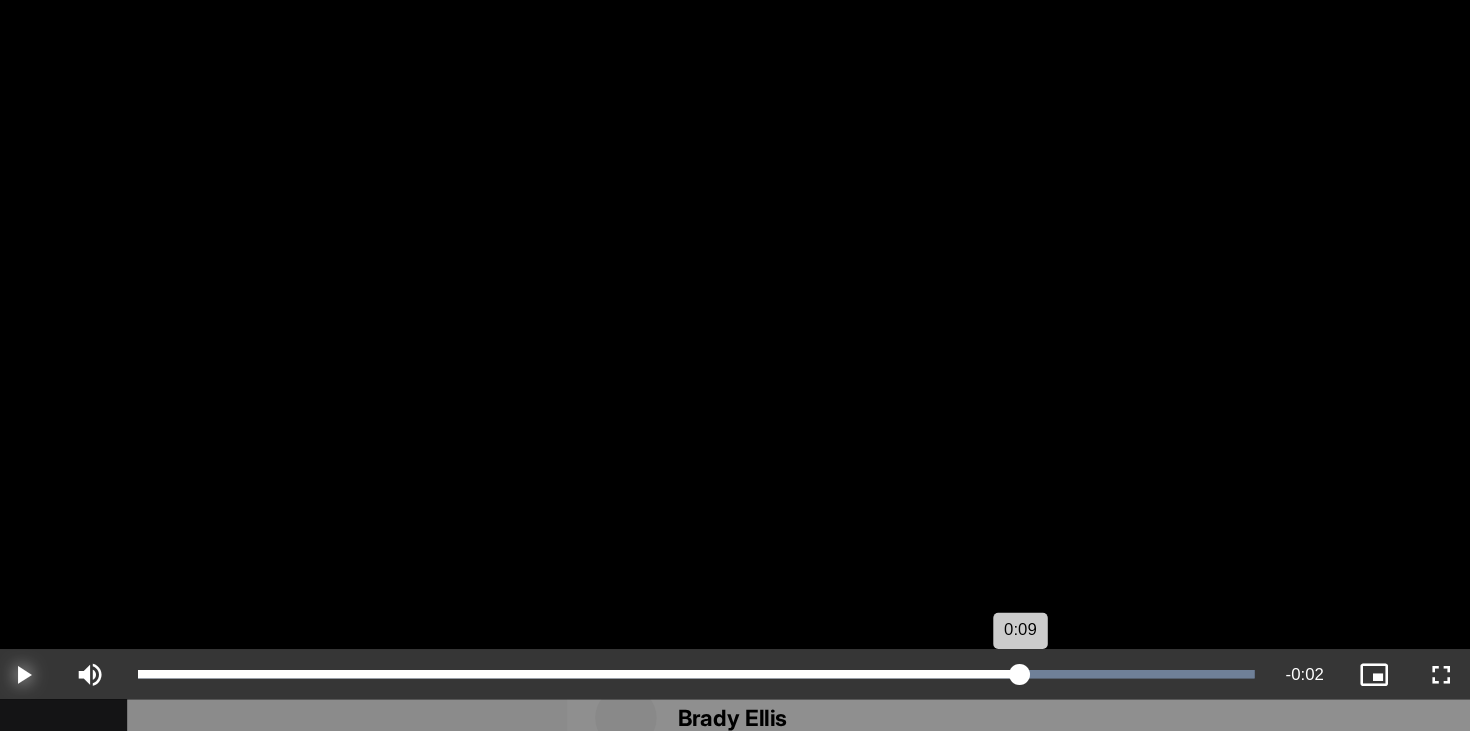 drag, startPoint x: 838, startPoint y: 638, endPoint x: 940, endPoint y: 622, distance: 103.24728 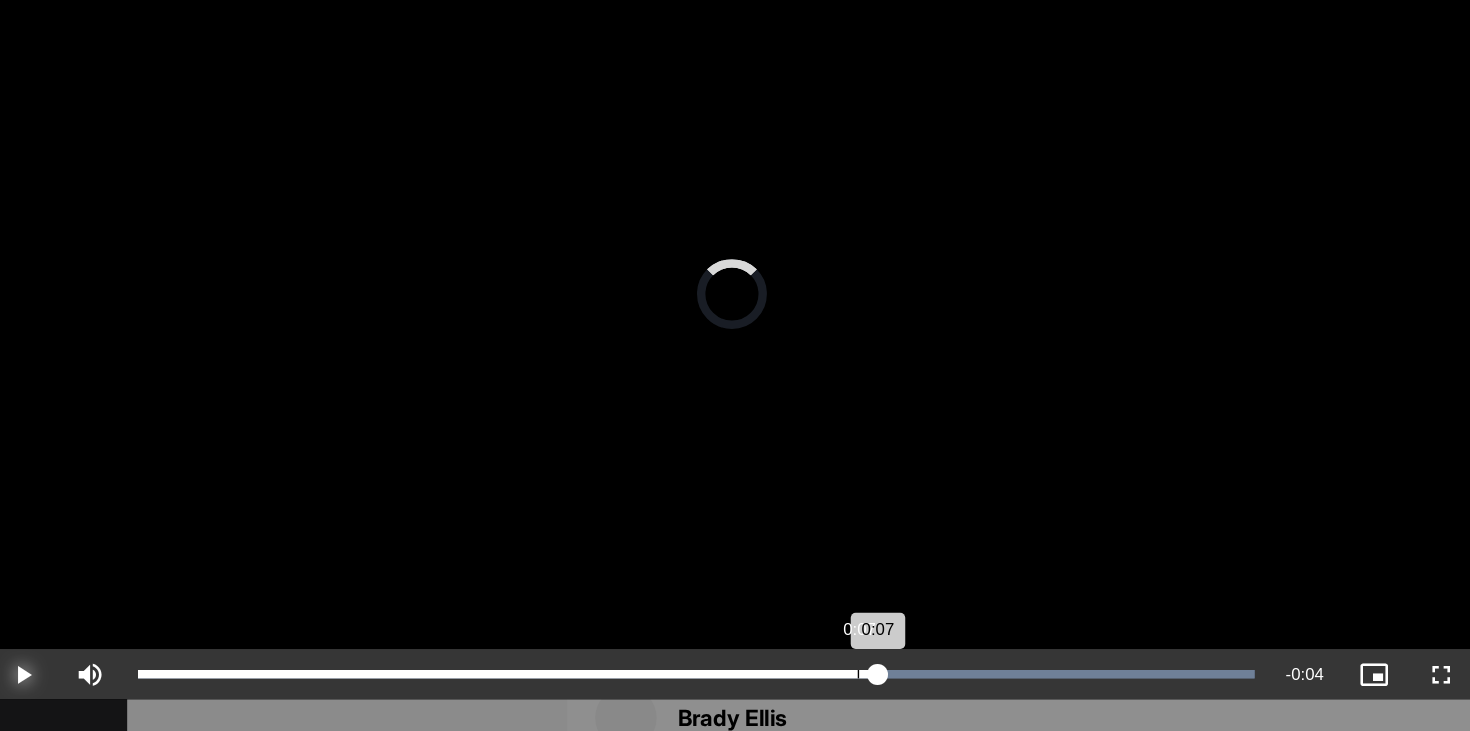 drag, startPoint x: 939, startPoint y: 638, endPoint x: 818, endPoint y: 649, distance: 121.49897 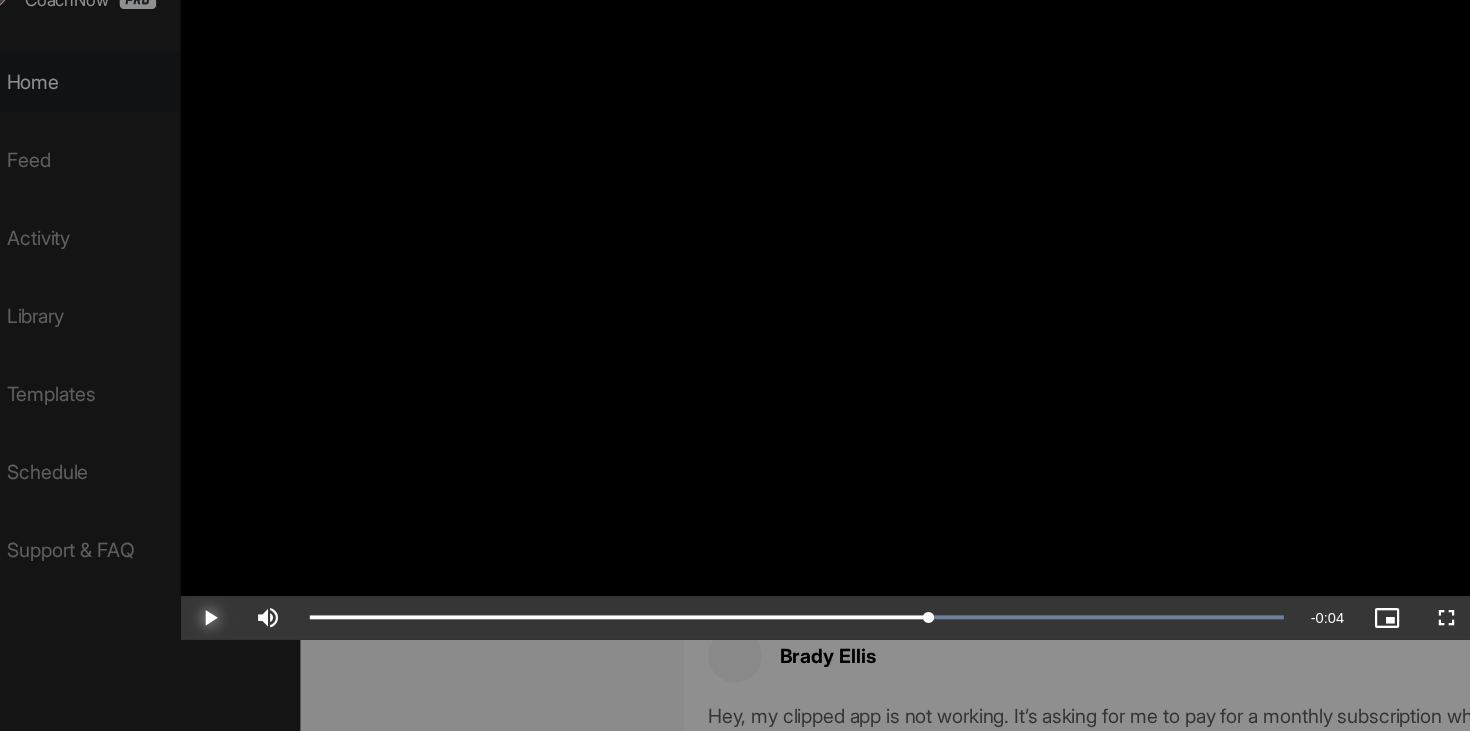 scroll, scrollTop: 0, scrollLeft: 0, axis: both 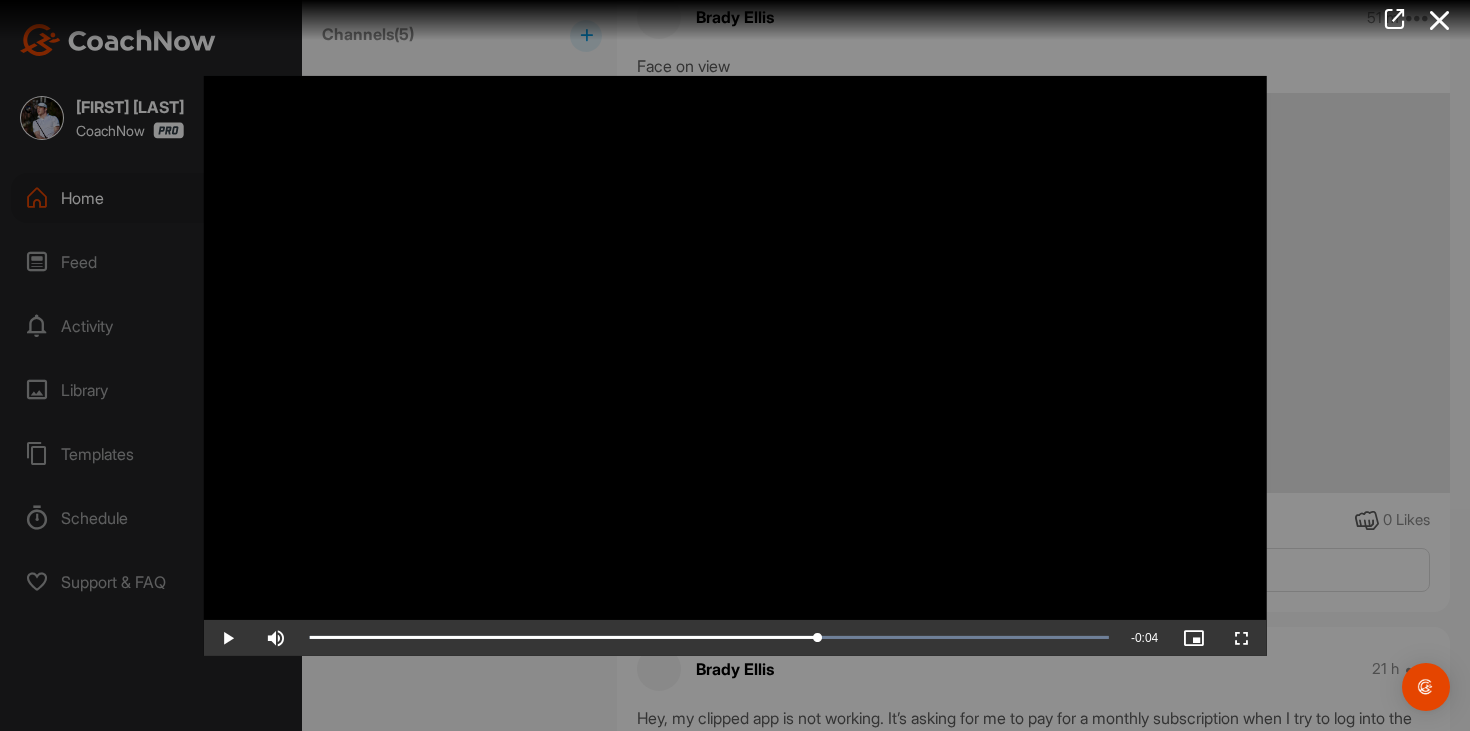 click at bounding box center (735, 365) 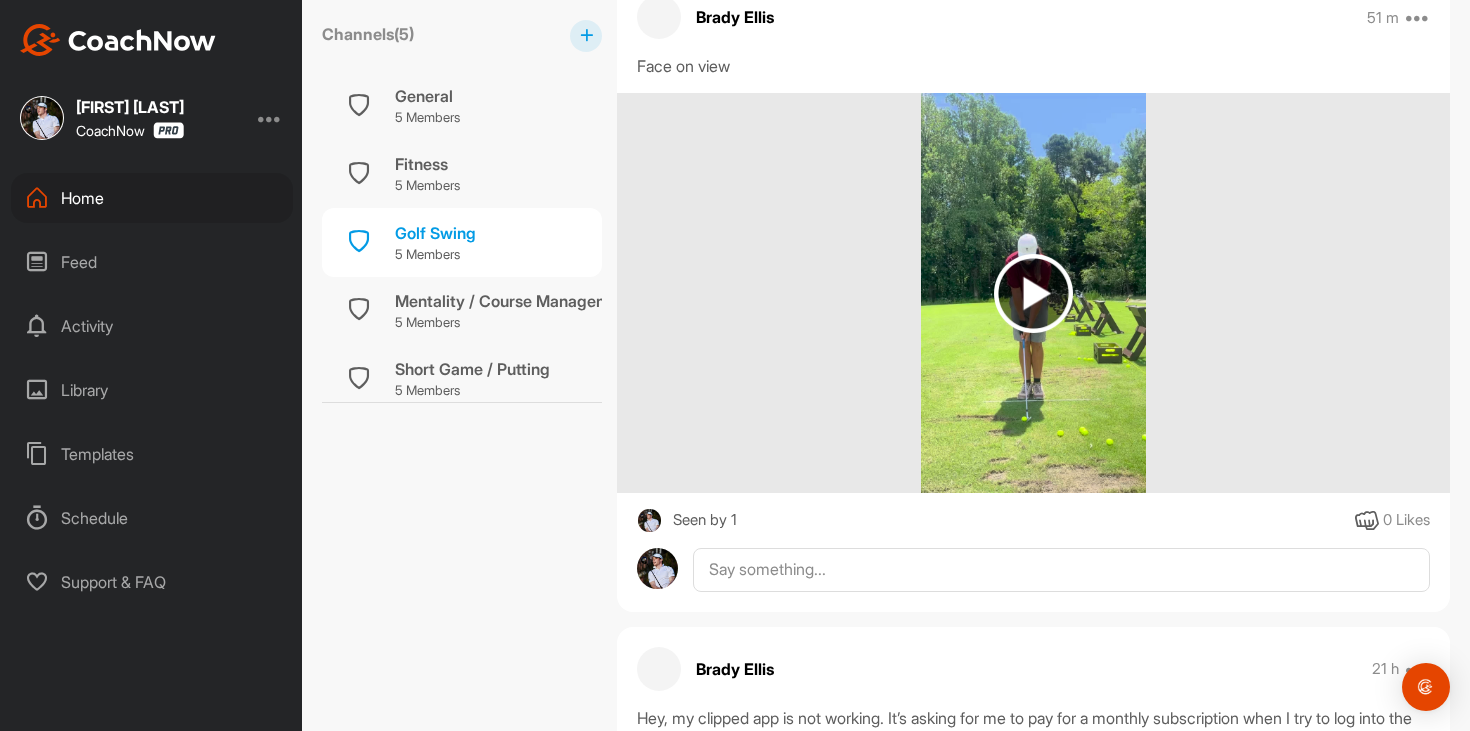 scroll, scrollTop: 0, scrollLeft: 0, axis: both 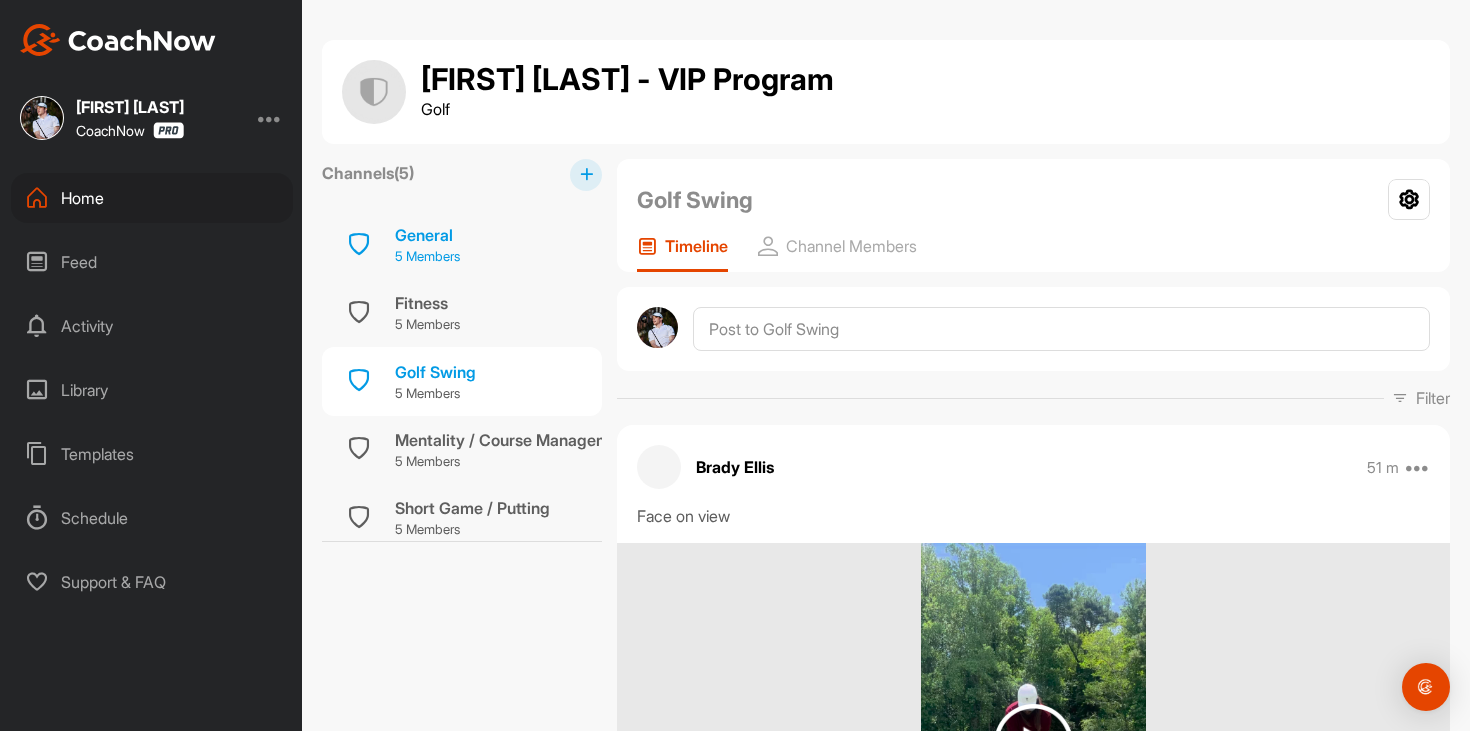 click on "5 Members" at bounding box center [427, 257] 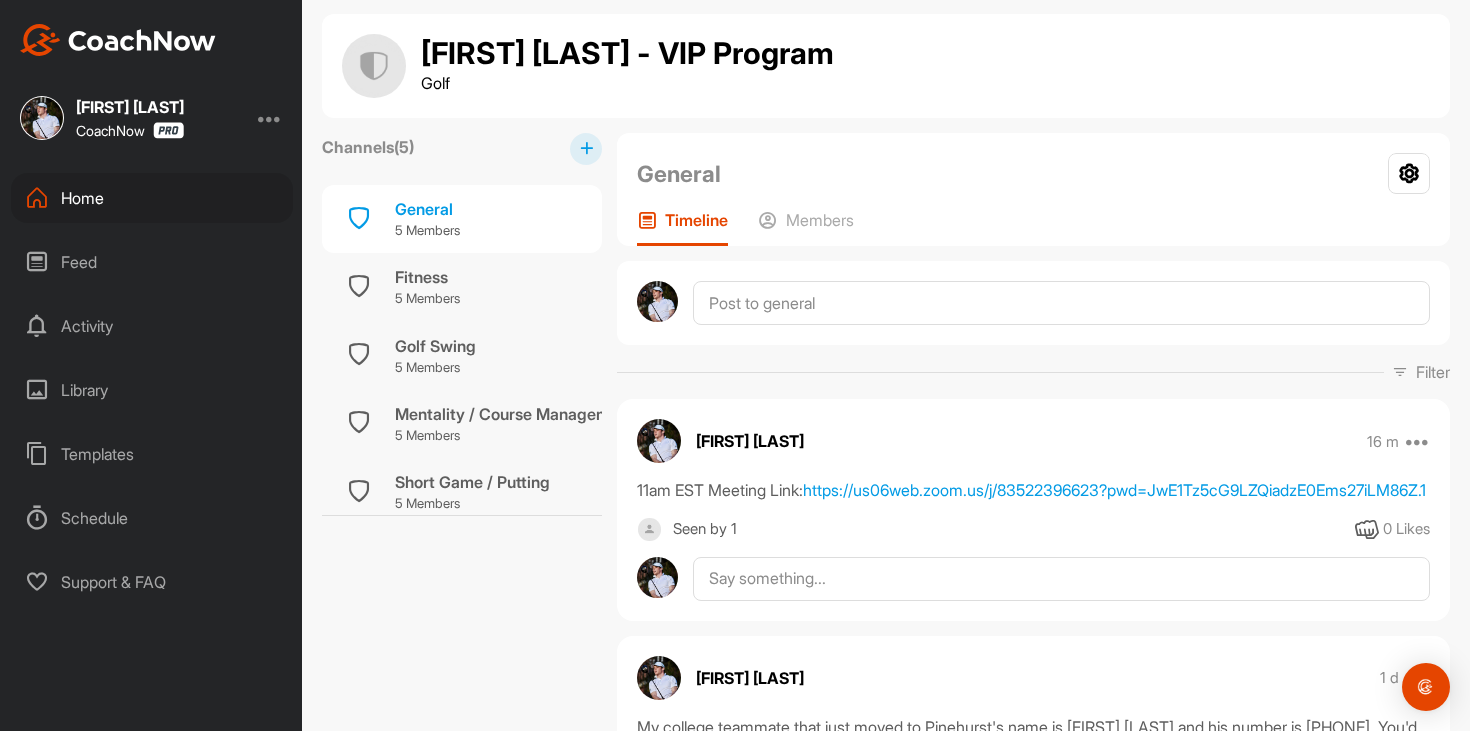 scroll, scrollTop: 31, scrollLeft: 0, axis: vertical 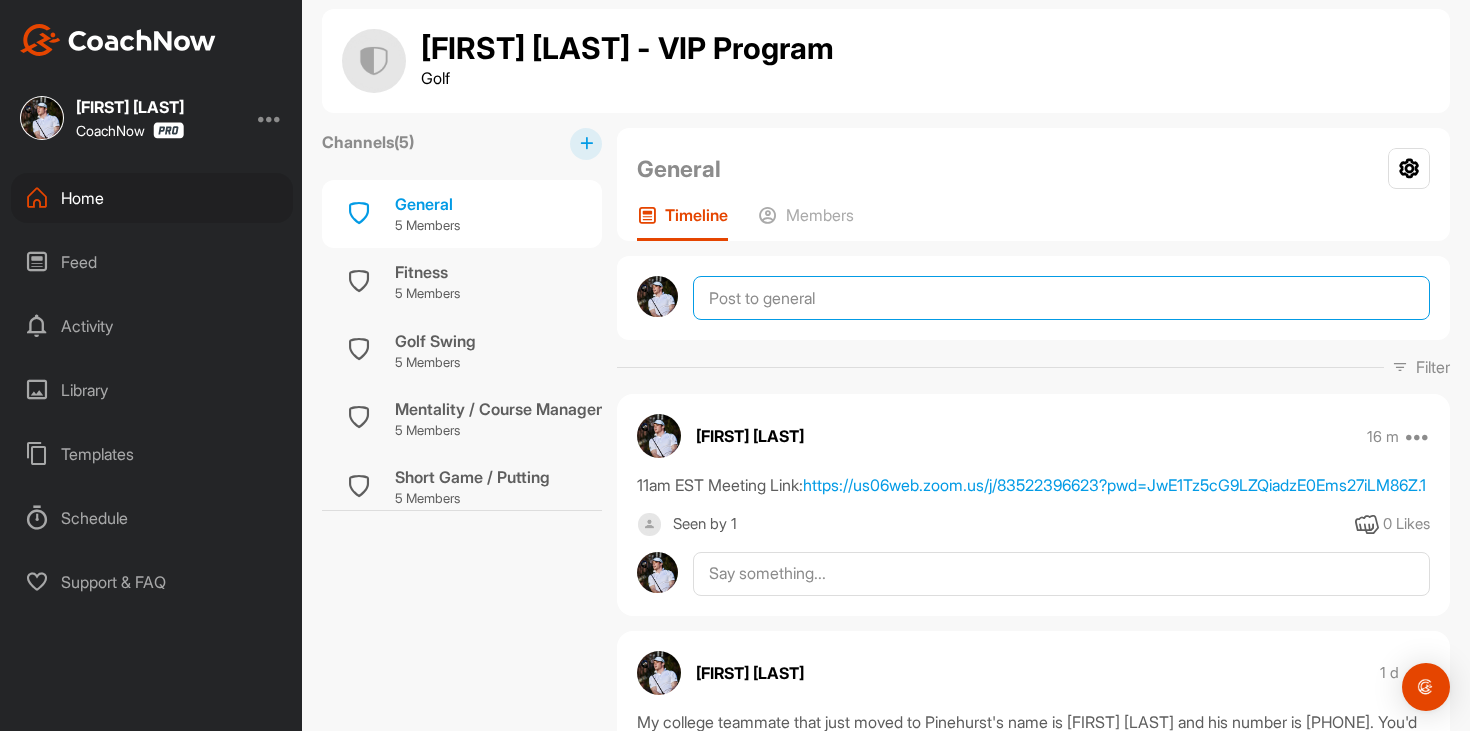 click at bounding box center [1061, 298] 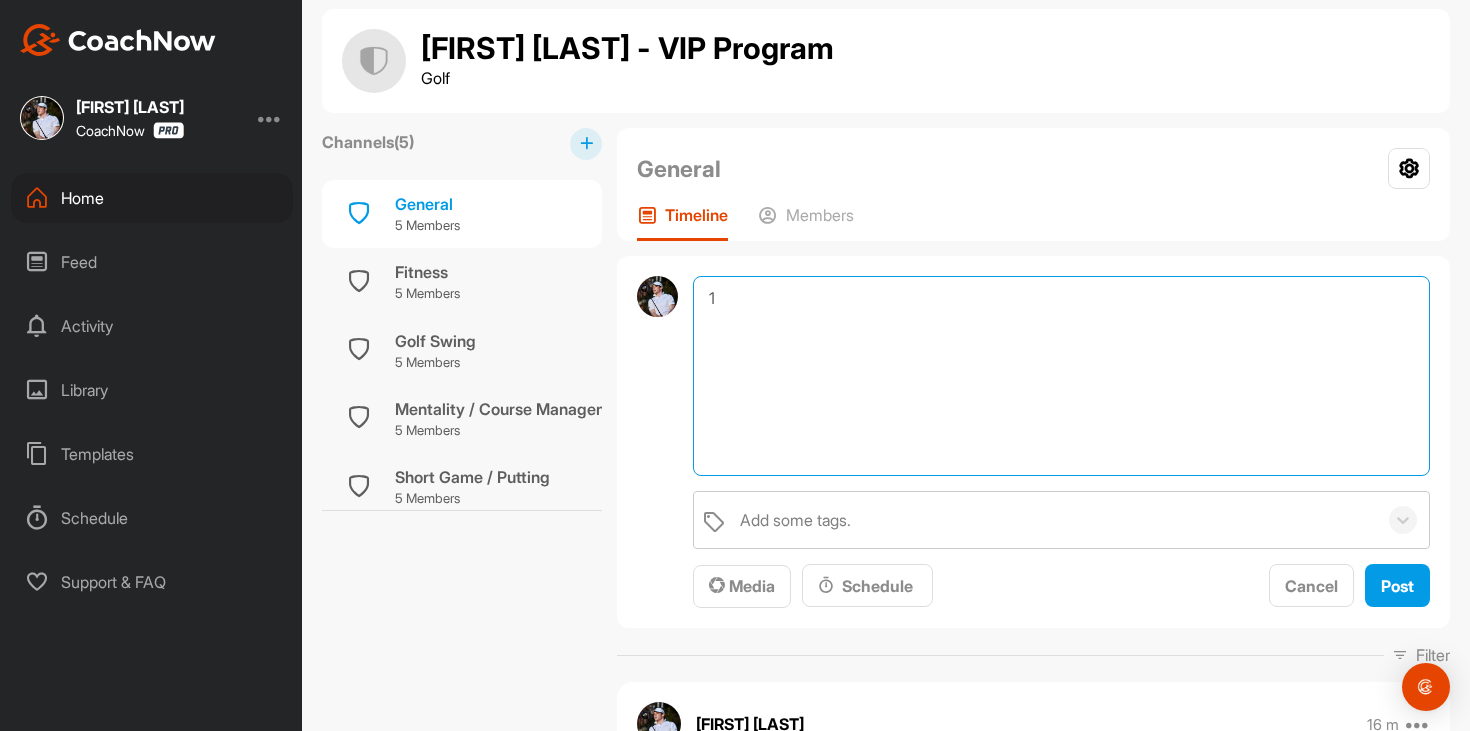 type on "1" 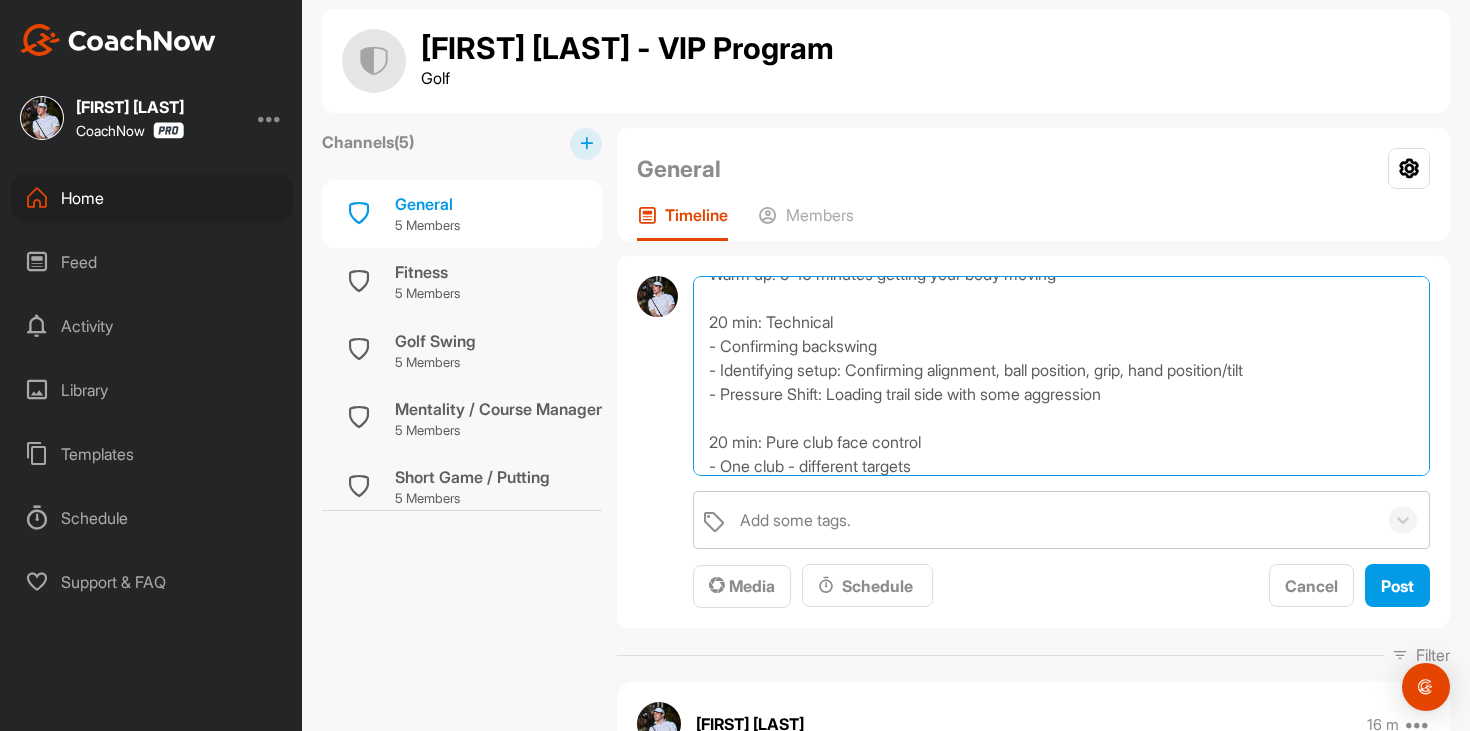 scroll, scrollTop: 96, scrollLeft: 0, axis: vertical 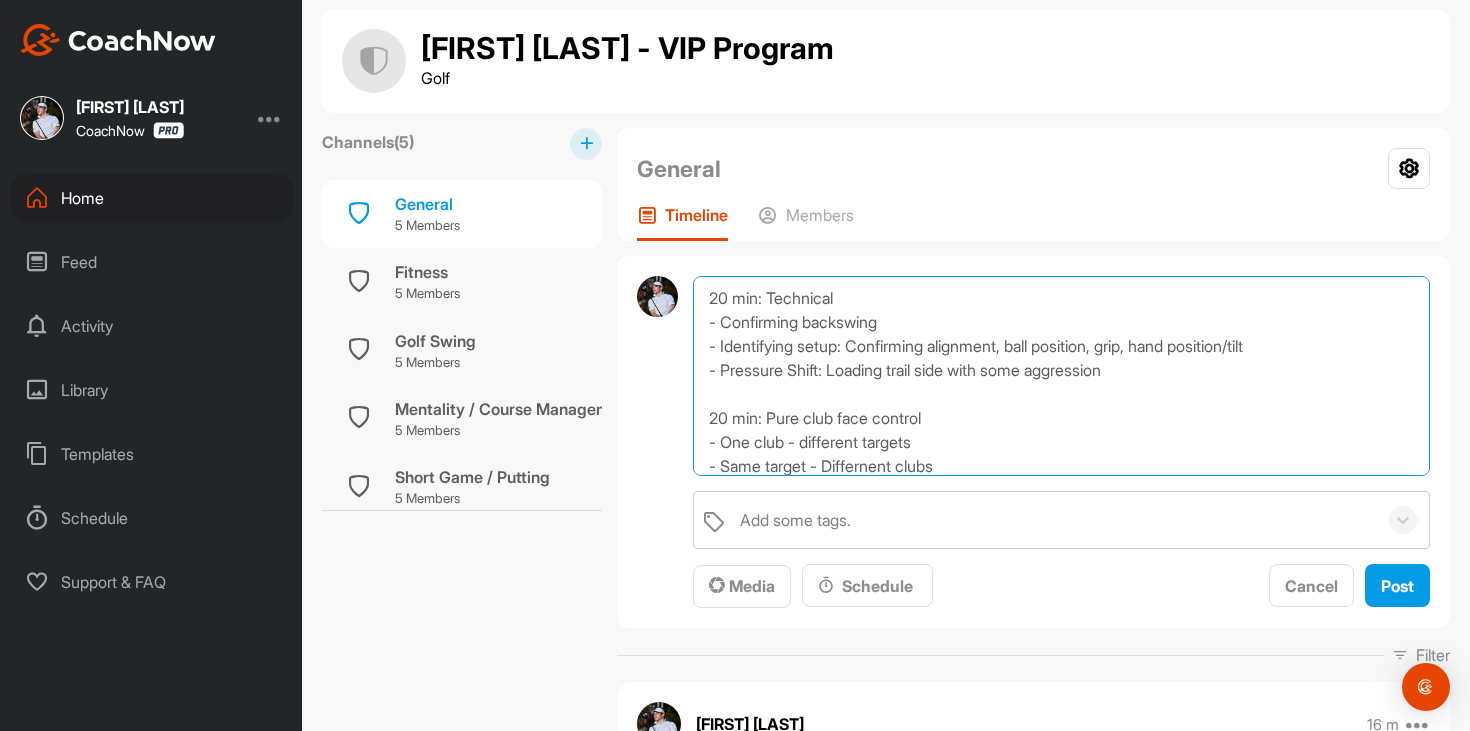 click on "Ball striking: 1 hour practice plan
Warm up: 5-10 minutes getting your body moving
20 min: Technical
- Confirming backswing
- Identifying setup: Confirming alignment, ball position, grip, hand position/tilt
- Pressure Shift: Loading trail side with some aggression
20 min: Pure club face control
- One club - different targets
- Same target - Differnent clubs" at bounding box center [1061, 376] 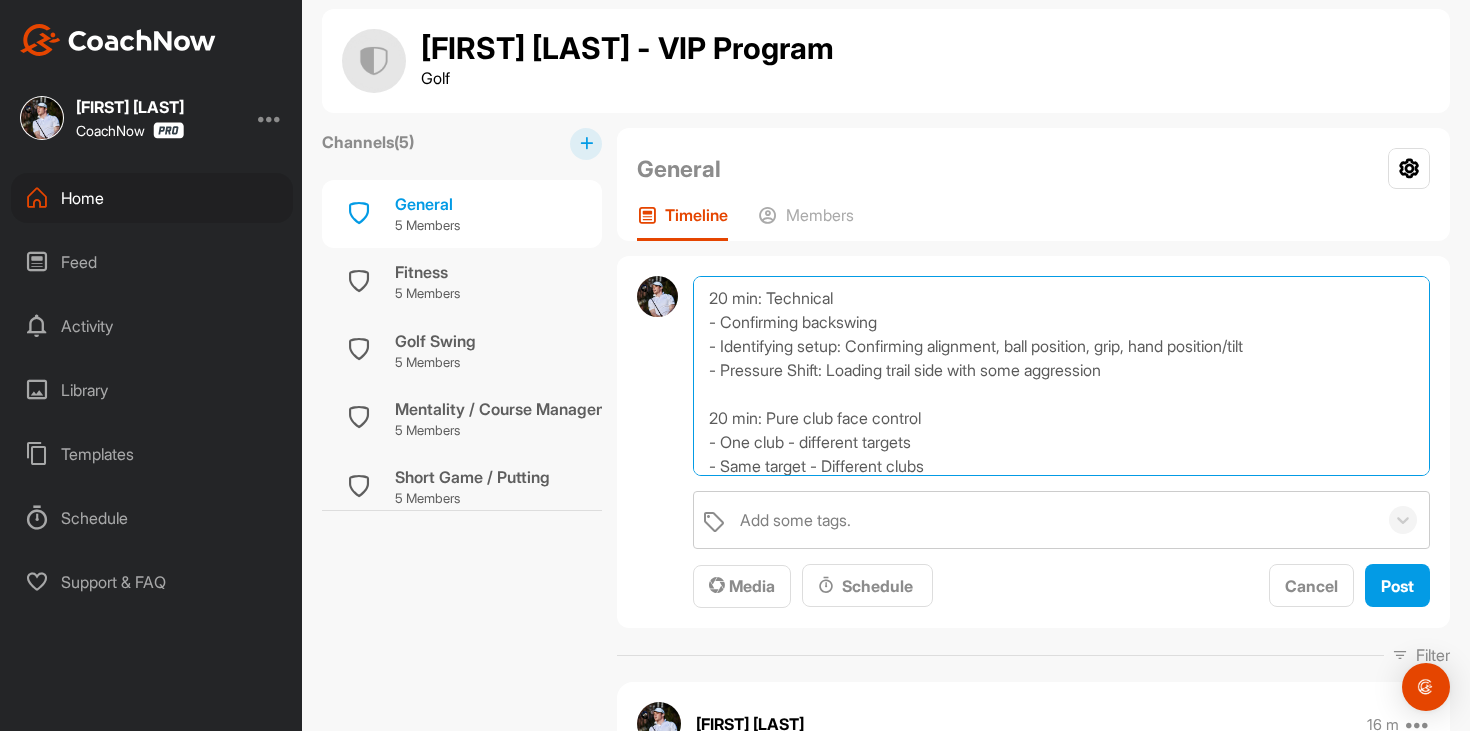 click on "Ball striking: 1 hour practice plan
Warm up: 5-10 minutes getting your body moving
20 min: Technical
- Confirming backswing
- Identifying setup: Confirming alignment, ball position, grip, hand position/tilt
- Pressure Shift: Loading trail side with some aggression
20 min: Pure club face control
- One club - different targets
- Same target - Different clubs" at bounding box center (1061, 376) 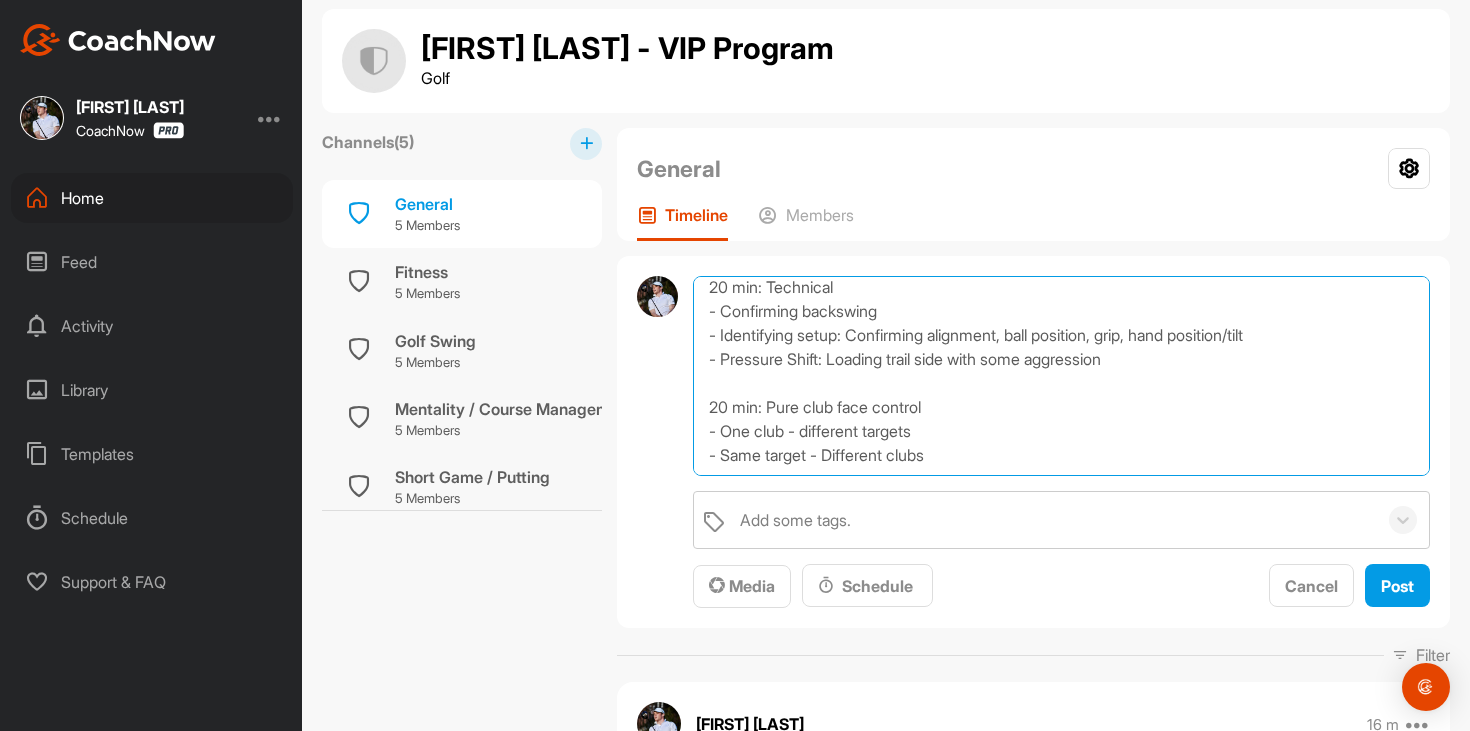 scroll, scrollTop: 144, scrollLeft: 0, axis: vertical 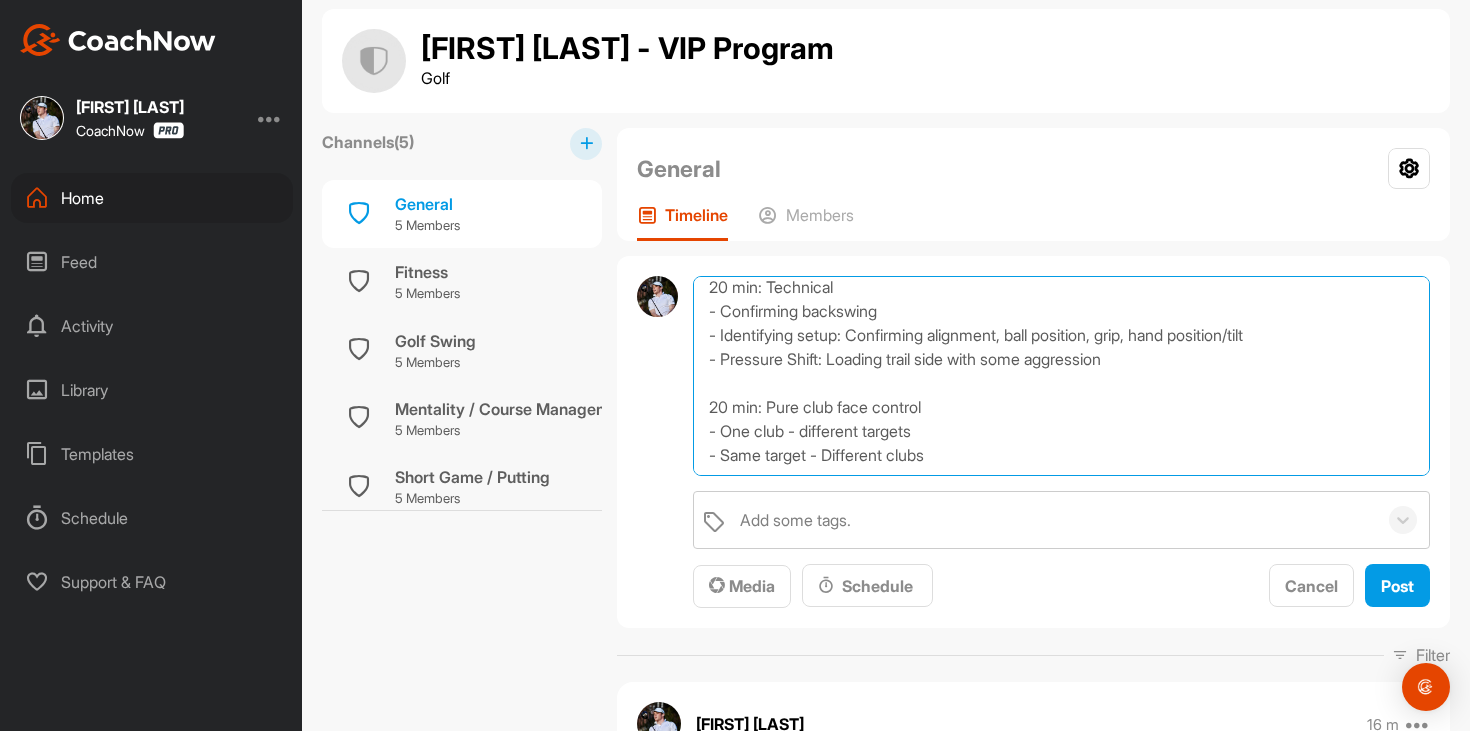 click on "Ball striking: 1 hour practice plan
Warm up: 5-10 minutes getting your body moving
20 min: Technical
- Confirming backswing
- Identifying setup: Confirming alignment, ball position, grip, hand position/tilt
- Pressure Shift: Loading trail side with some aggression
20 min: Pure club face control
- One club - different targets
- Same target - Different clubs" at bounding box center (1061, 376) 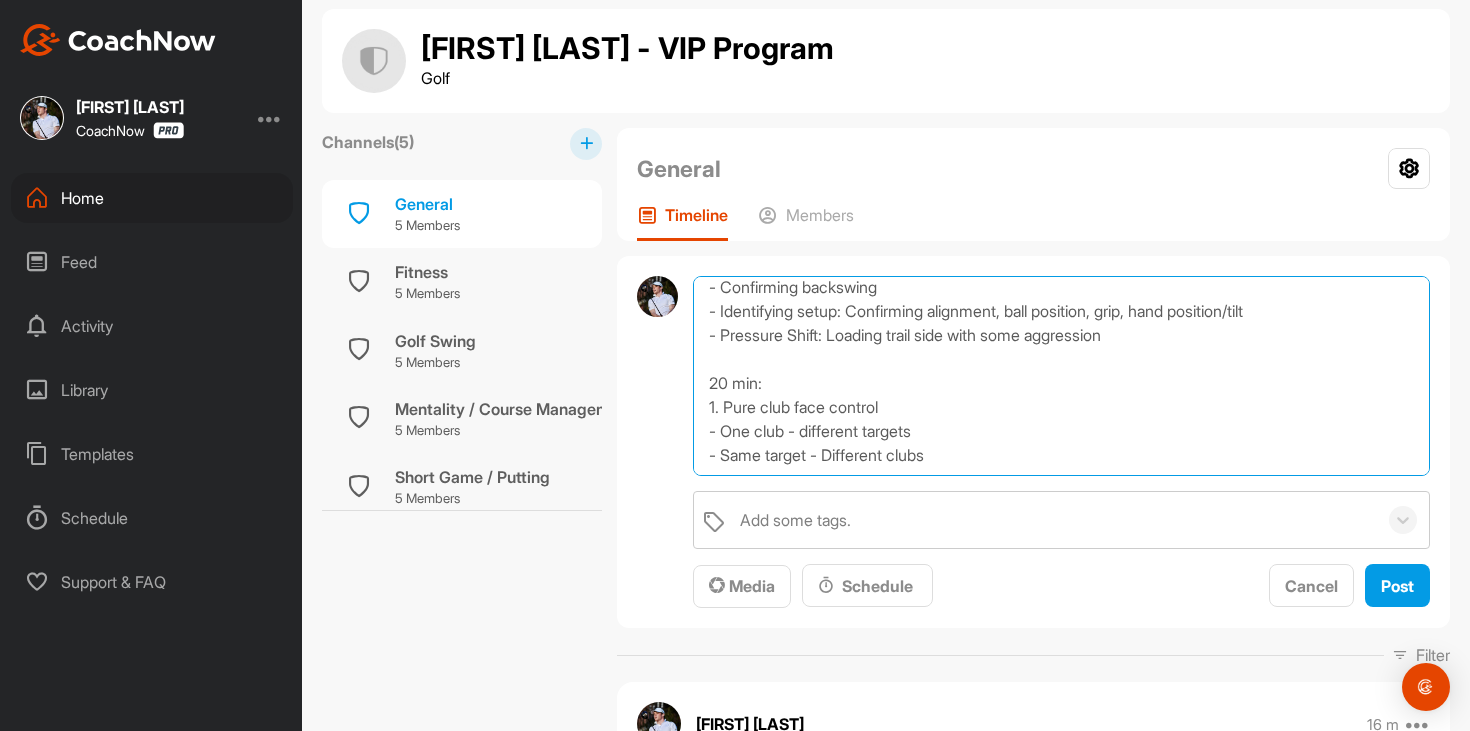 scroll, scrollTop: 179, scrollLeft: 0, axis: vertical 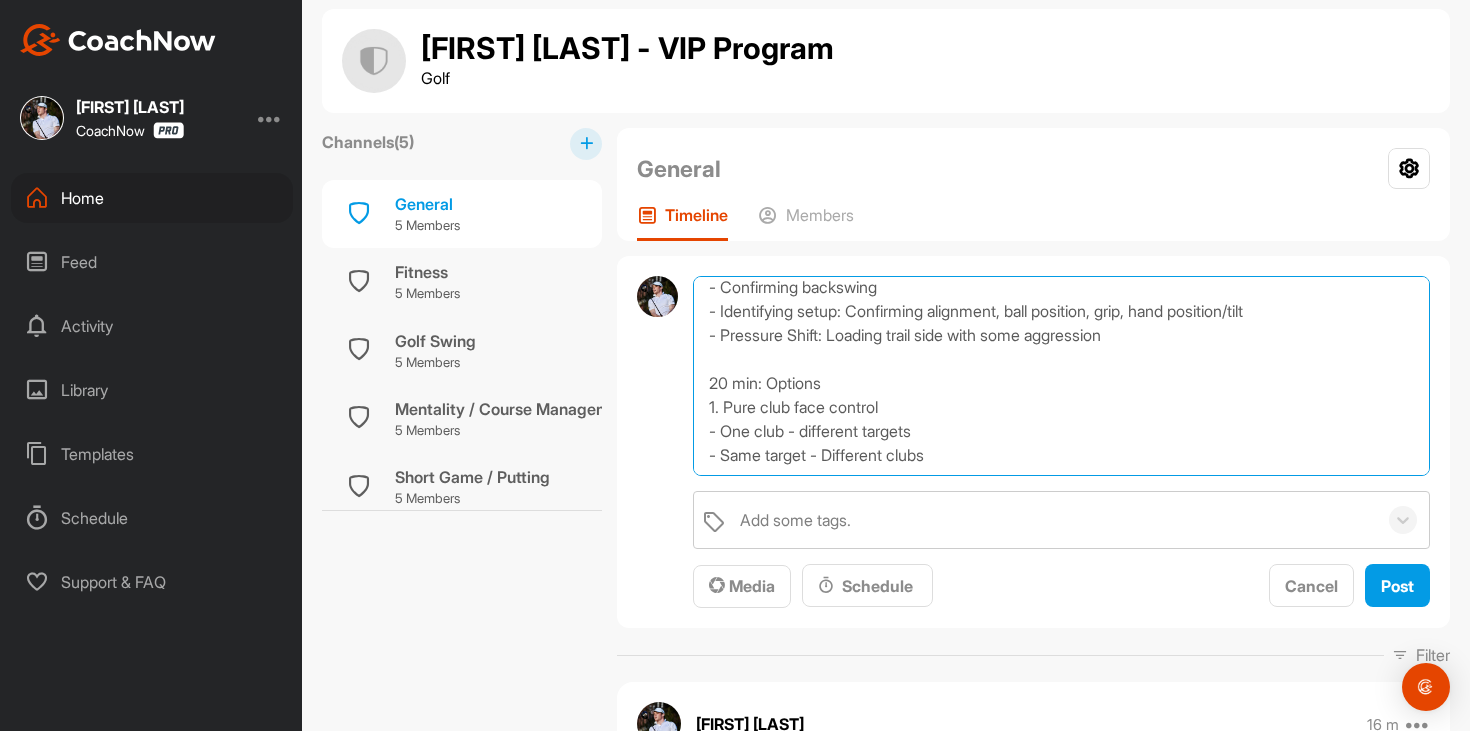 click on "Ball striking: 1 hour practice plan
Warm up: 5-10 minutes getting your body moving
20 min: Technical
- Confirming backswing
- Identifying setup: Confirming alignment, ball position, grip, hand position/tilt
- Pressure Shift: Loading trail side with some aggression
20 min: Options
1. Pure club face control
- One club - different targets
- Same target - Different clubs" at bounding box center (1061, 376) 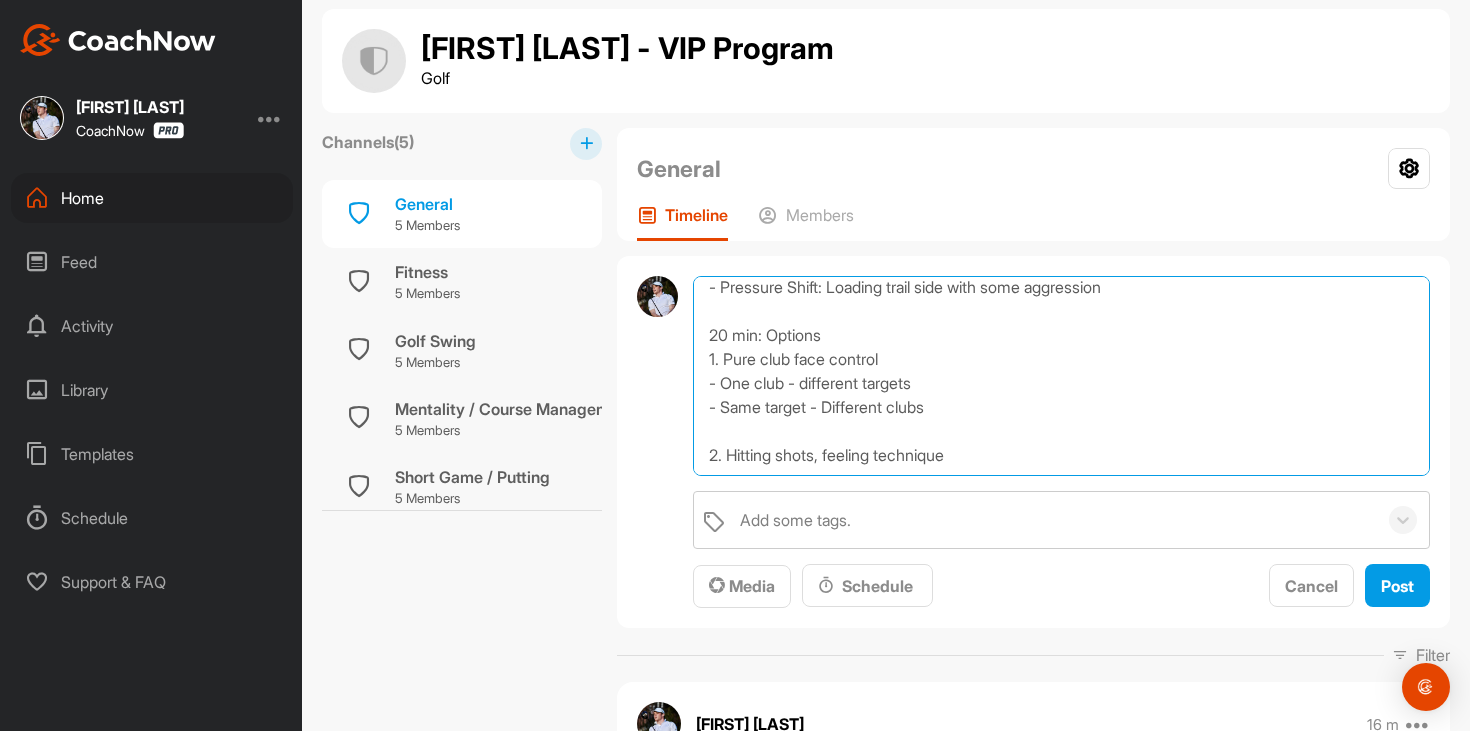 scroll, scrollTop: 192, scrollLeft: 0, axis: vertical 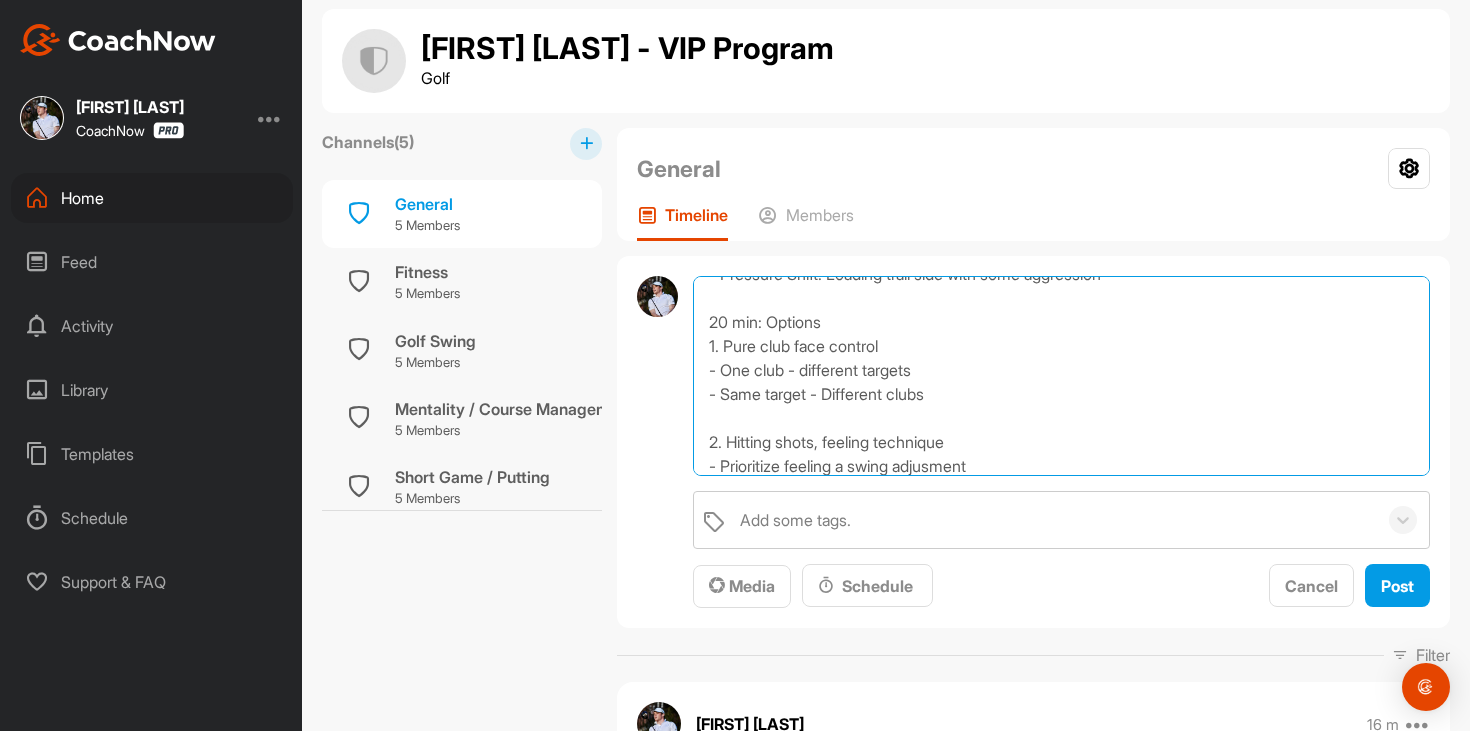 drag, startPoint x: 944, startPoint y: 397, endPoint x: 686, endPoint y: 318, distance: 269.824 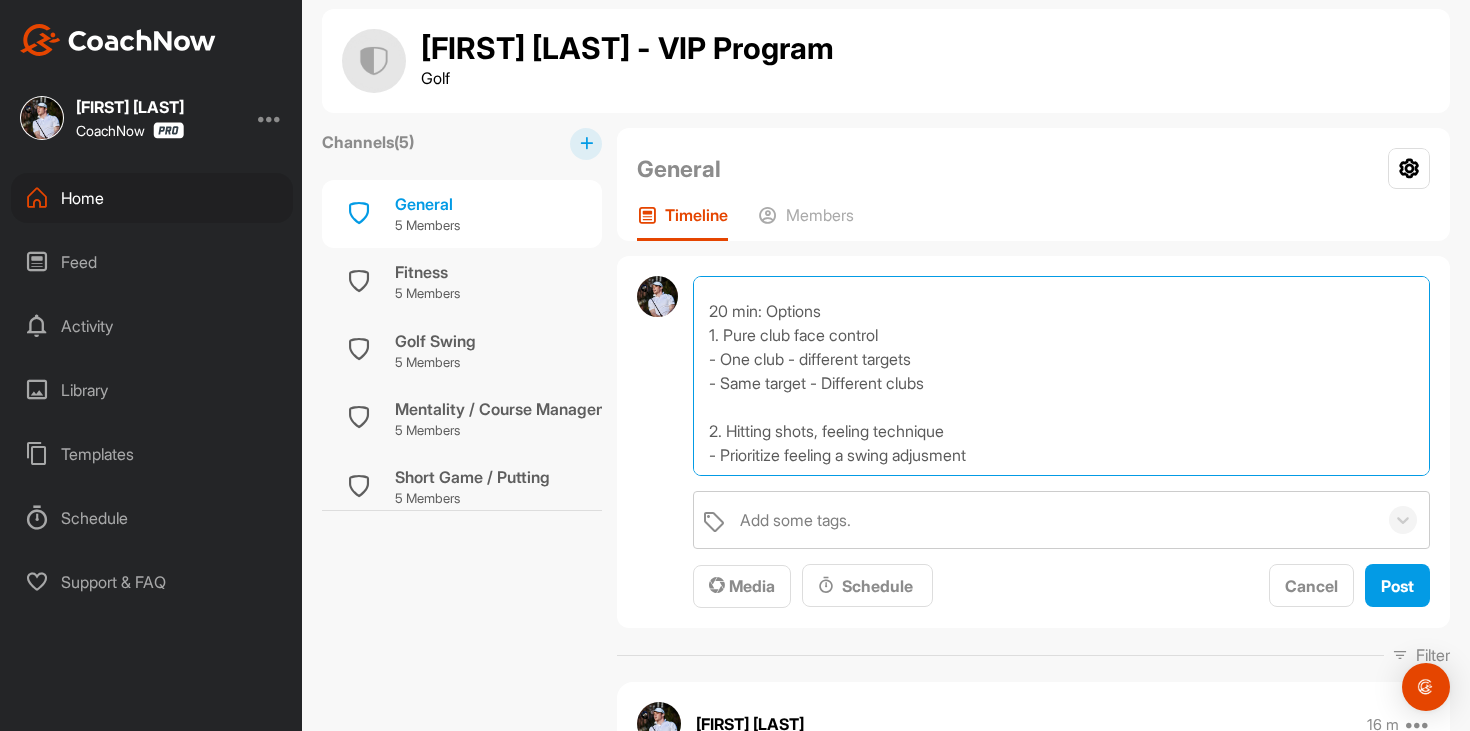 drag, startPoint x: 1000, startPoint y: 437, endPoint x: 693, endPoint y: 402, distance: 308.98868 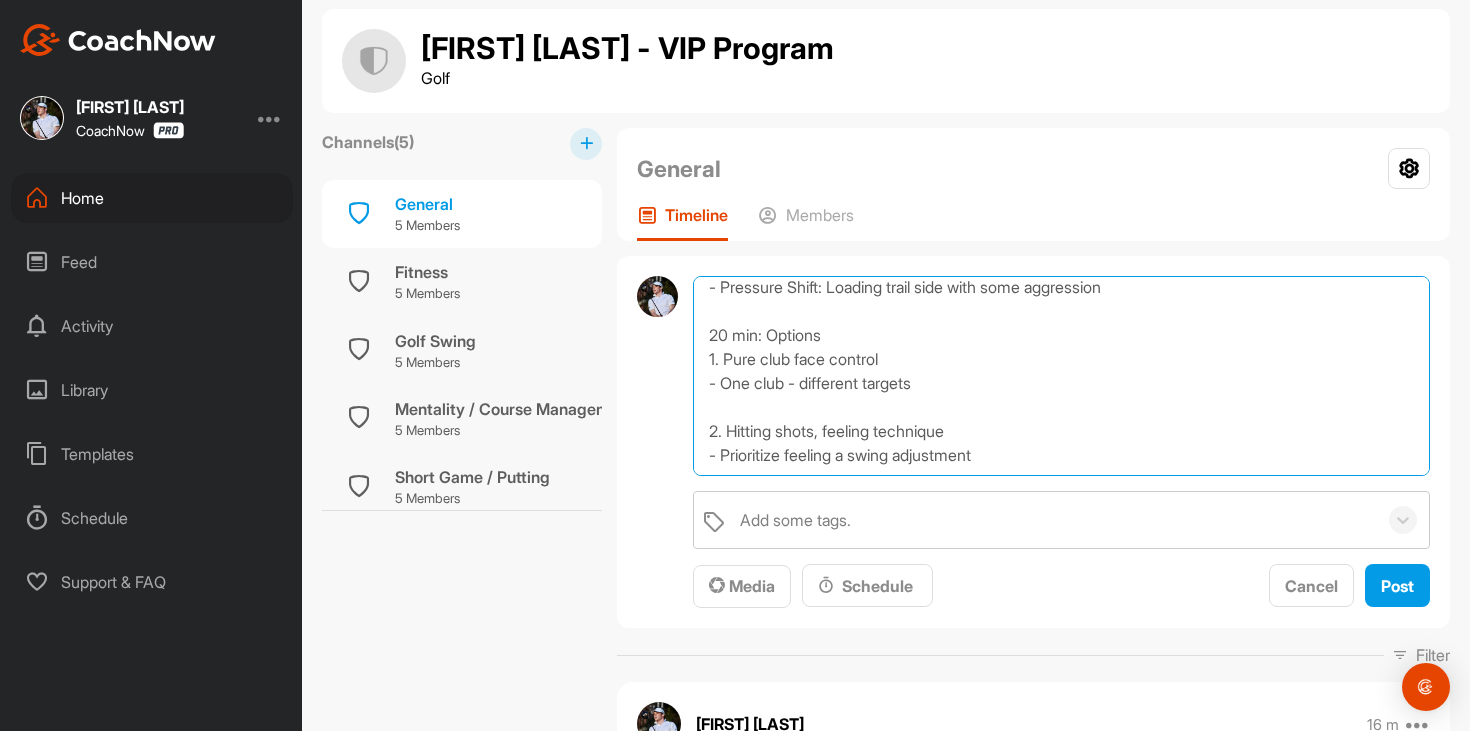 drag, startPoint x: 1030, startPoint y: 433, endPoint x: 682, endPoint y: 402, distance: 349.37802 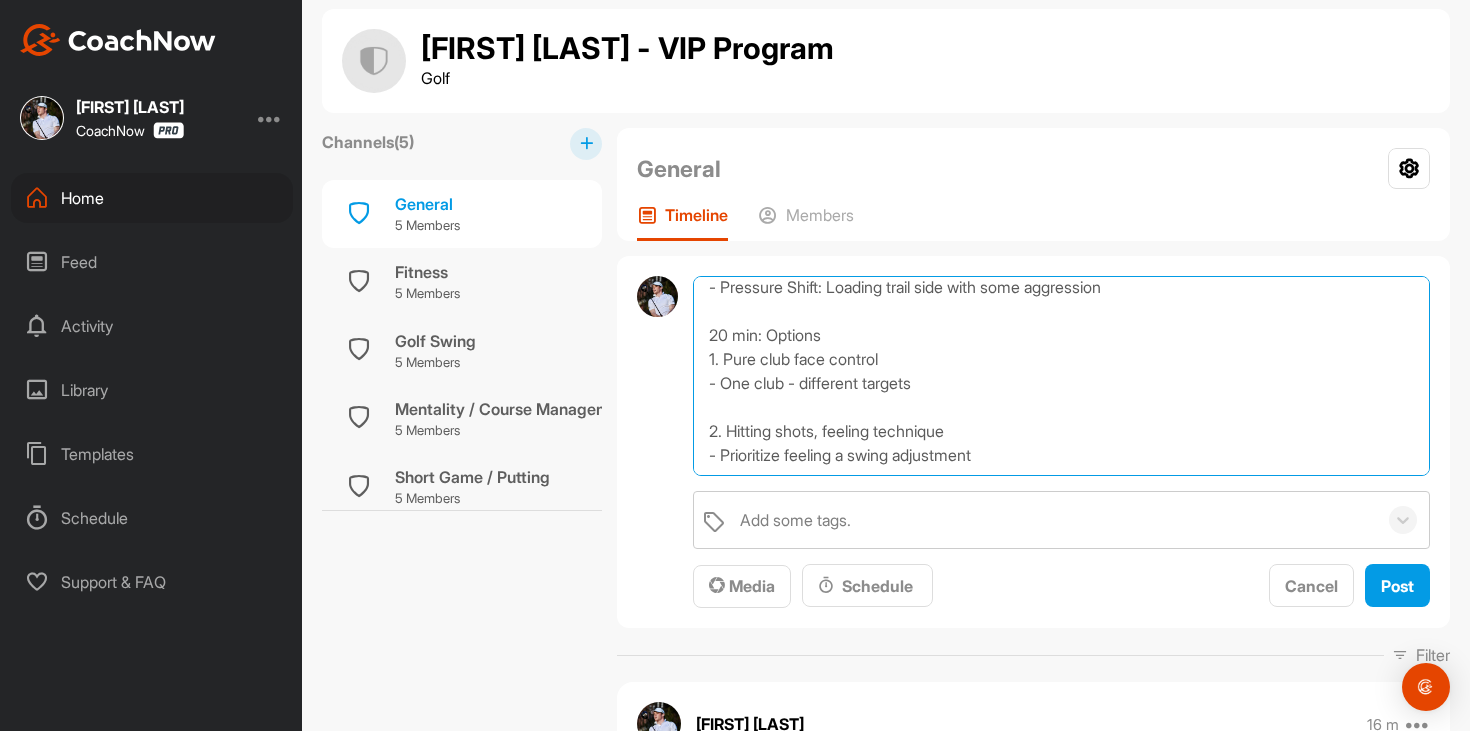 click on "Ball striking: 1 hour practice plan
Warm up: 5-10 minutes getting your body moving
20 min: Technical
- Confirming backswing
- Identifying setup: Confirming alignment, ball position, grip, hand position/tilt
- Pressure Shift: Loading trail side with some aggression
20 min: Options
1. Pure club face control
- One club - different targets
- Same target - Different clubs
2. Hitting shots, feeling technique
- Prioritize feeling a swing adjustment" at bounding box center (1061, 376) 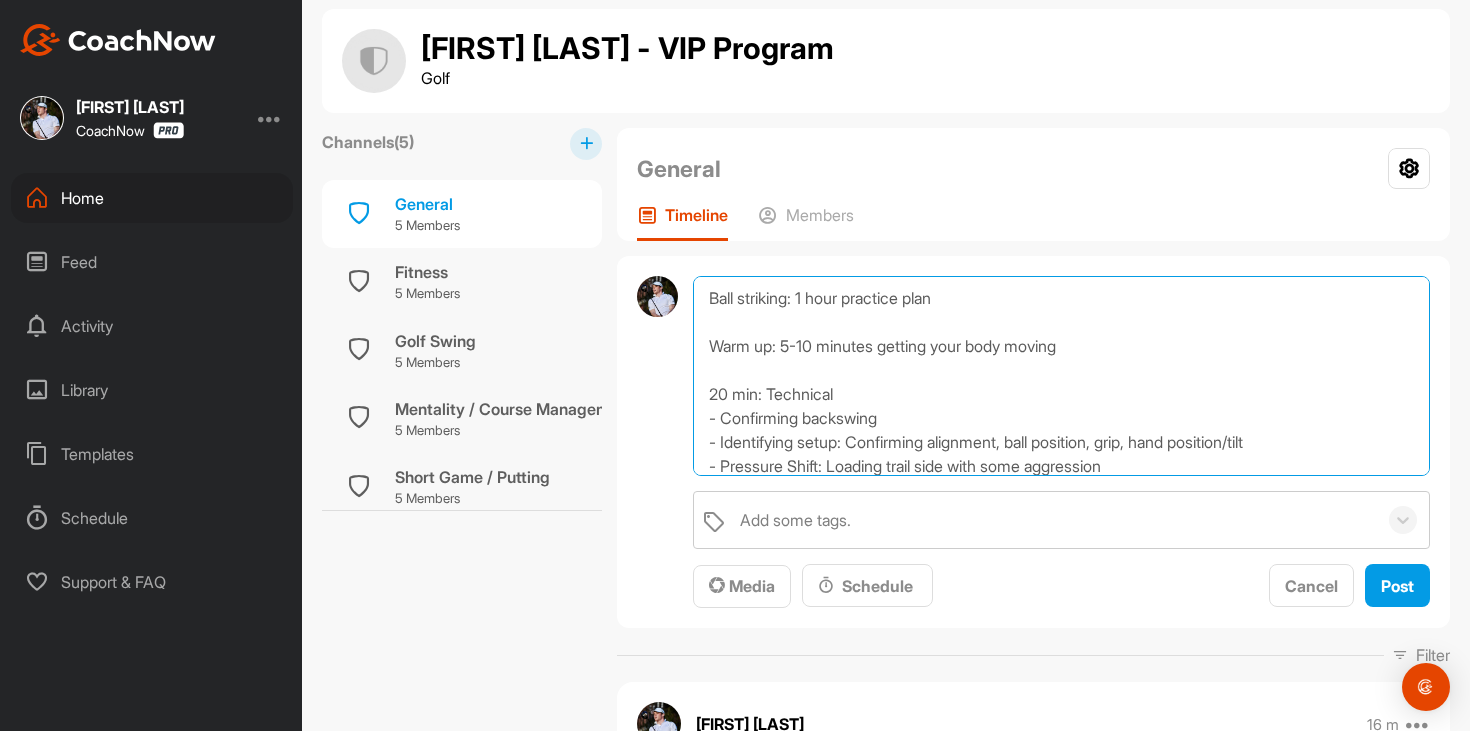 scroll, scrollTop: 299, scrollLeft: 0, axis: vertical 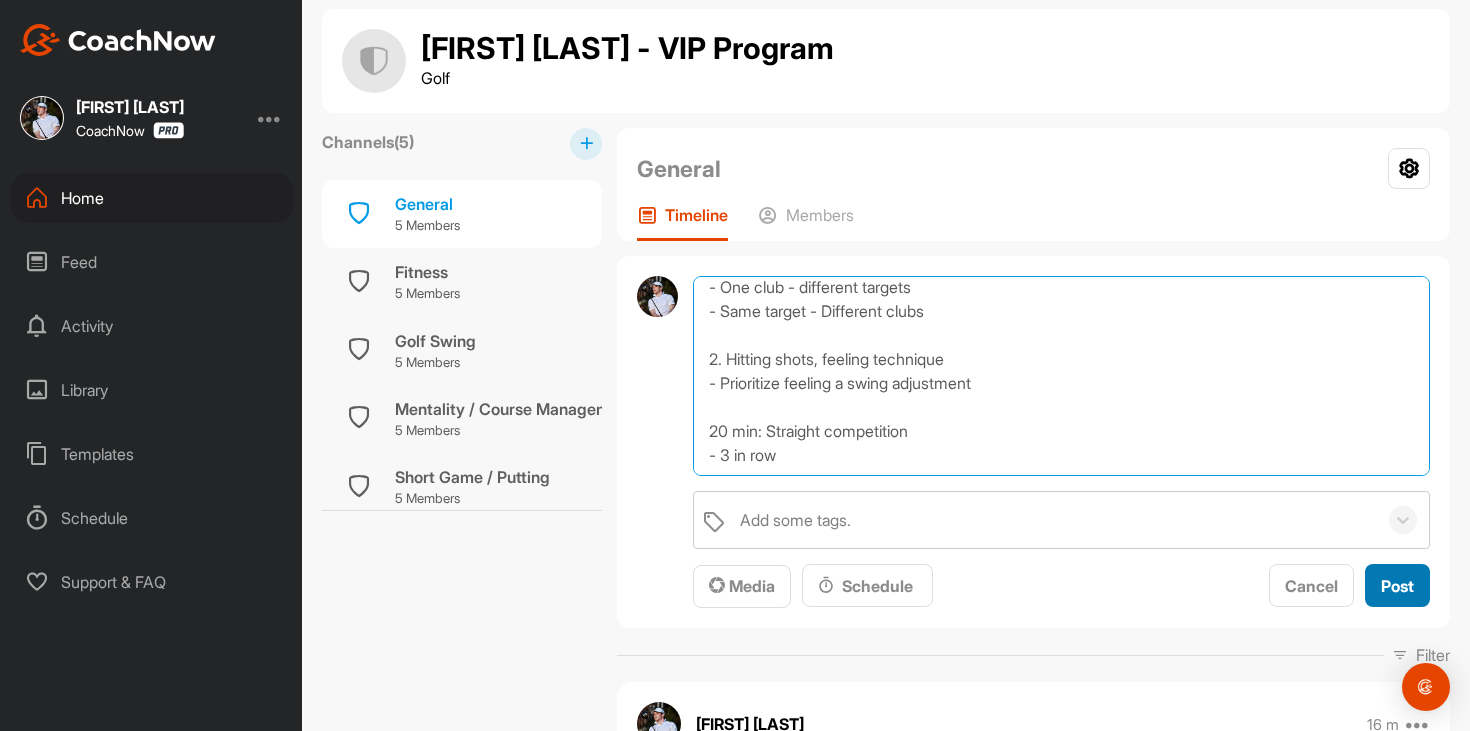 type on "Ball striking: 1 hour practice plan
Warm up: 5-10 minutes getting your body moving
20 min: Technical
- Confirming backswing
- Identifying setup: Confirming alignment, ball position, grip, hand position/tilt
- Pressure Shift: Loading trail side with some aggression
20 min: Options
1. Pure club face control
- One club - different targets
- Same target - Different clubs
2. Hitting shots, feeling technique
- Prioritize feeling a swing adjustment
20 min: Straight competition
- 3 in row" 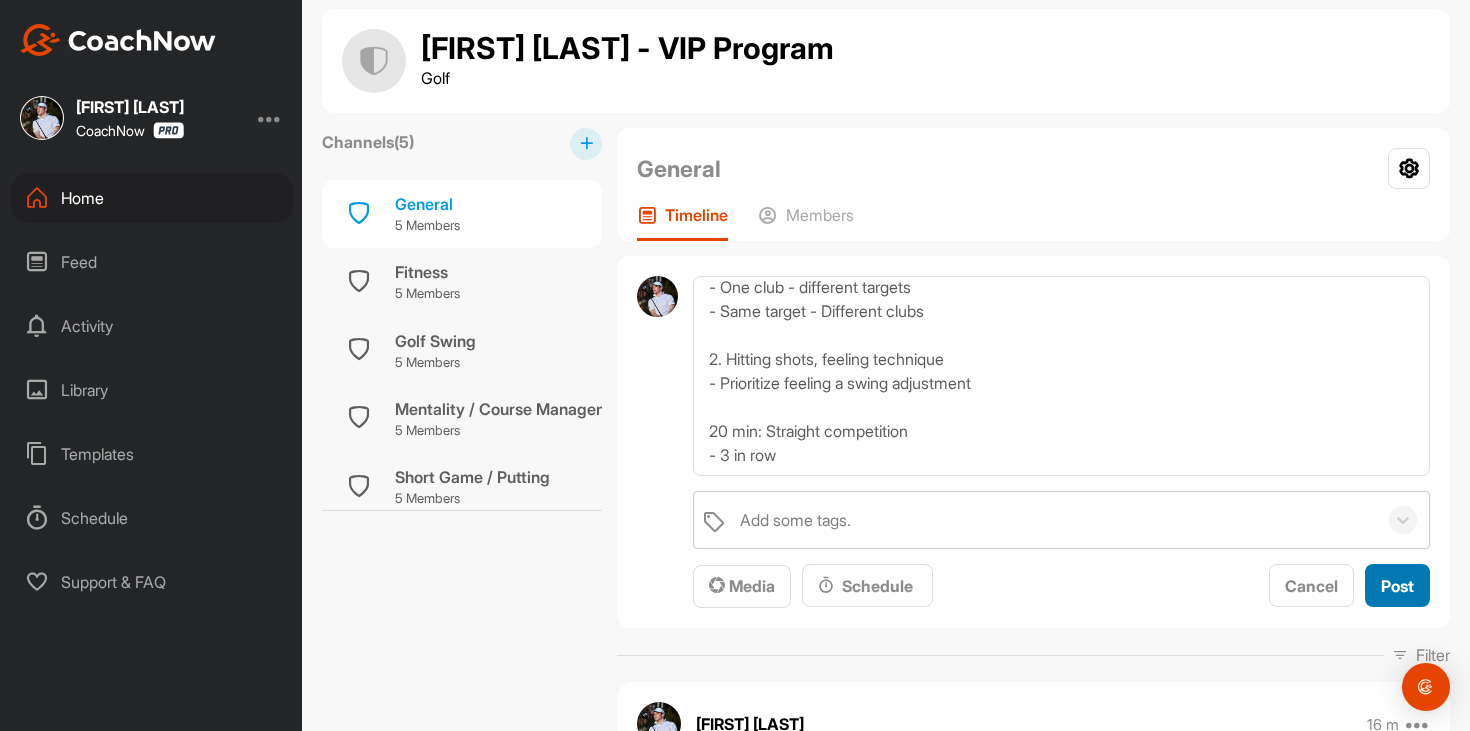 click on "Post" at bounding box center [1397, 585] 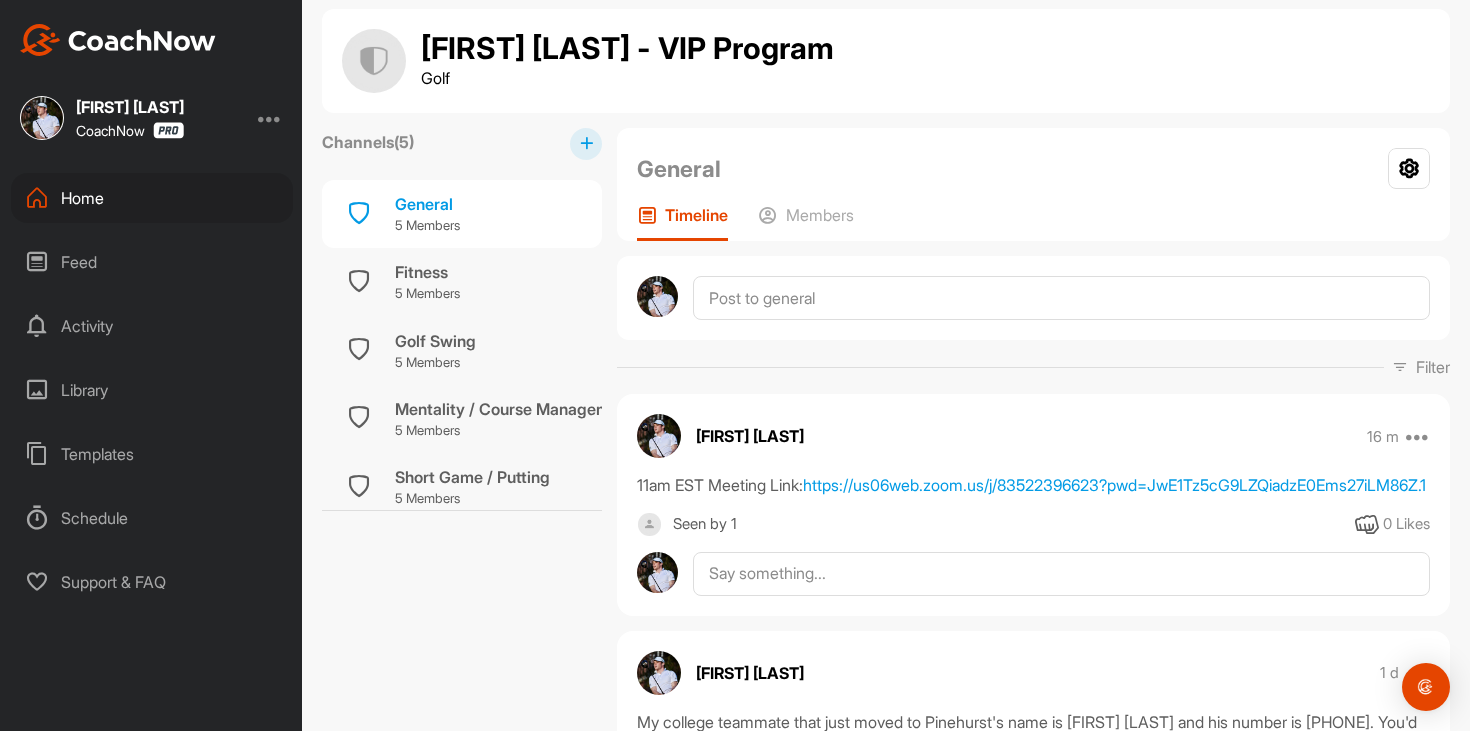 scroll, scrollTop: 0, scrollLeft: 0, axis: both 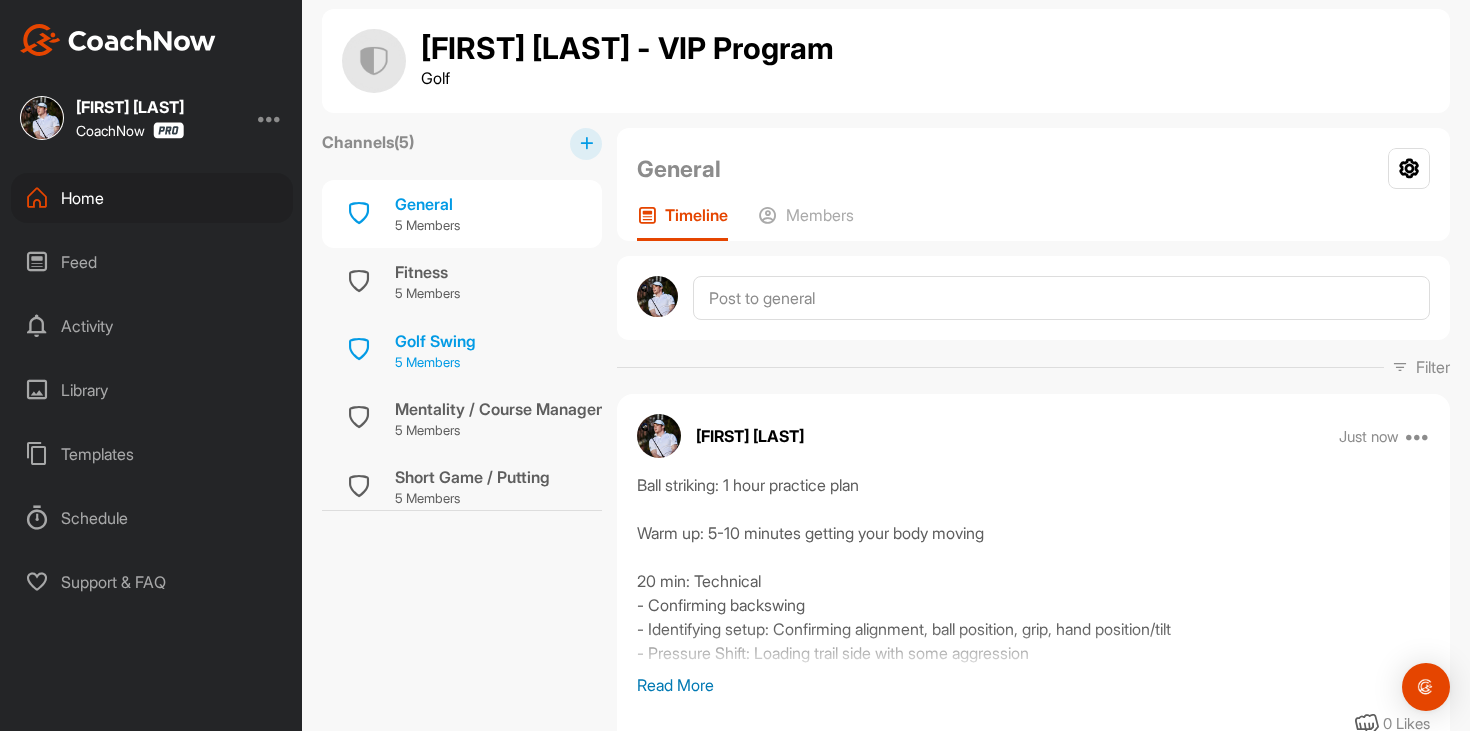 click on "Golf Swing" at bounding box center [435, 341] 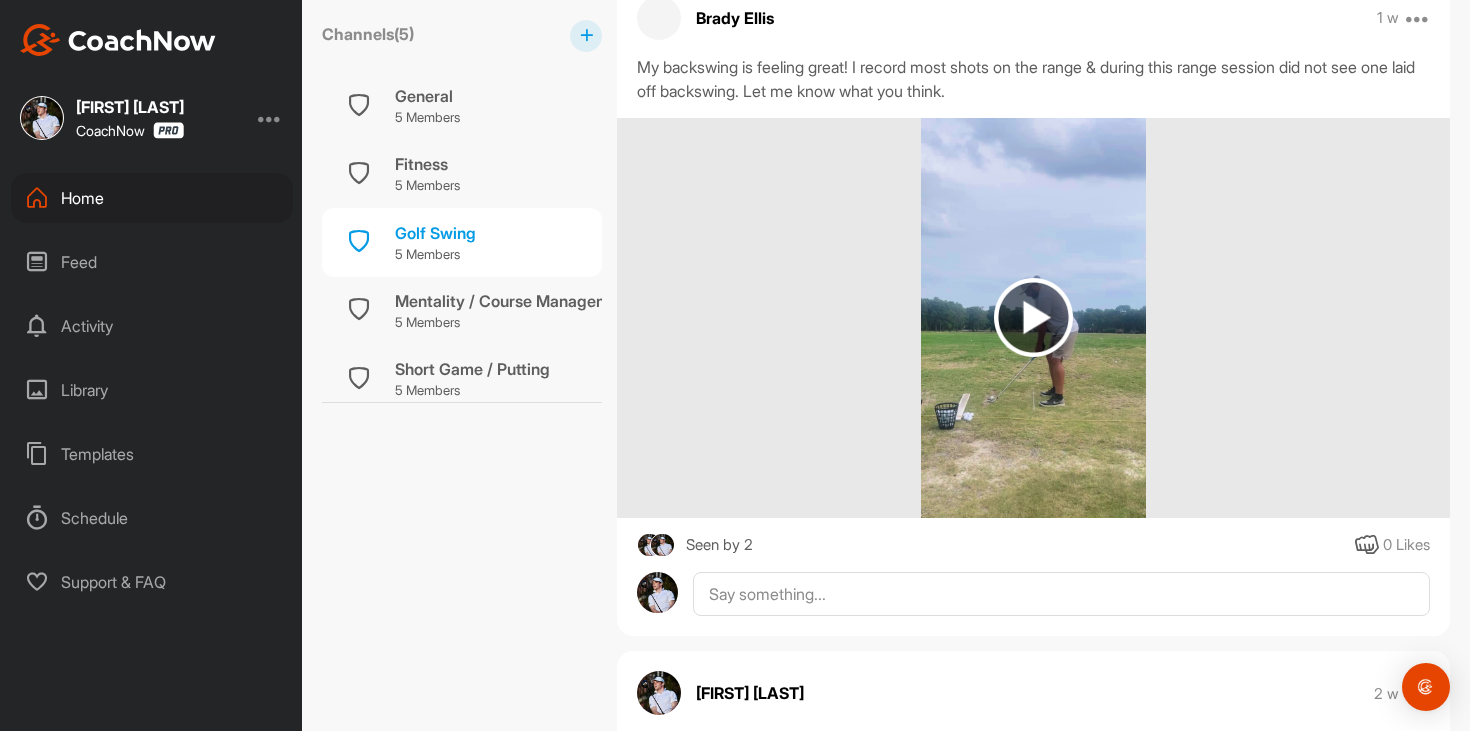 scroll, scrollTop: 2084, scrollLeft: 0, axis: vertical 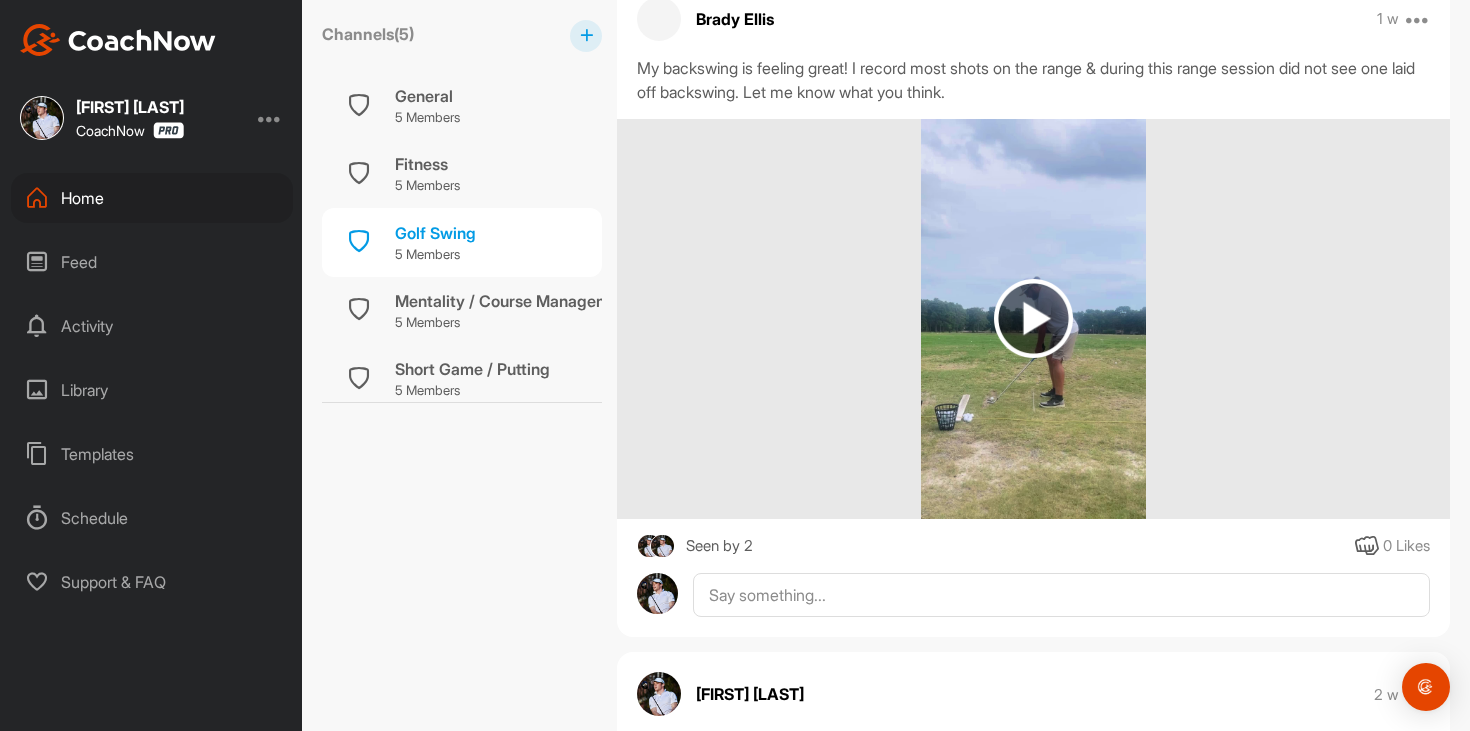 click at bounding box center [1033, 319] 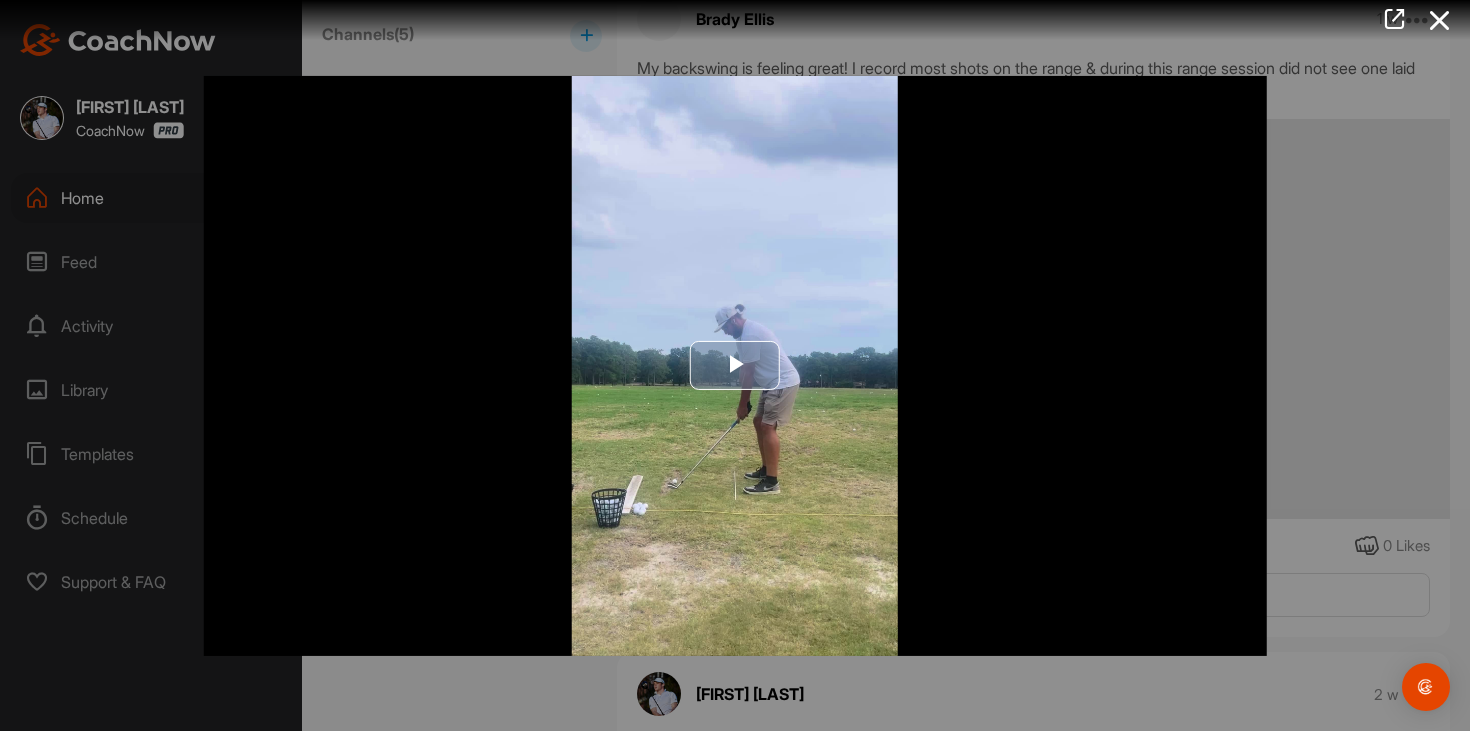 click at bounding box center [735, 365] 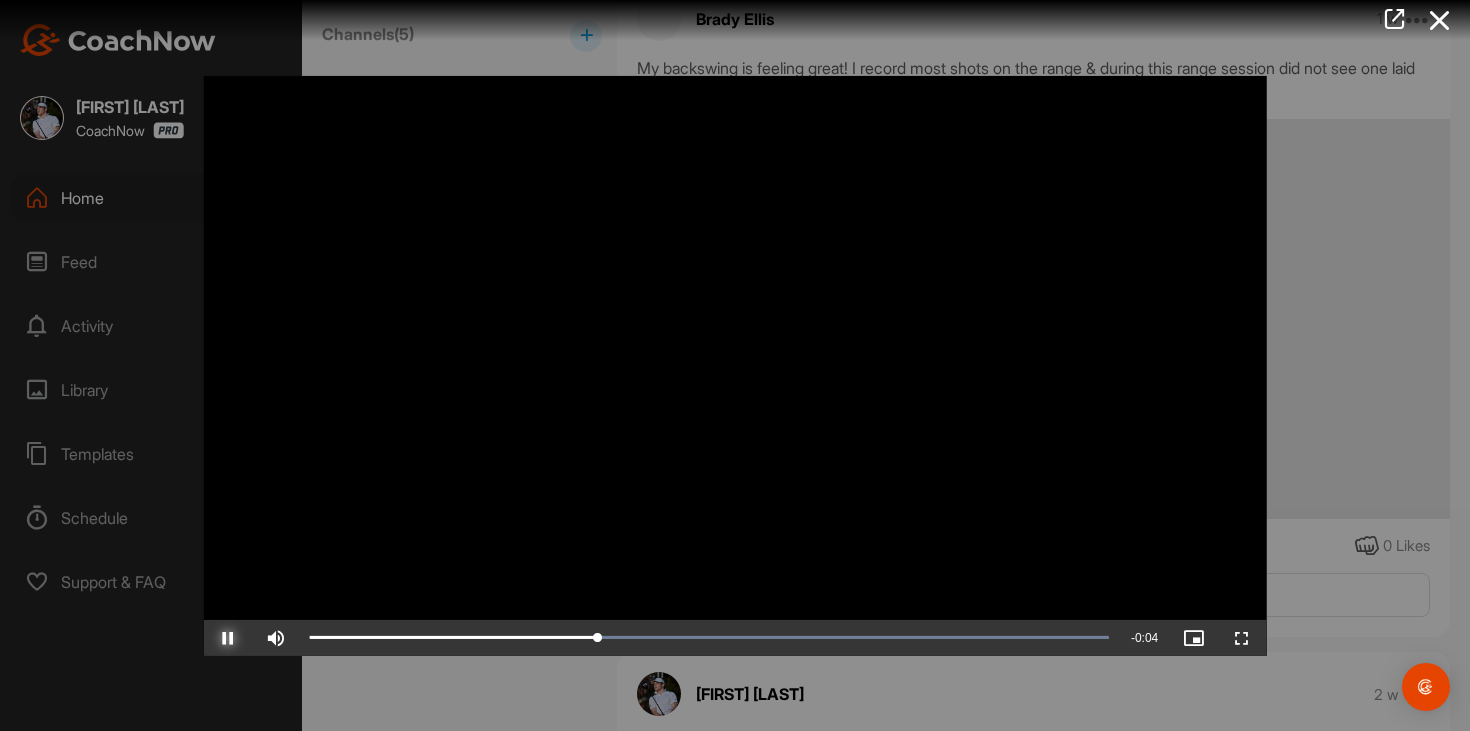 click at bounding box center [228, 638] 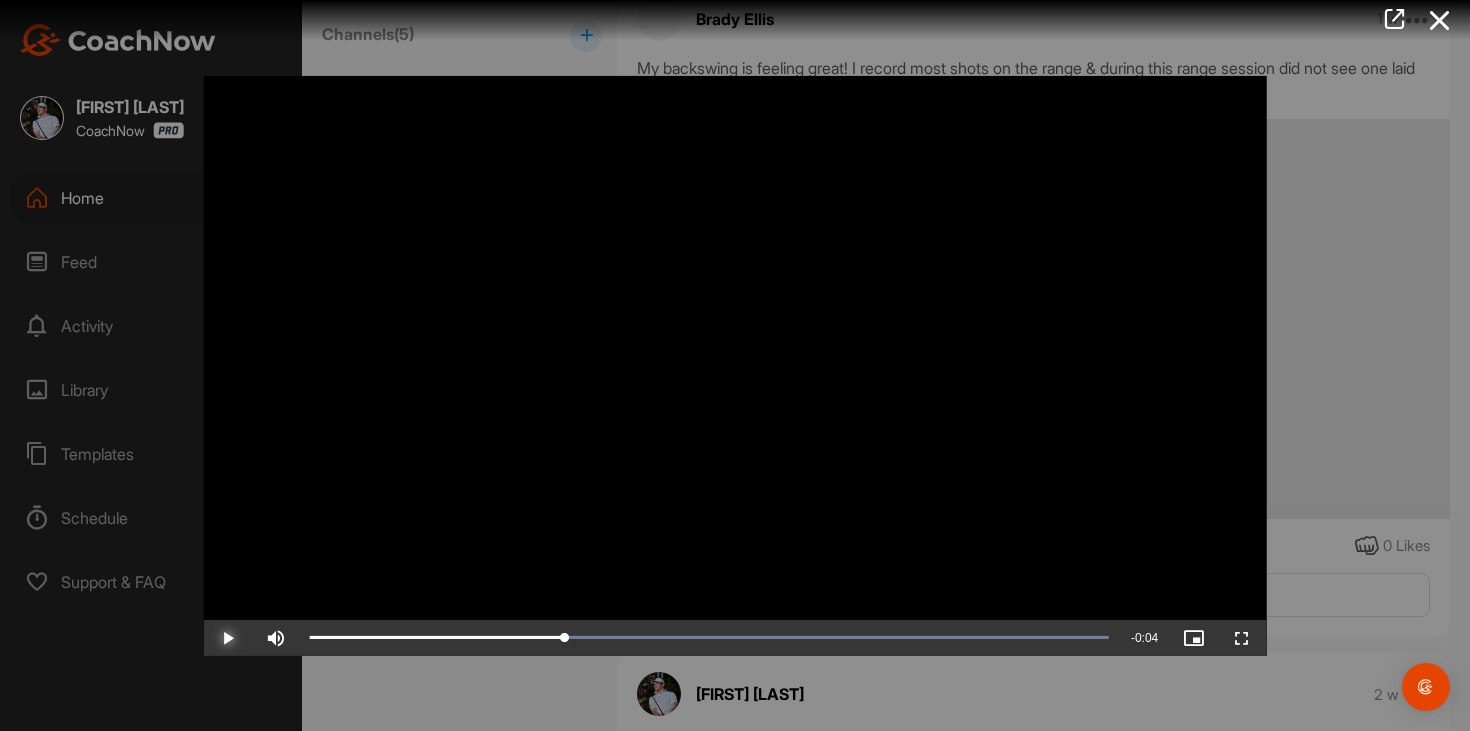 drag, startPoint x: 608, startPoint y: 630, endPoint x: 565, endPoint y: 576, distance: 69.02898 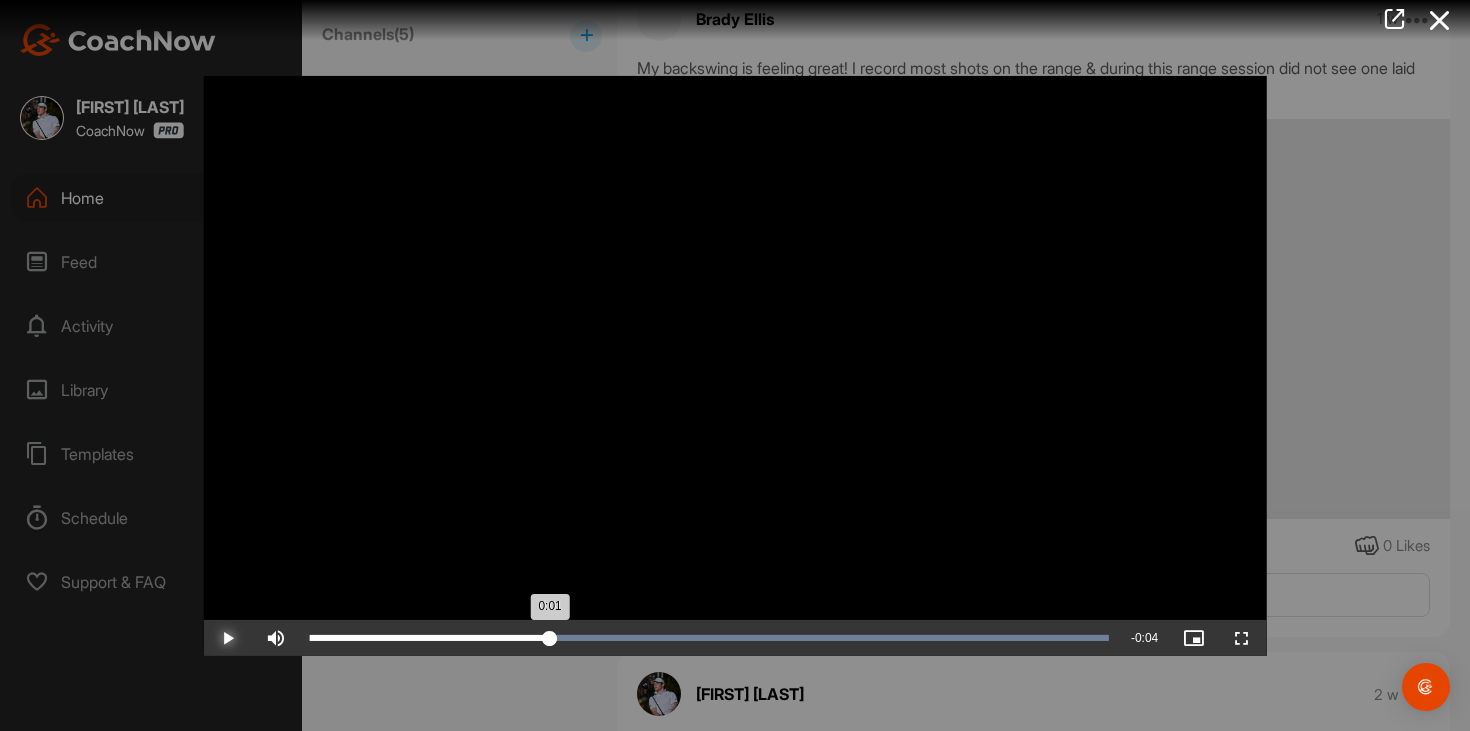 drag, startPoint x: 570, startPoint y: 634, endPoint x: 549, endPoint y: 629, distance: 21.587032 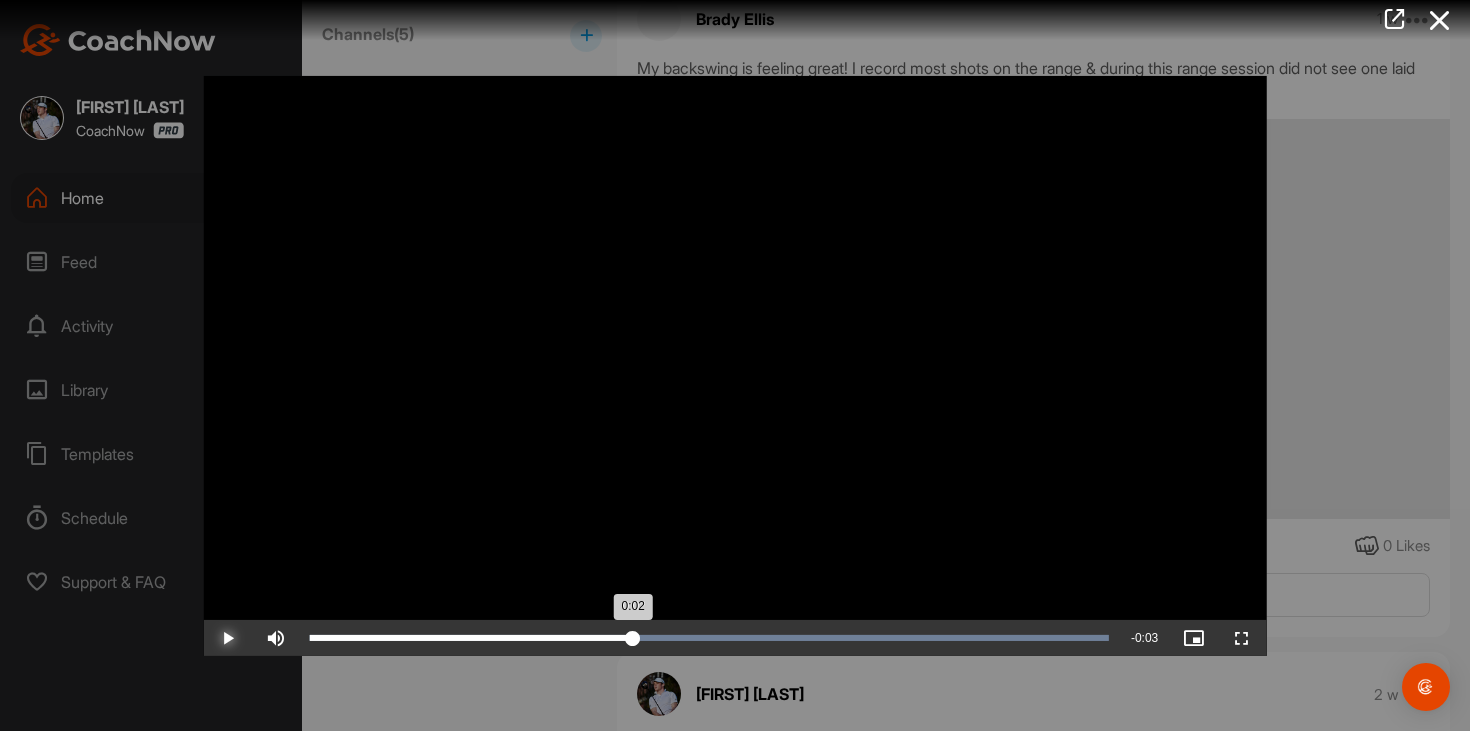 drag, startPoint x: 546, startPoint y: 639, endPoint x: 632, endPoint y: 628, distance: 86.70064 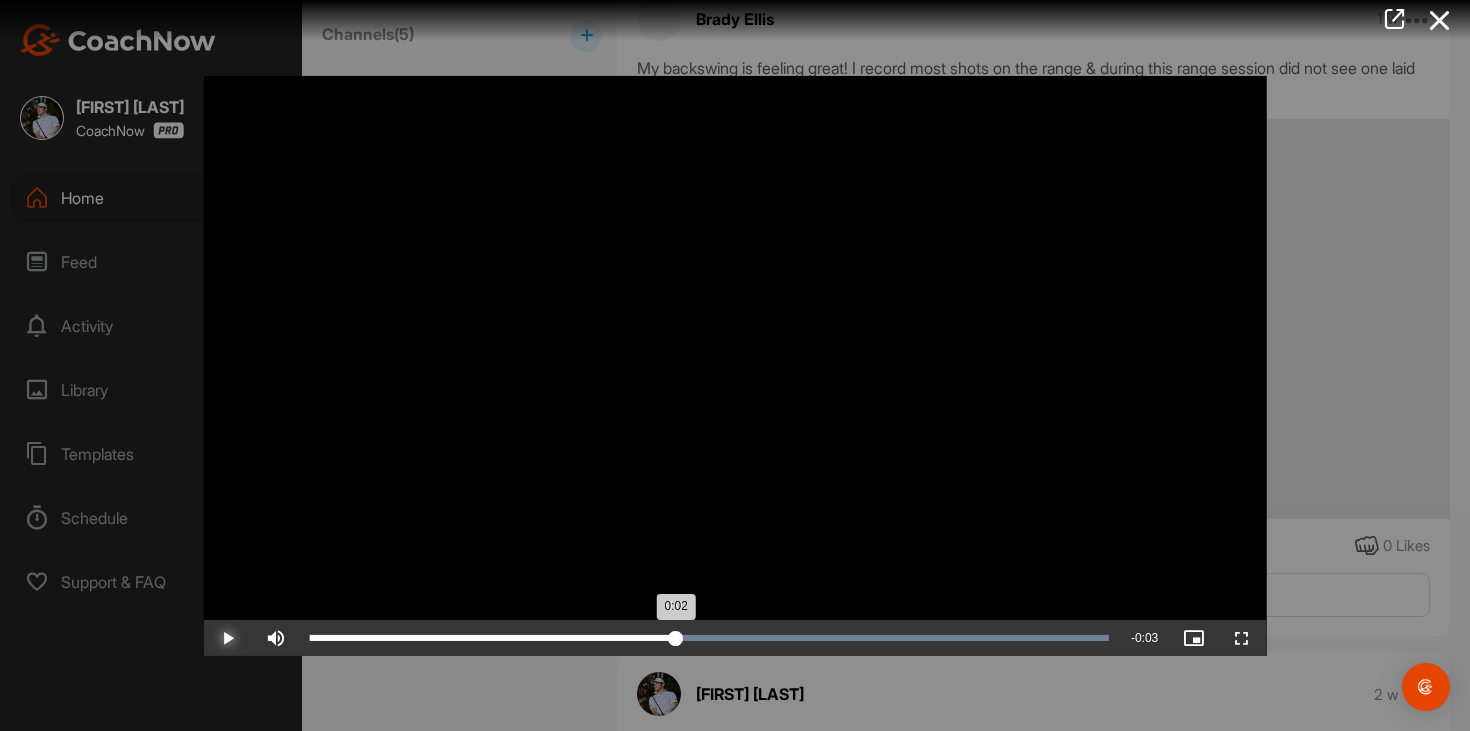 drag, startPoint x: 638, startPoint y: 632, endPoint x: 676, endPoint y: 624, distance: 38.832977 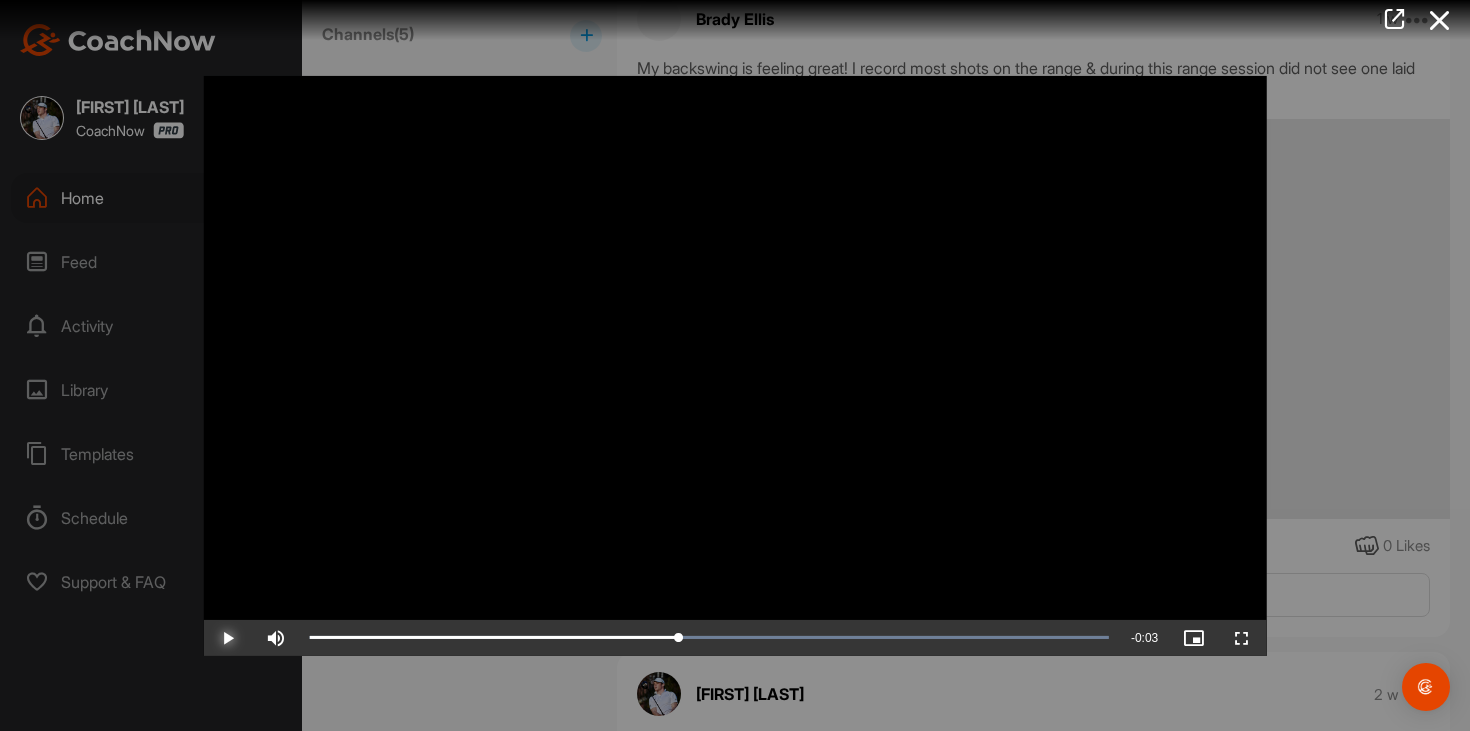 drag, startPoint x: 679, startPoint y: 638, endPoint x: 679, endPoint y: 601, distance: 37 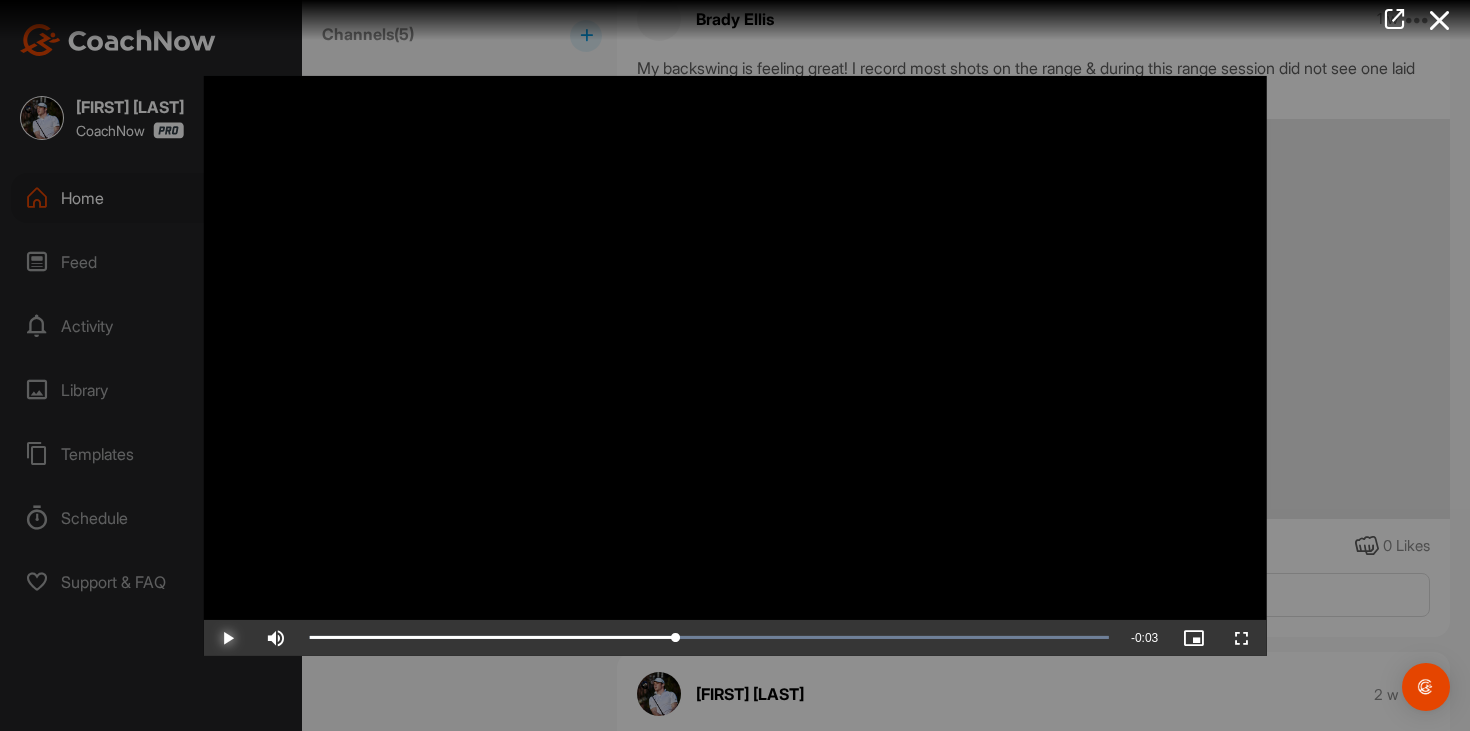 drag, startPoint x: 683, startPoint y: 637, endPoint x: 677, endPoint y: 596, distance: 41.4367 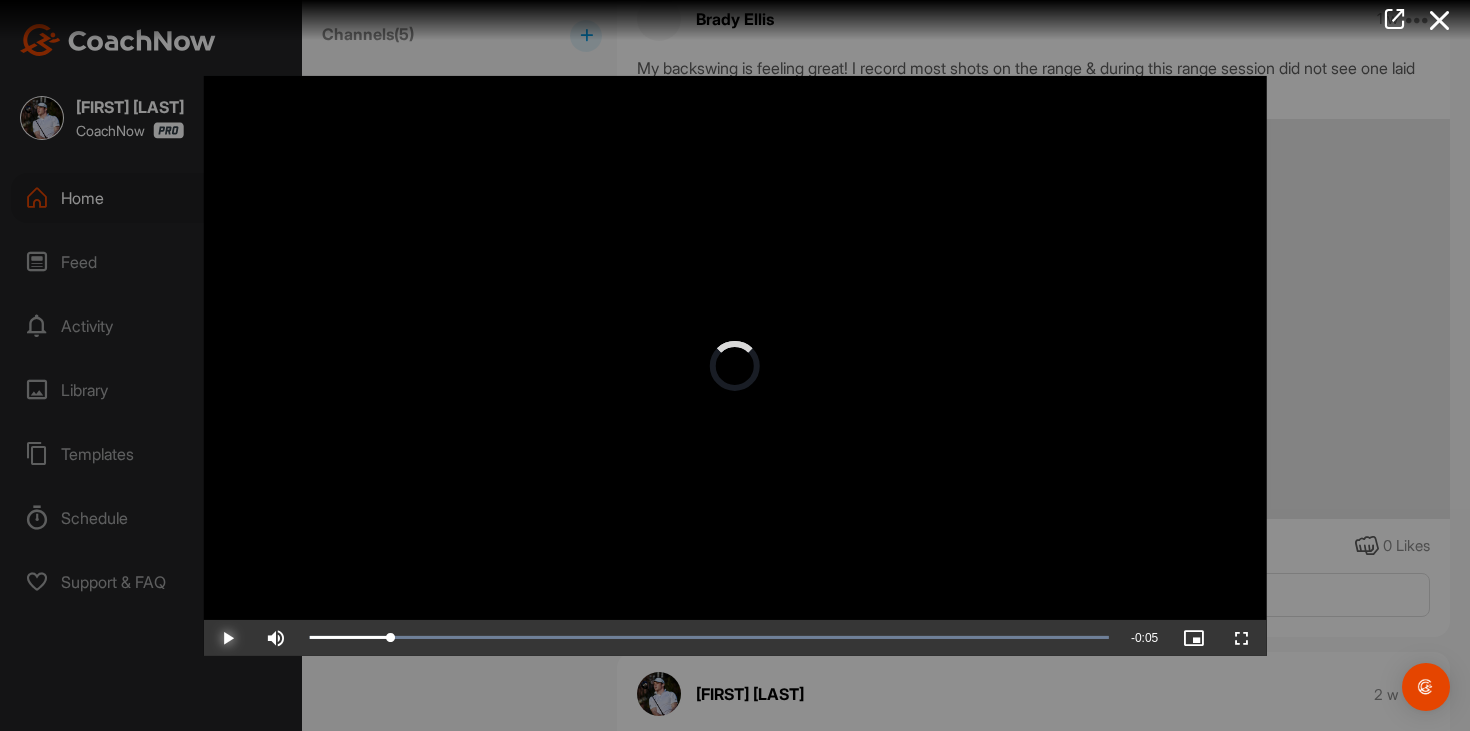 drag, startPoint x: 677, startPoint y: 647, endPoint x: 385, endPoint y: 589, distance: 297.70456 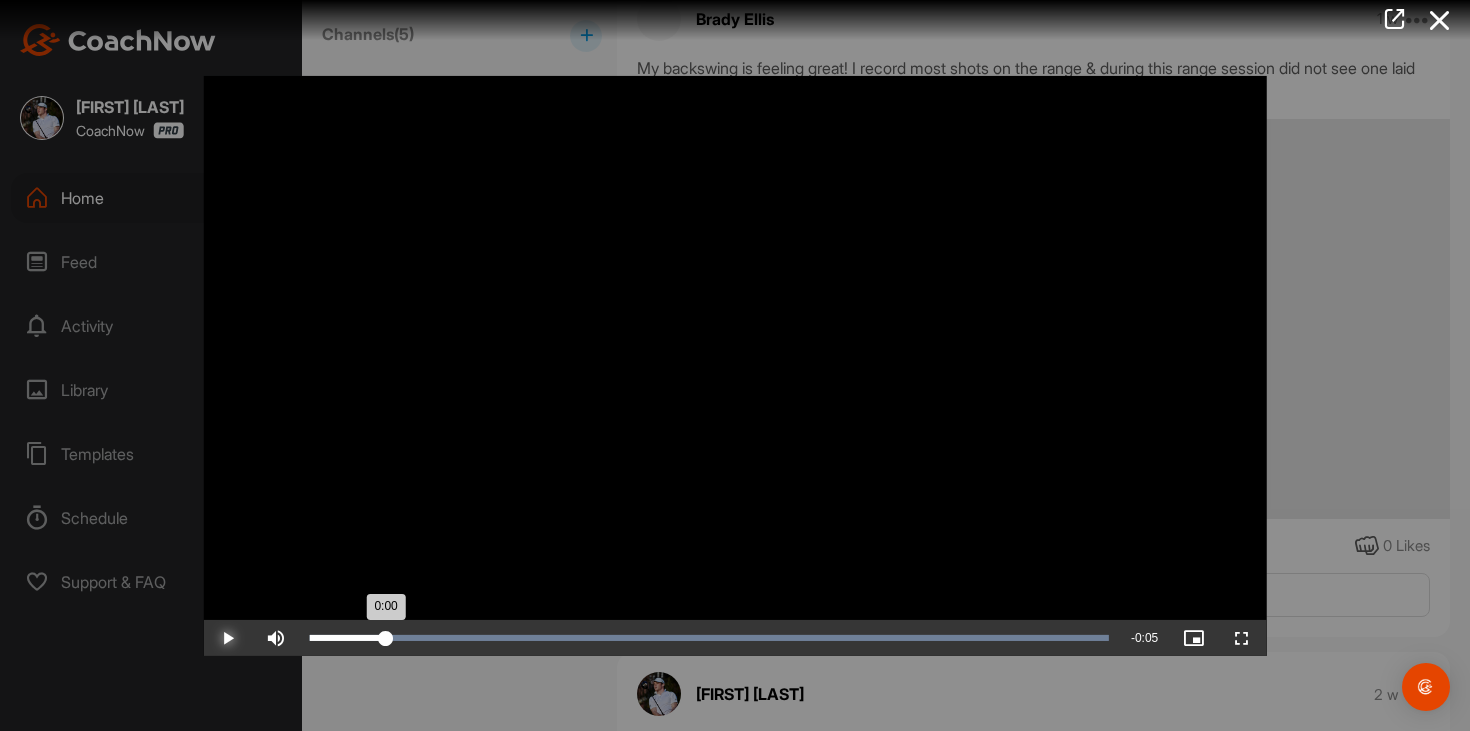 click on "0:00" at bounding box center [348, 638] 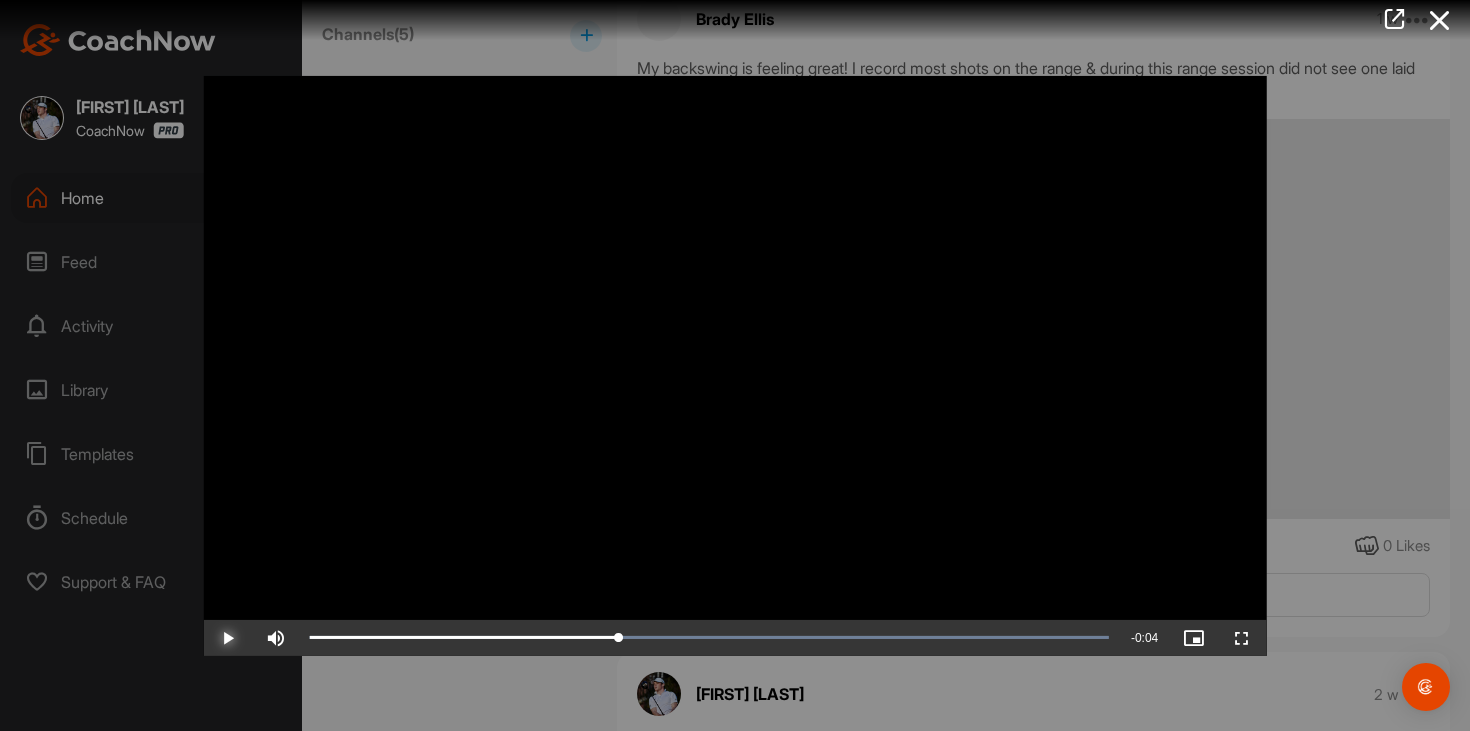 drag, startPoint x: 383, startPoint y: 634, endPoint x: 618, endPoint y: 611, distance: 236.12285 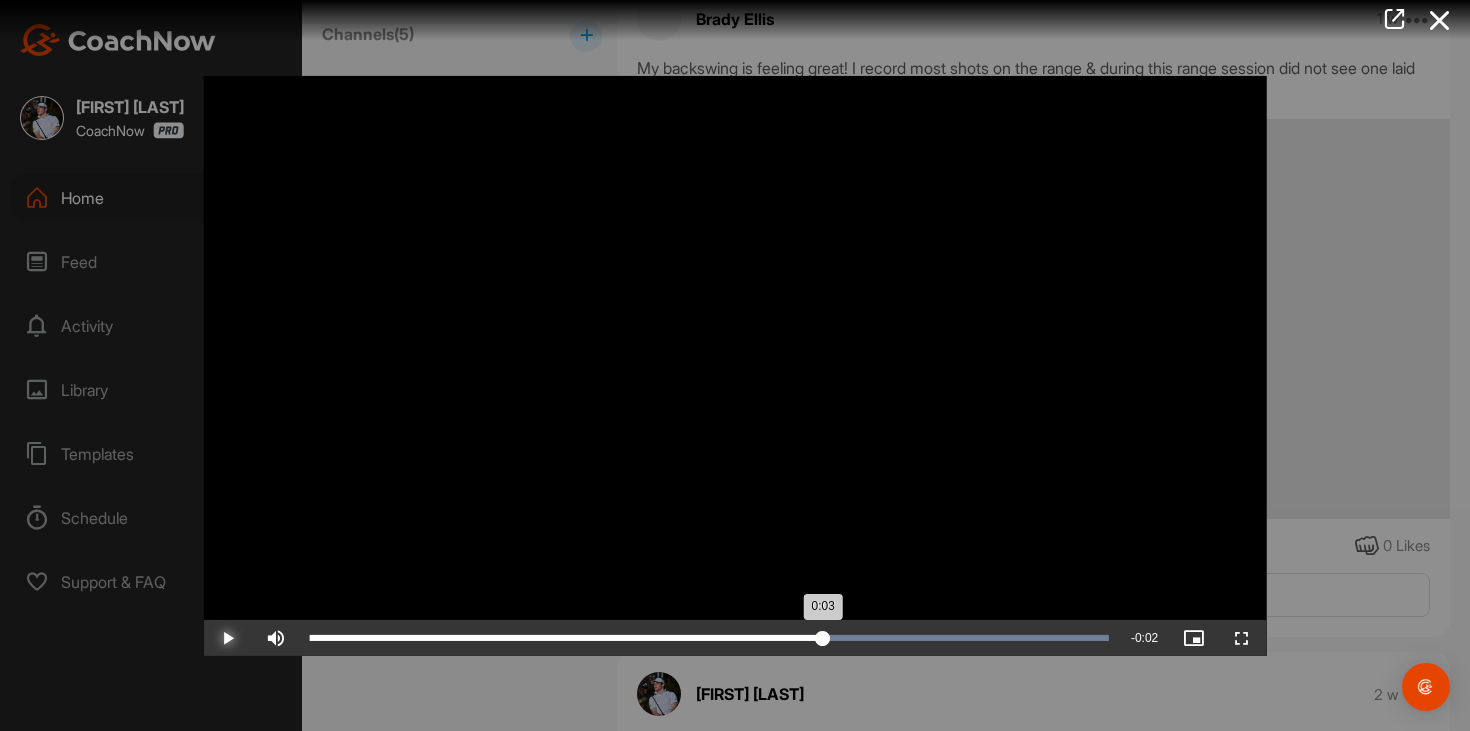 drag, startPoint x: 623, startPoint y: 628, endPoint x: 823, endPoint y: 619, distance: 200.2024 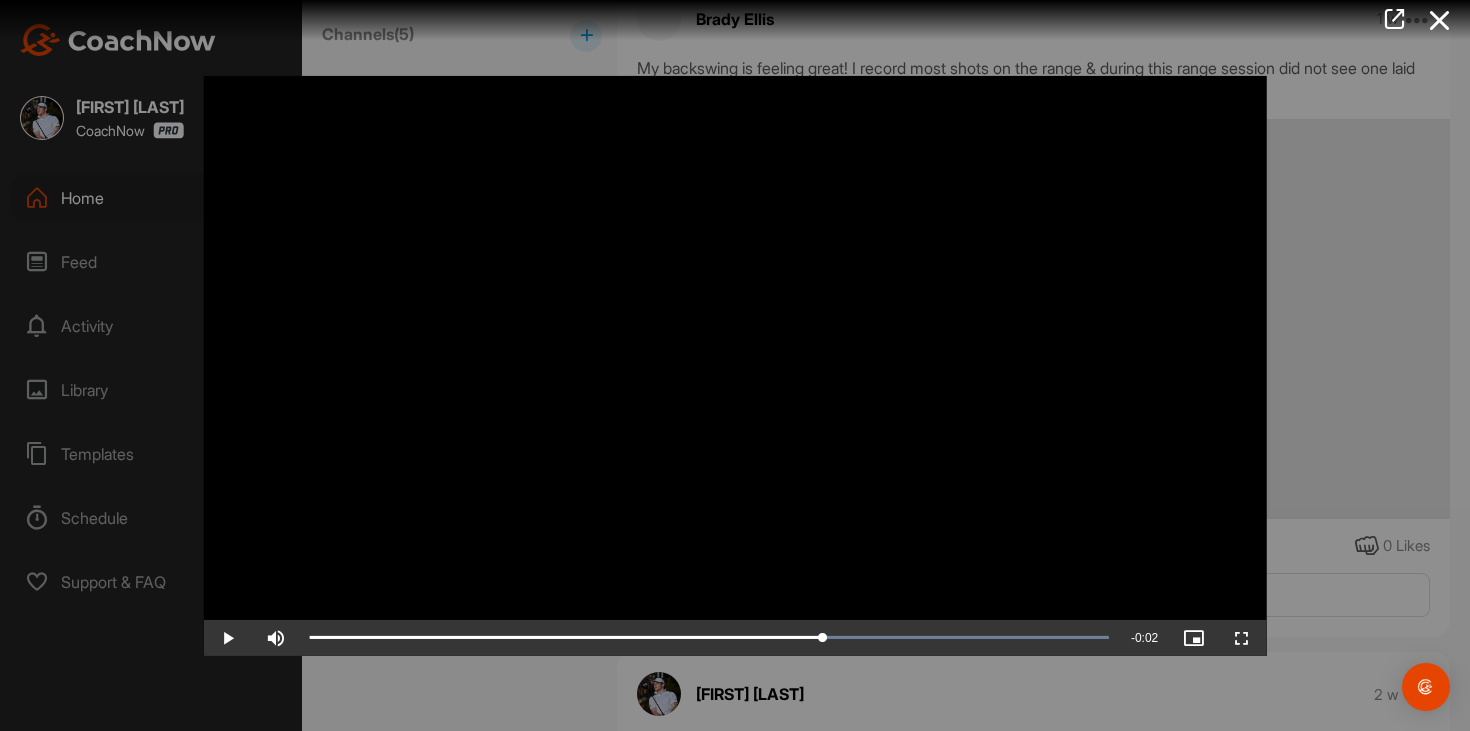 click at bounding box center (735, 365) 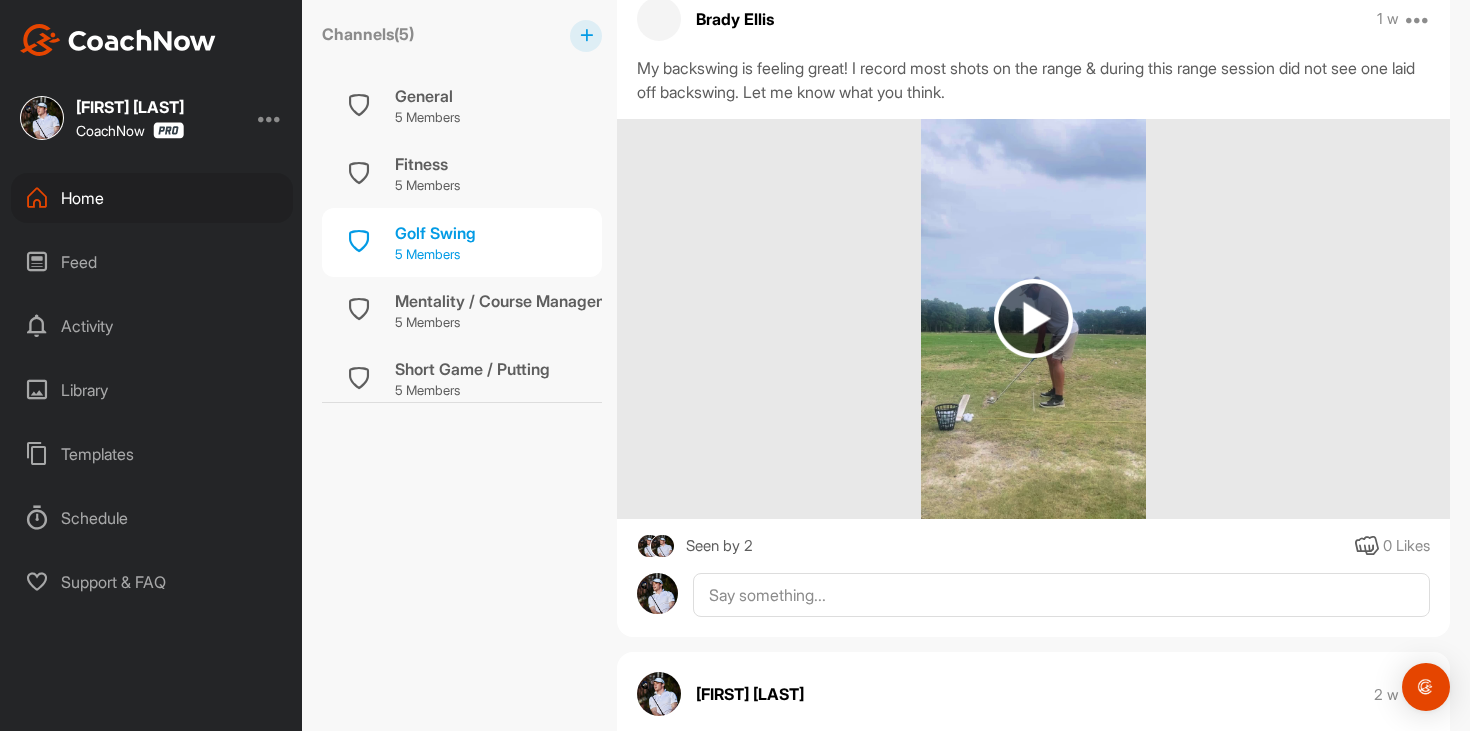 click on "Golf Swing 5 Members" at bounding box center (462, 242) 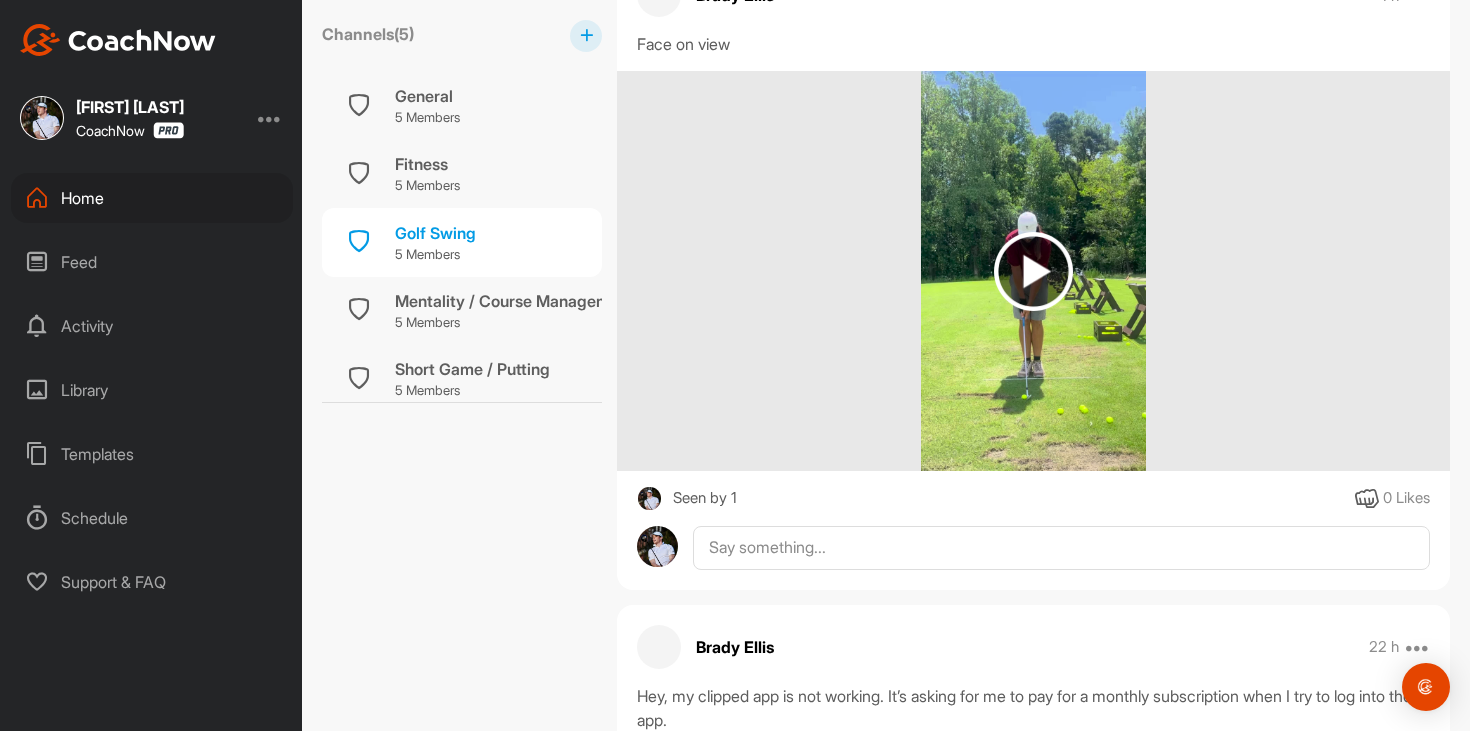 scroll, scrollTop: 0, scrollLeft: 0, axis: both 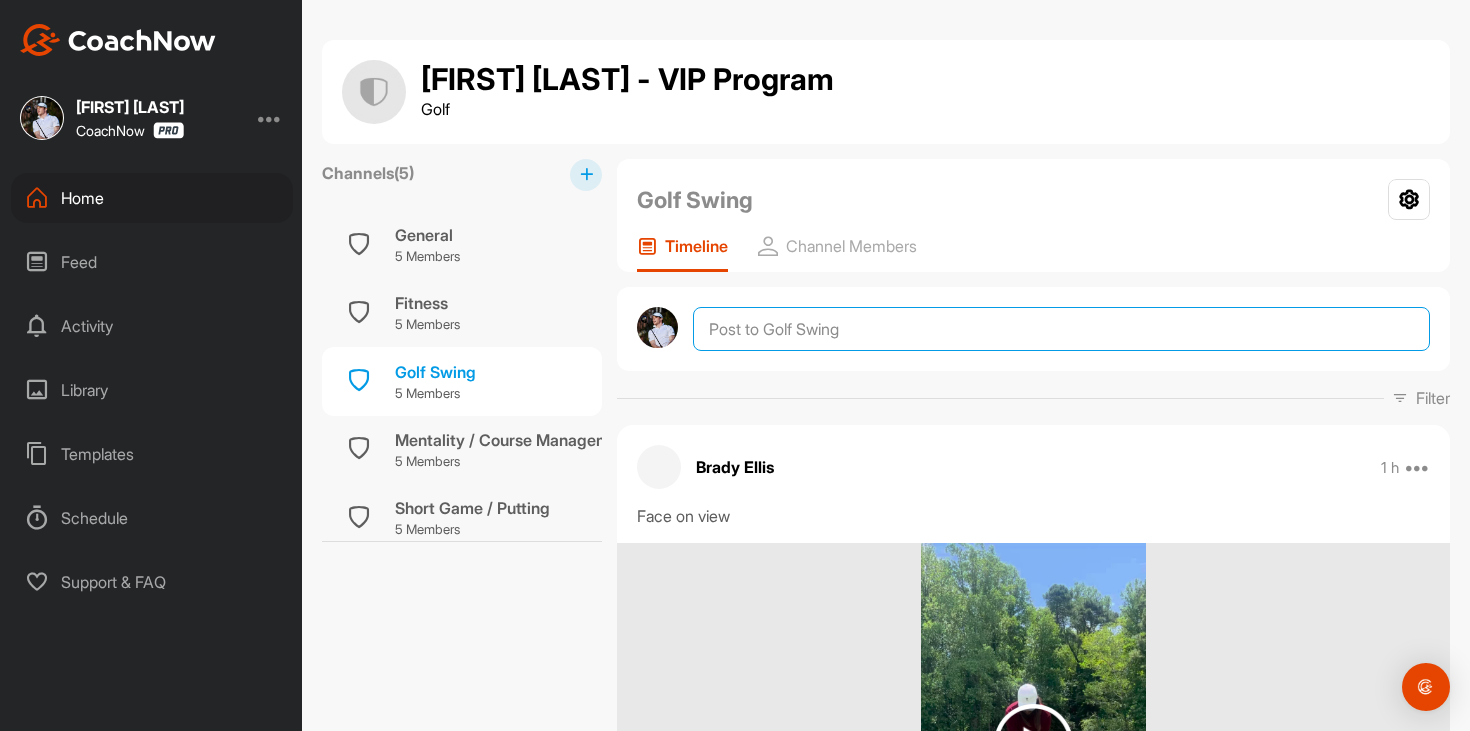 click at bounding box center (1061, 329) 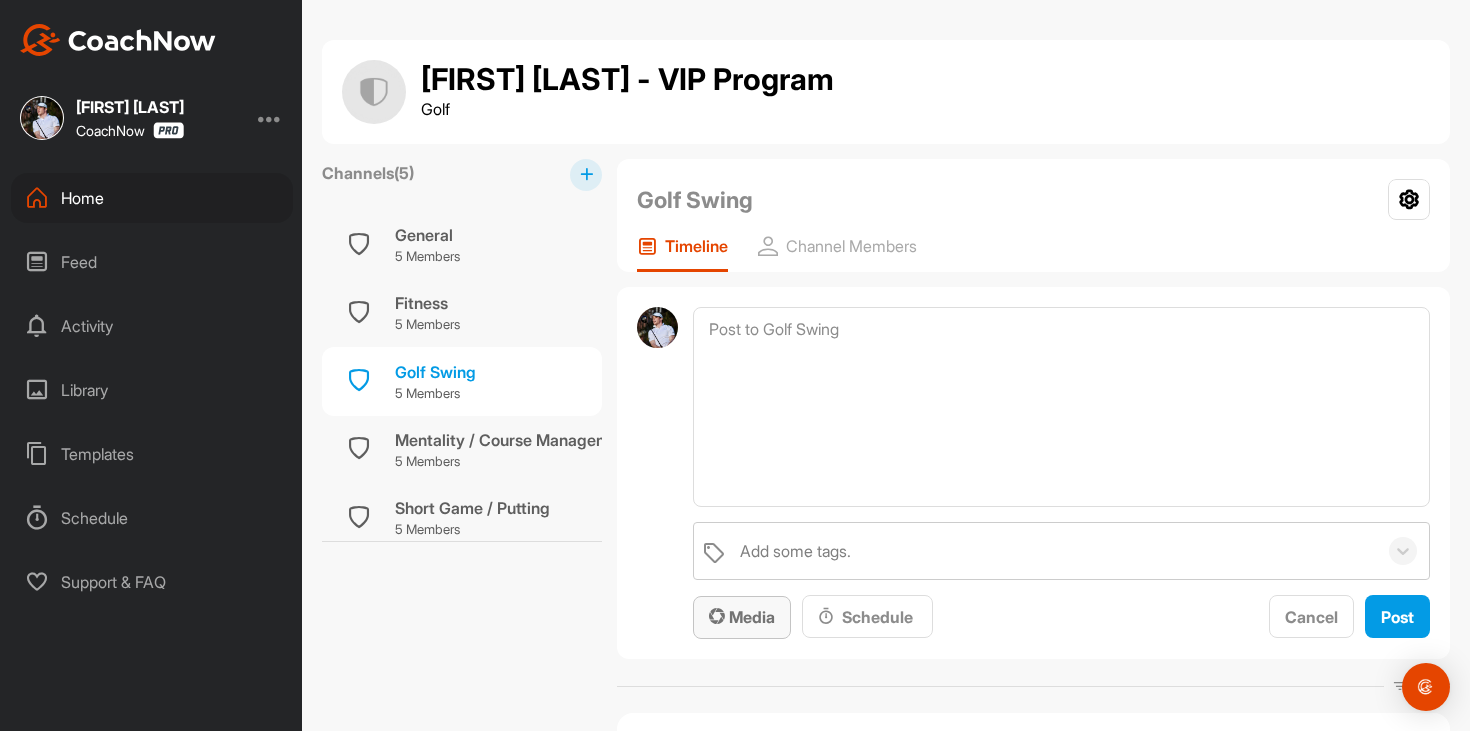 click on "Media" at bounding box center [742, 617] 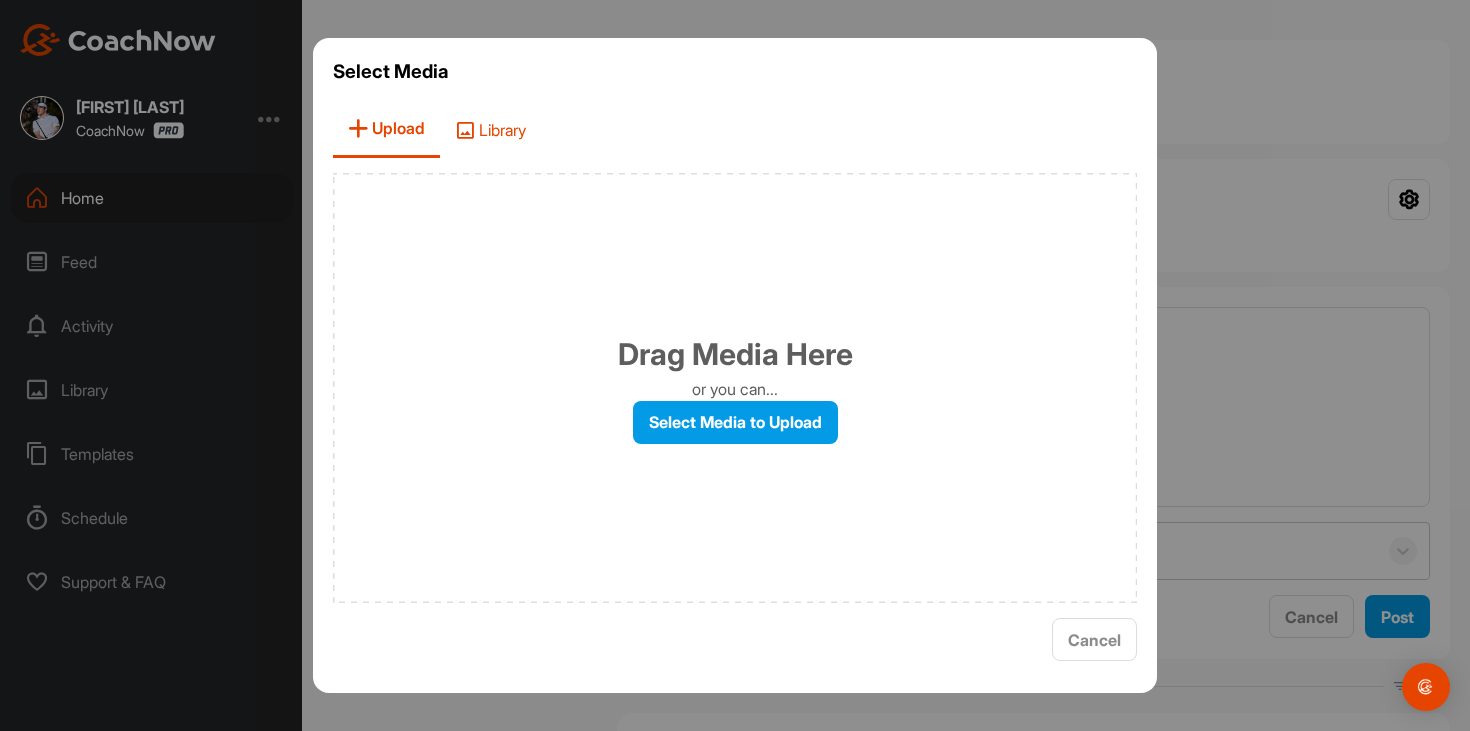 click on "Library" at bounding box center (490, 129) 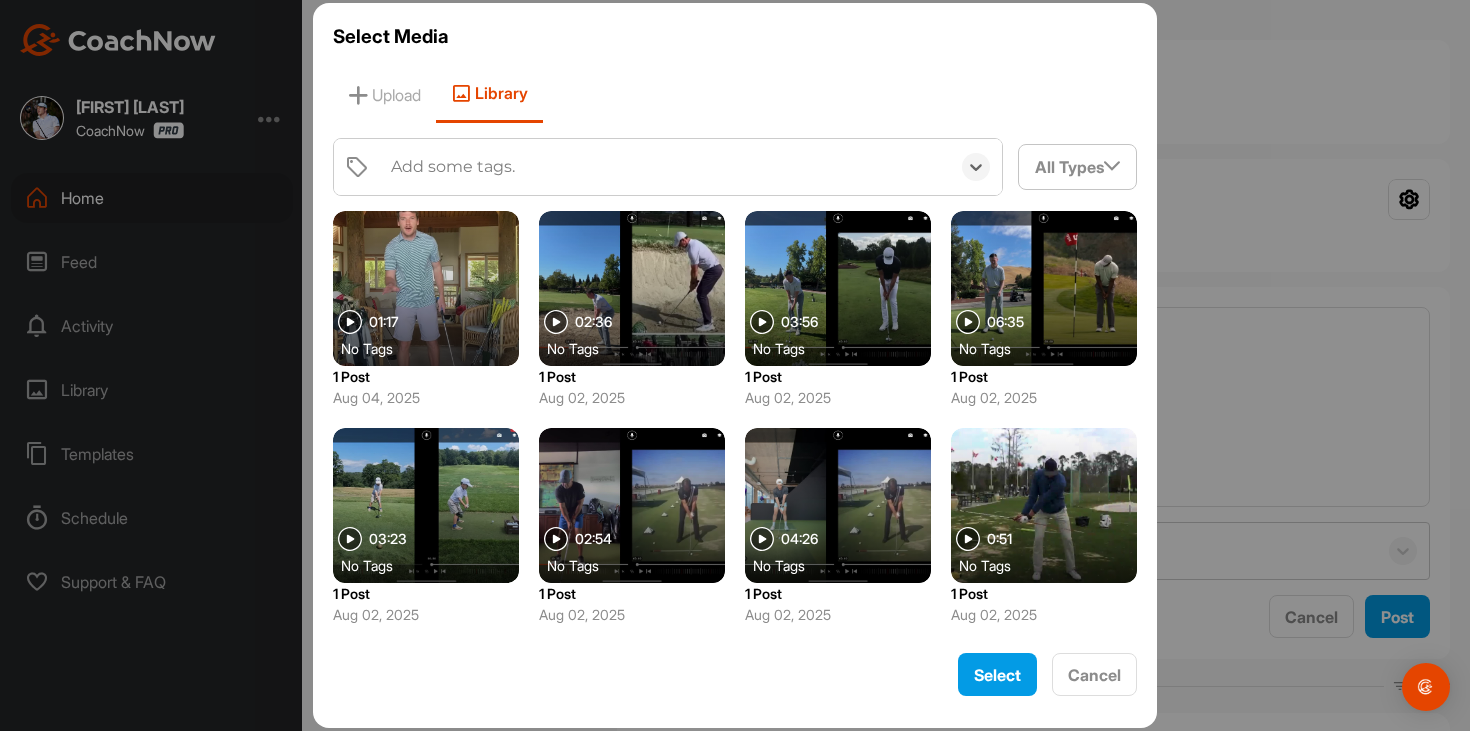 click on "Add some tags." at bounding box center (665, 167) 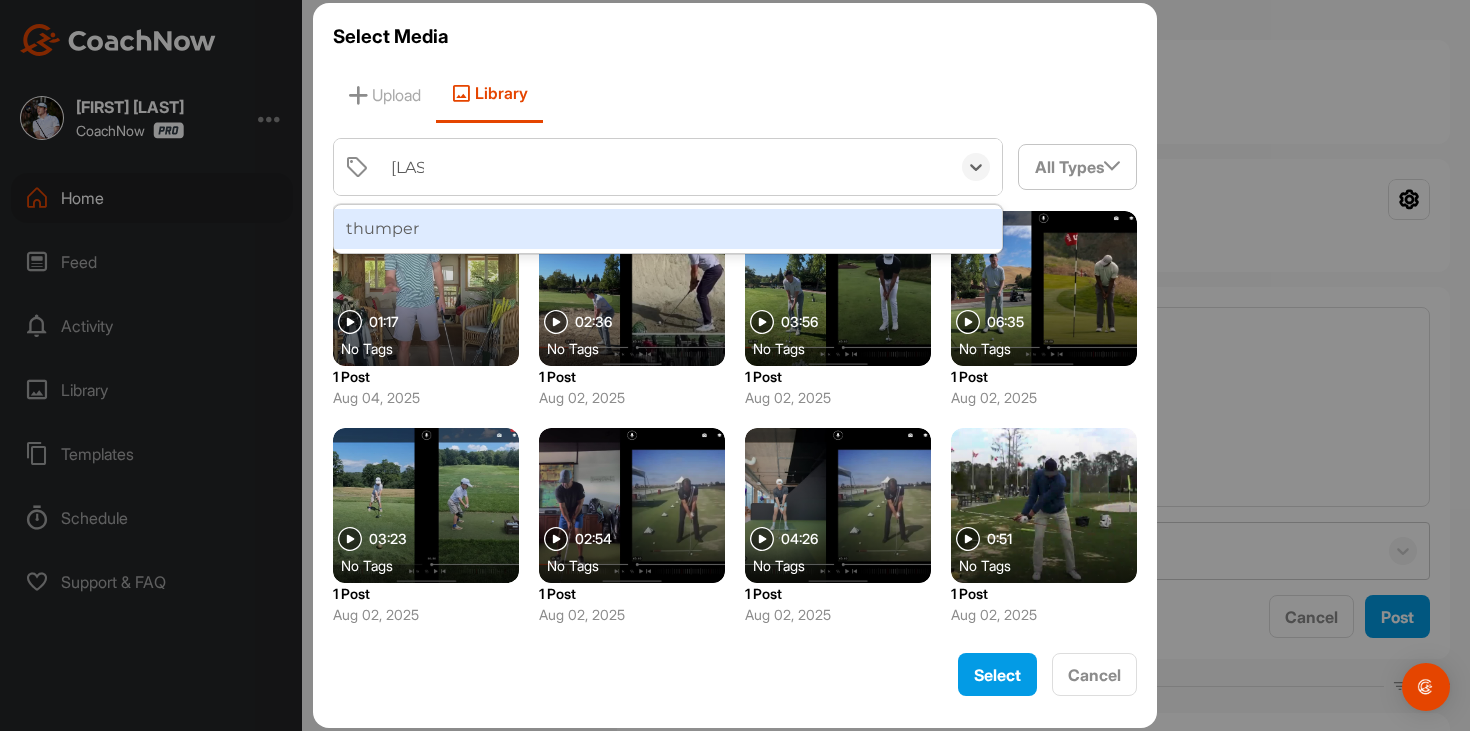type on "Thump" 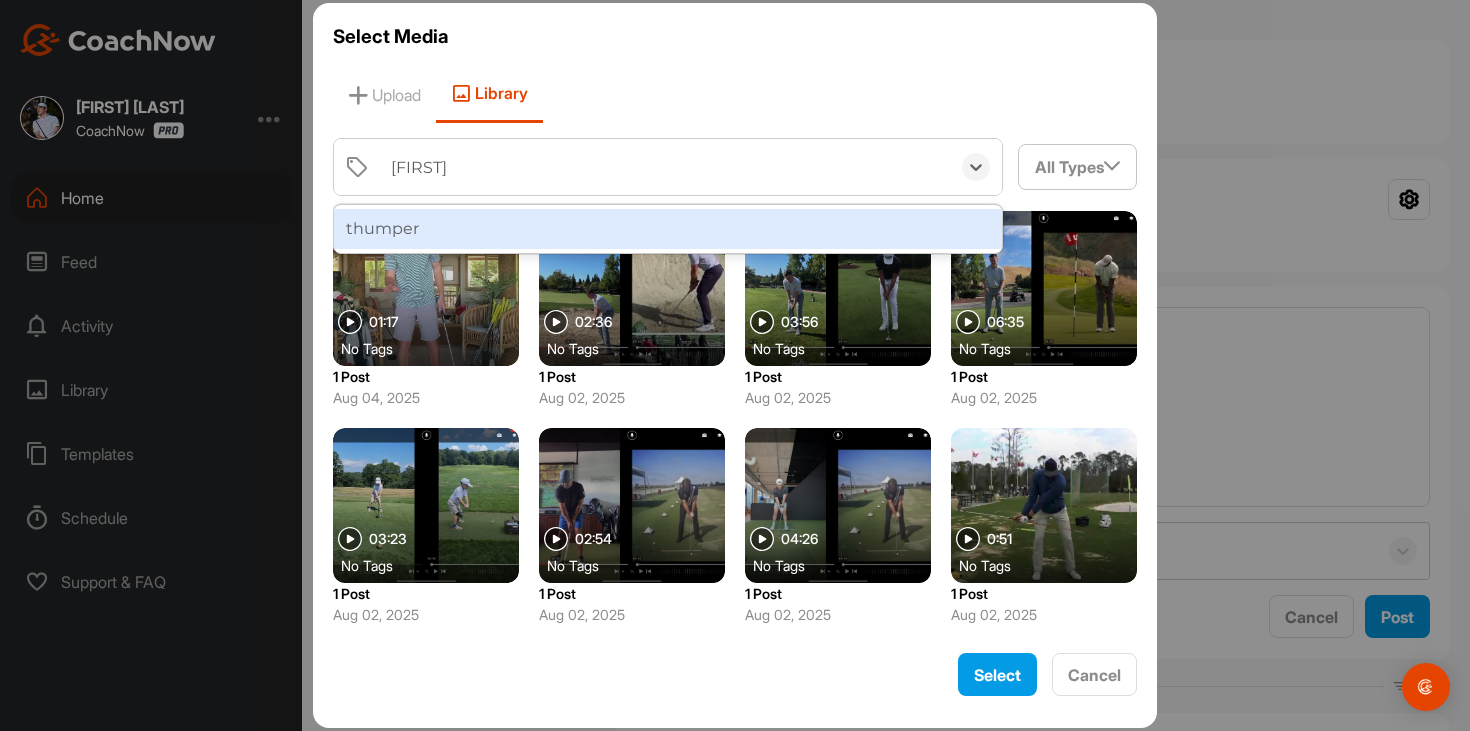 click on "thumper" at bounding box center (668, 229) 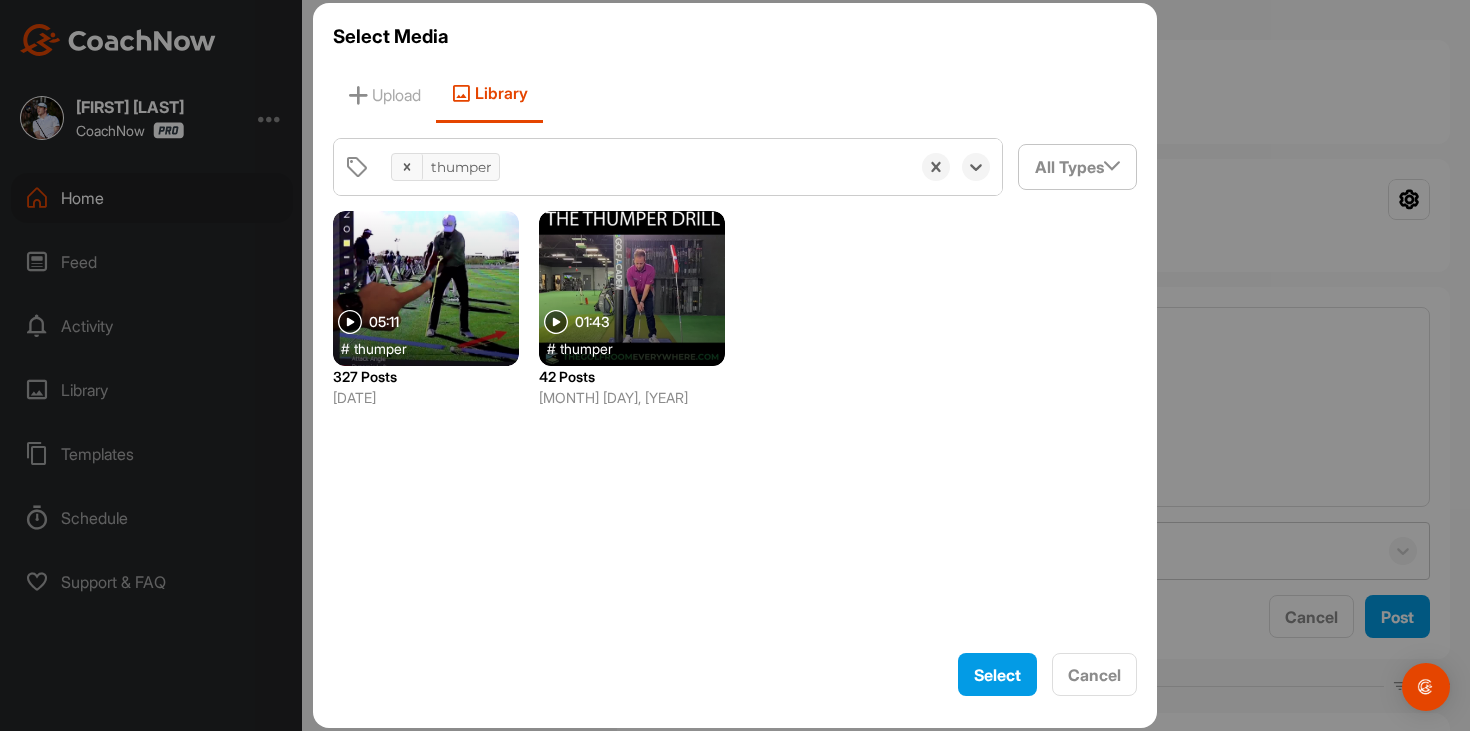 click at bounding box center (426, 288) 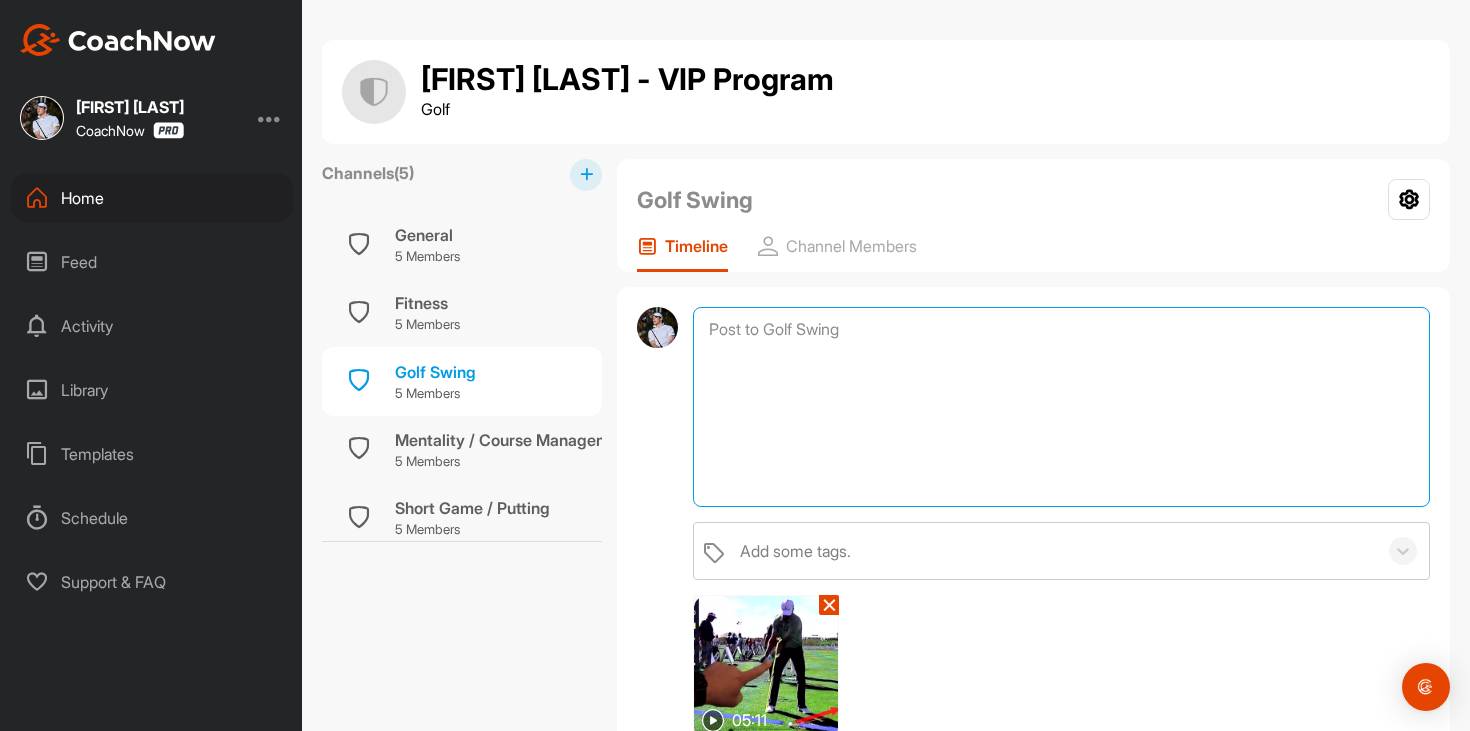 click at bounding box center (1061, 407) 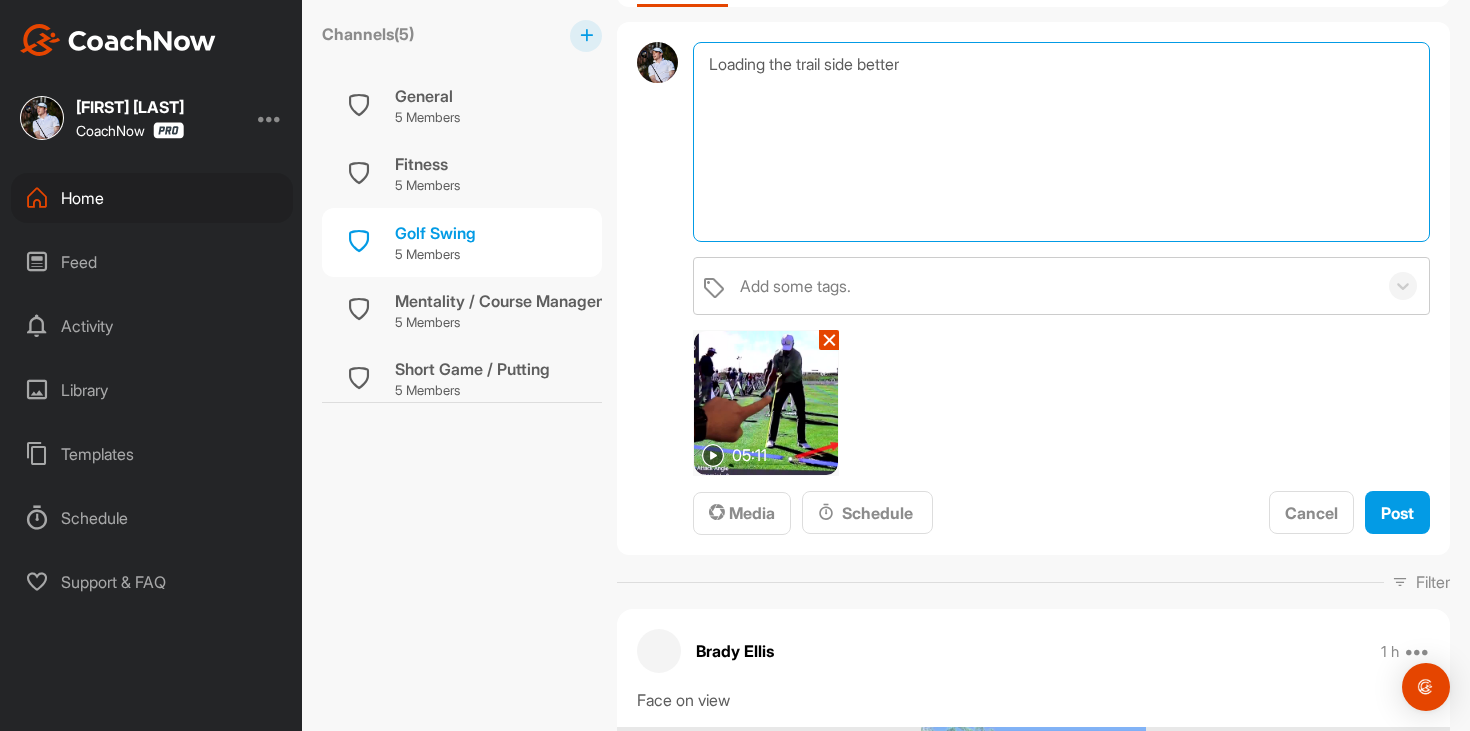 scroll, scrollTop: 267, scrollLeft: 0, axis: vertical 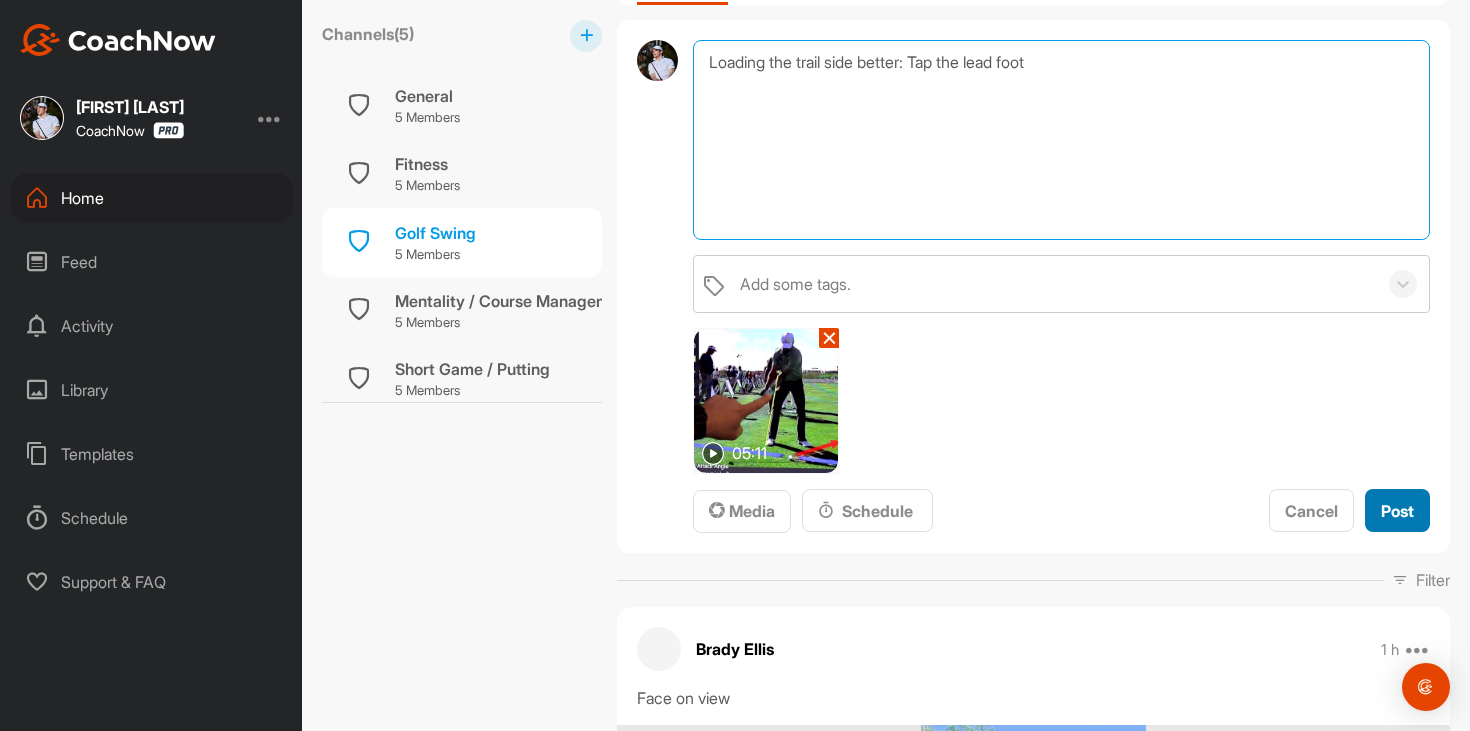 type on "Loading the trail side better: Tap the lead foot" 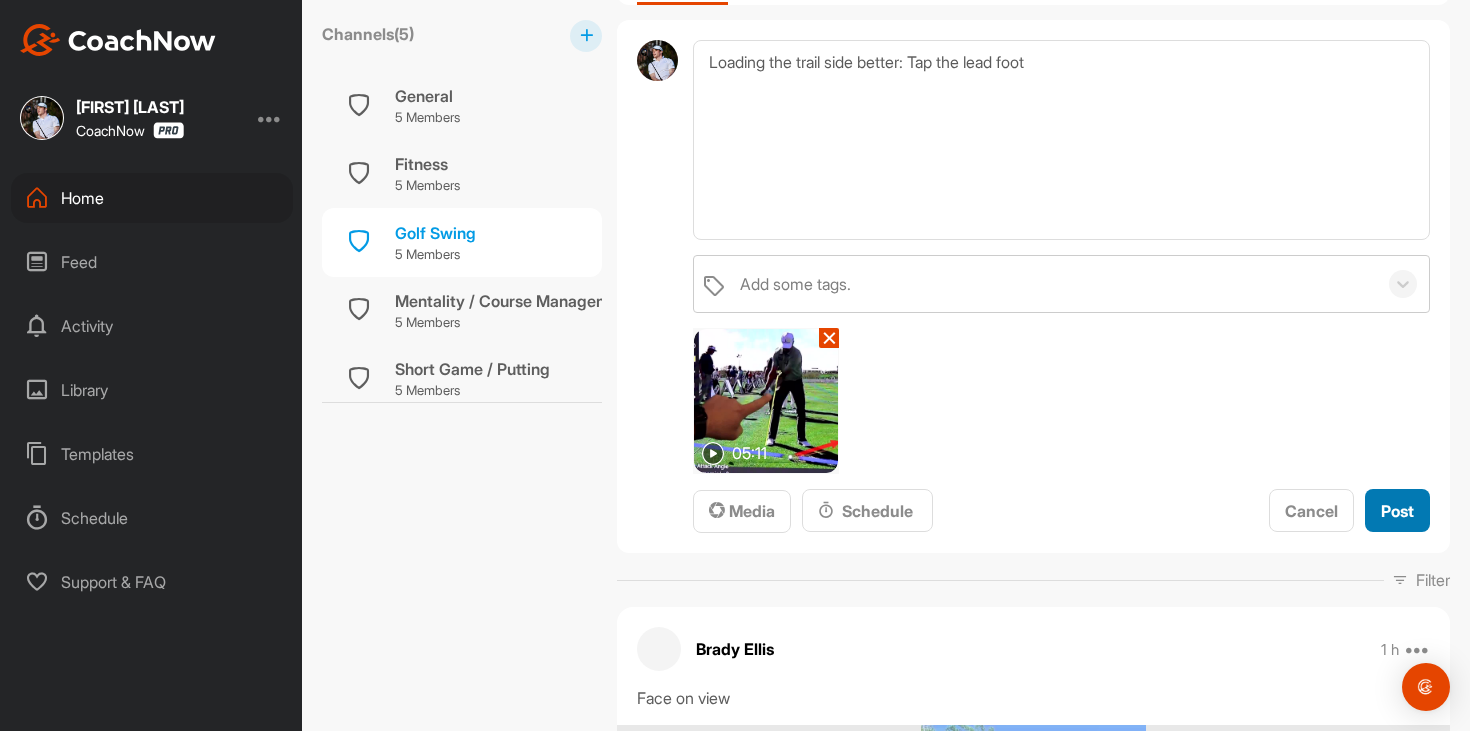 click on "Post" at bounding box center [1397, 510] 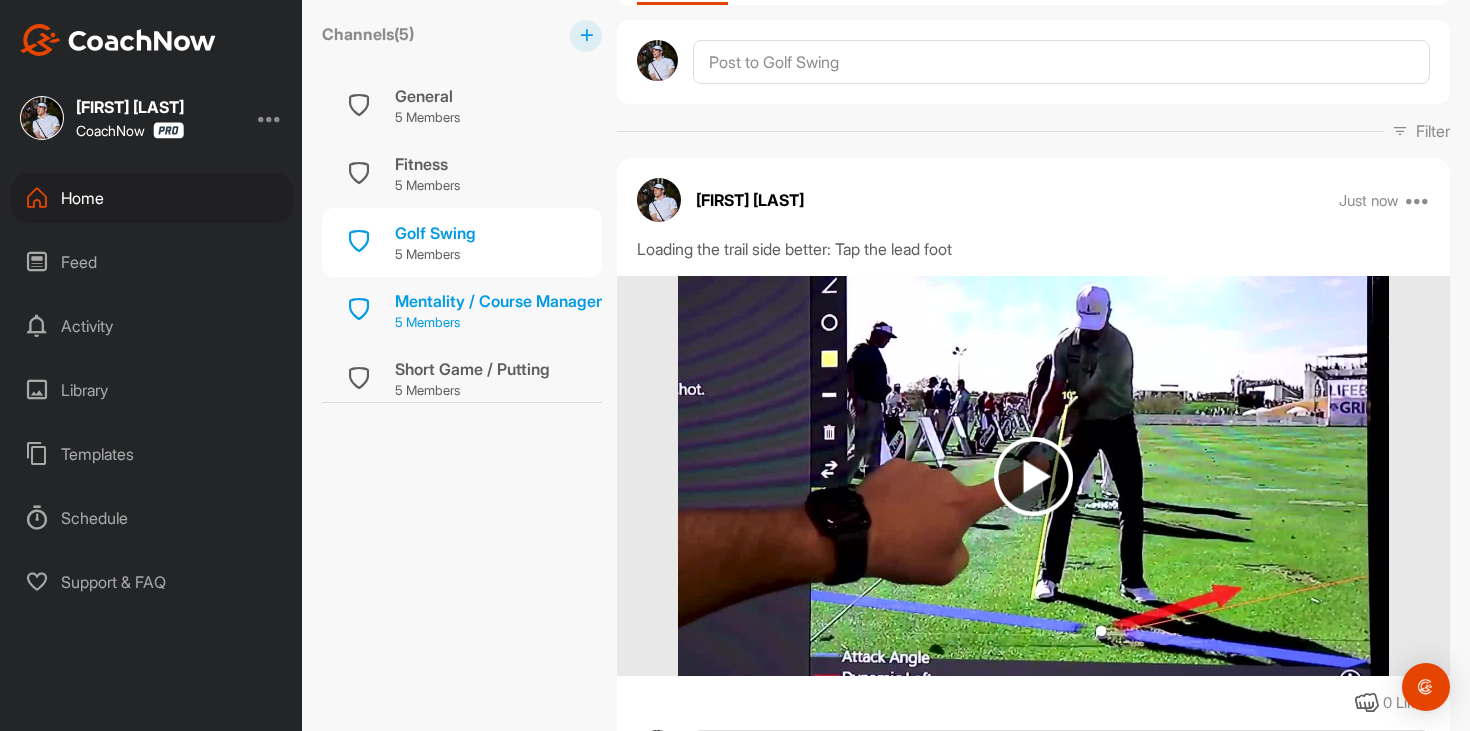 scroll, scrollTop: 79, scrollLeft: 0, axis: vertical 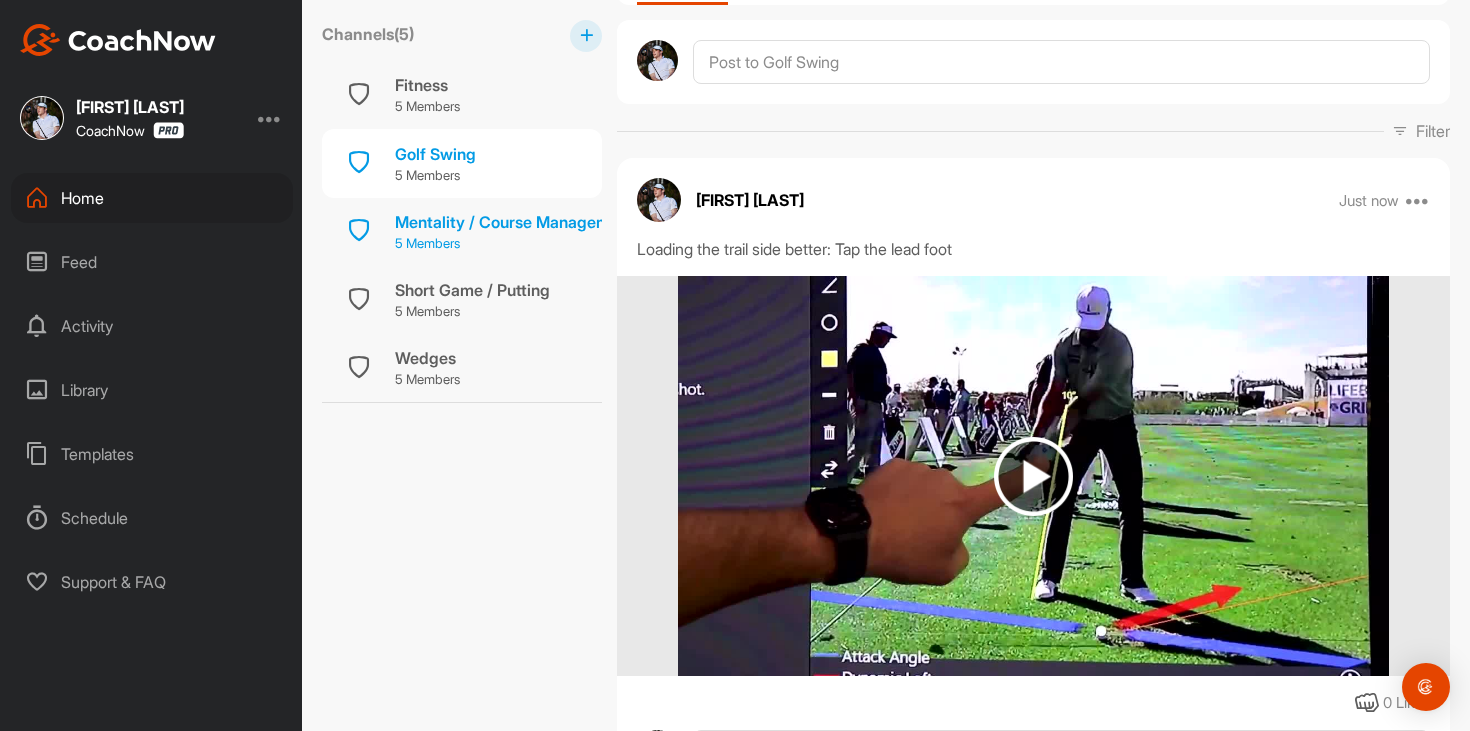 click on "5 Members" at bounding box center (472, 312) 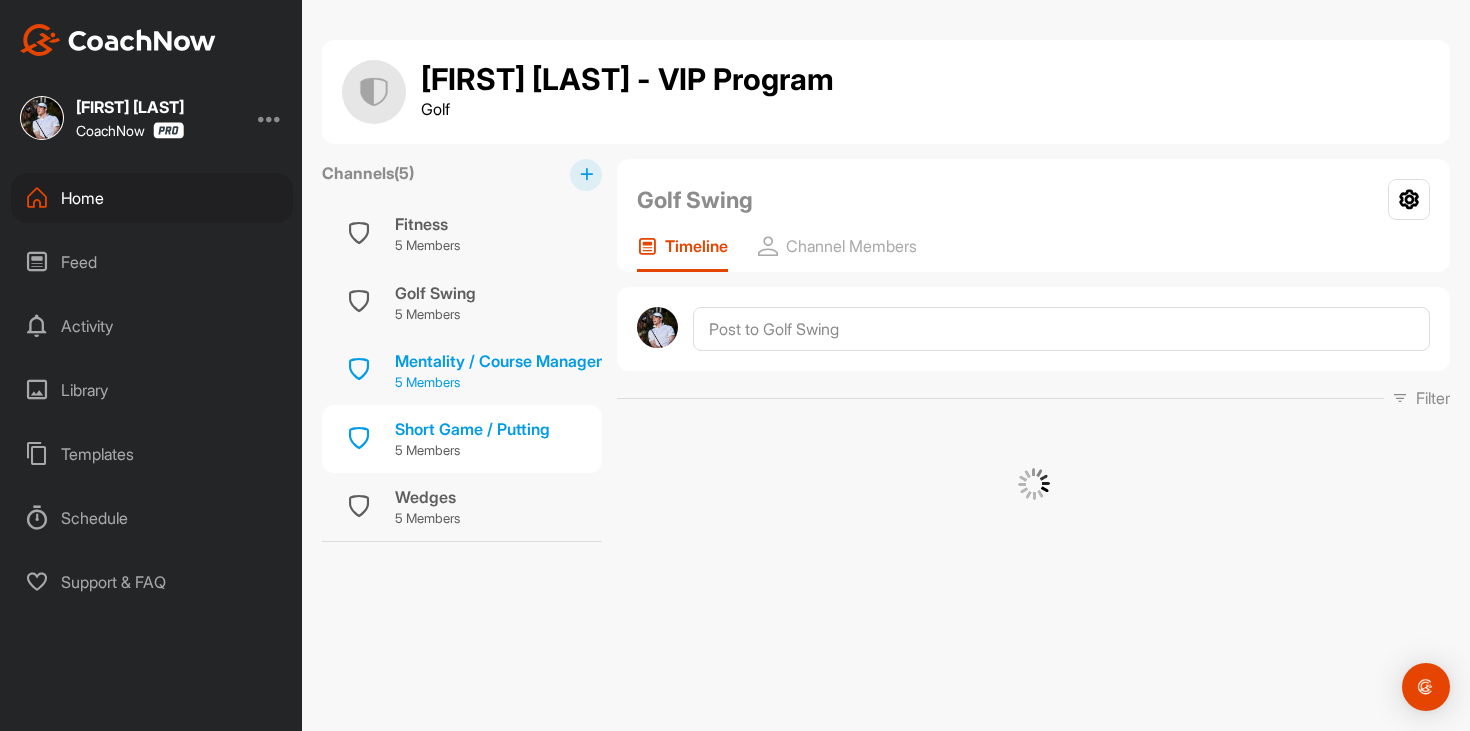 scroll, scrollTop: 0, scrollLeft: 0, axis: both 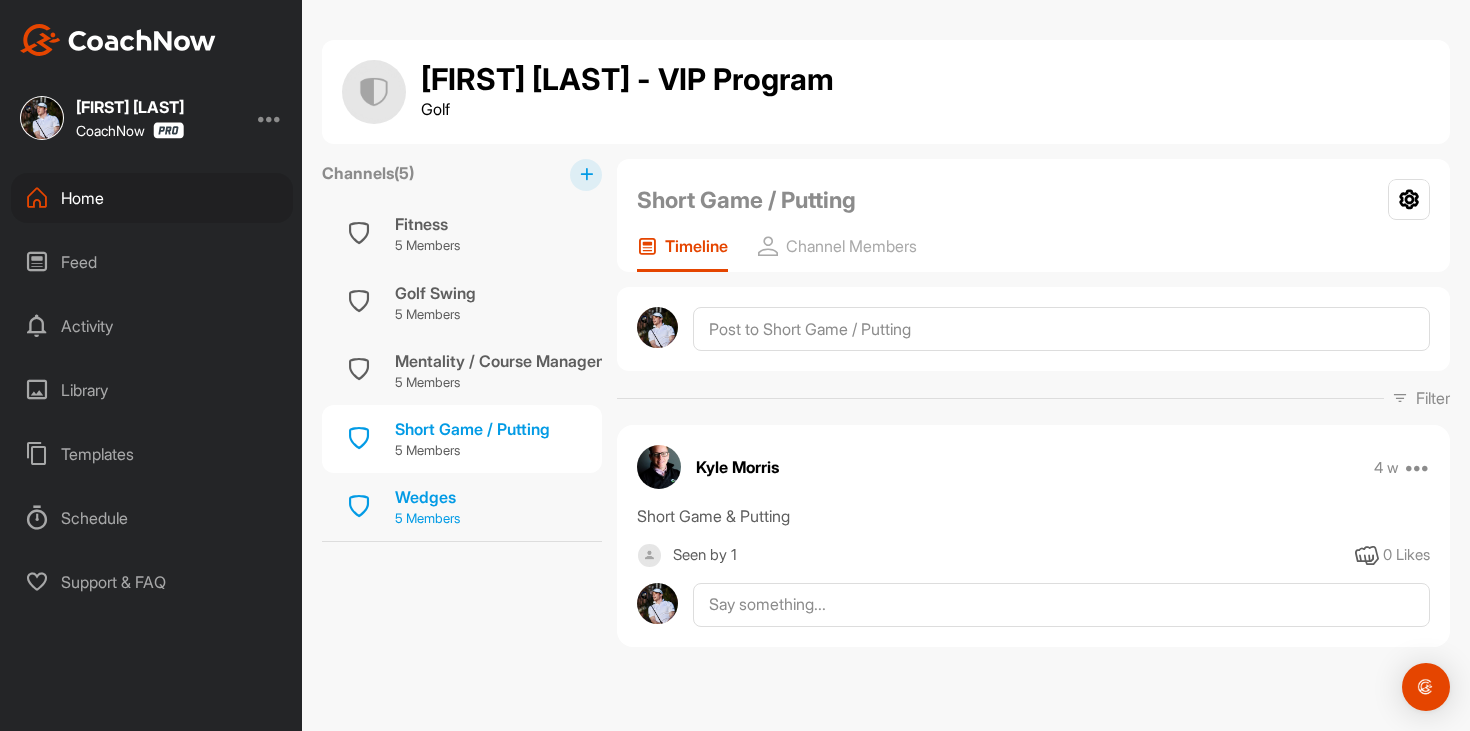 click on "Wedges 5 Members" at bounding box center [462, 507] 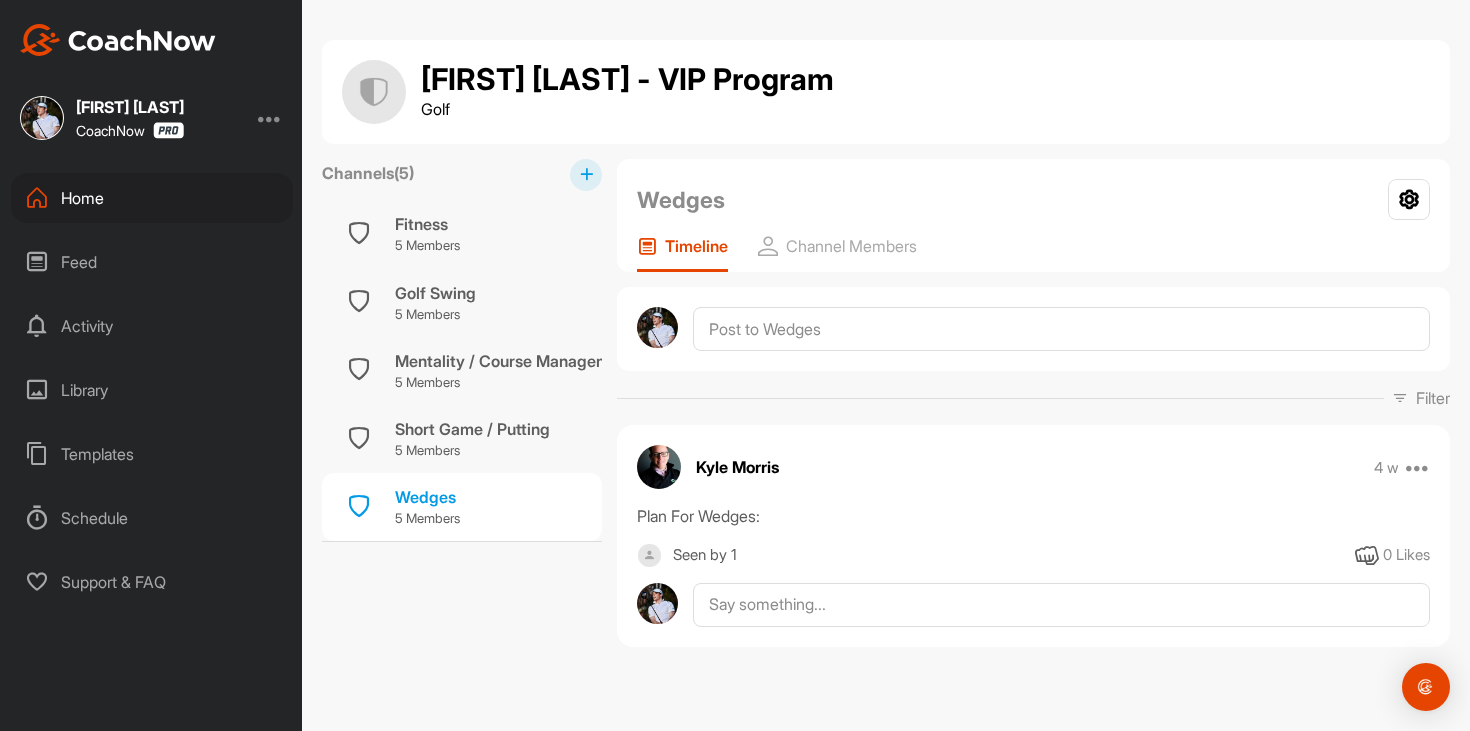 click on "5 Members" at bounding box center [514, 383] 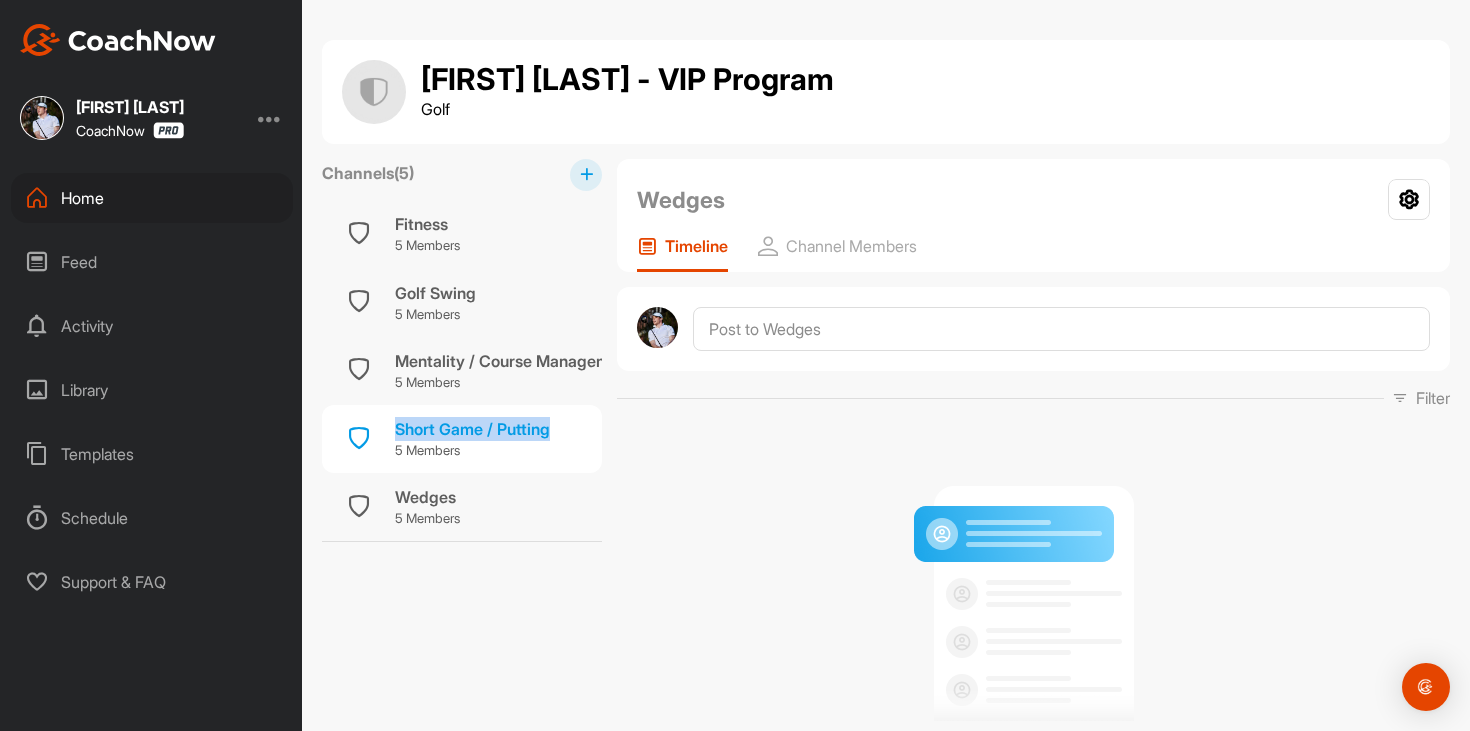 scroll, scrollTop: 2, scrollLeft: 0, axis: vertical 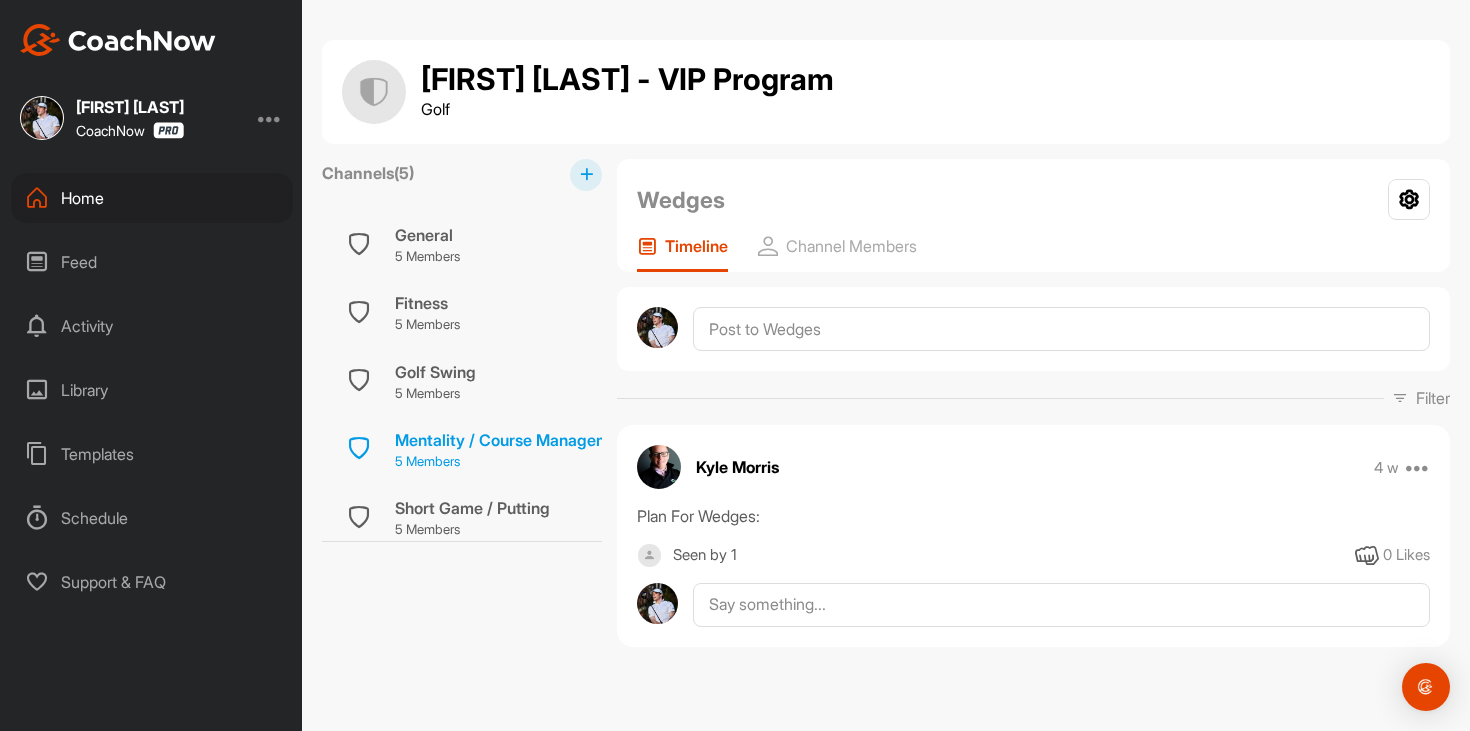 click on "Mentality / Course Management" at bounding box center (514, 440) 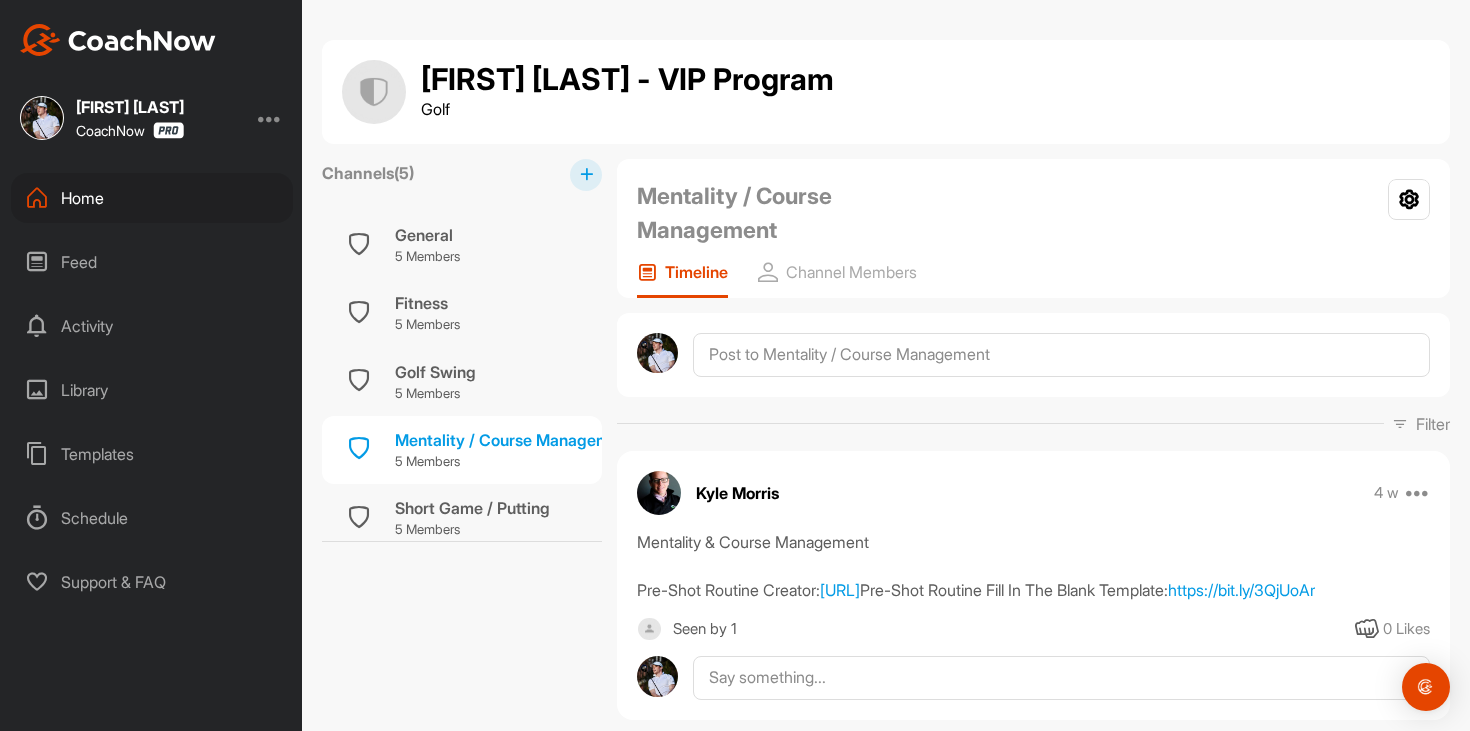 scroll, scrollTop: 74, scrollLeft: 0, axis: vertical 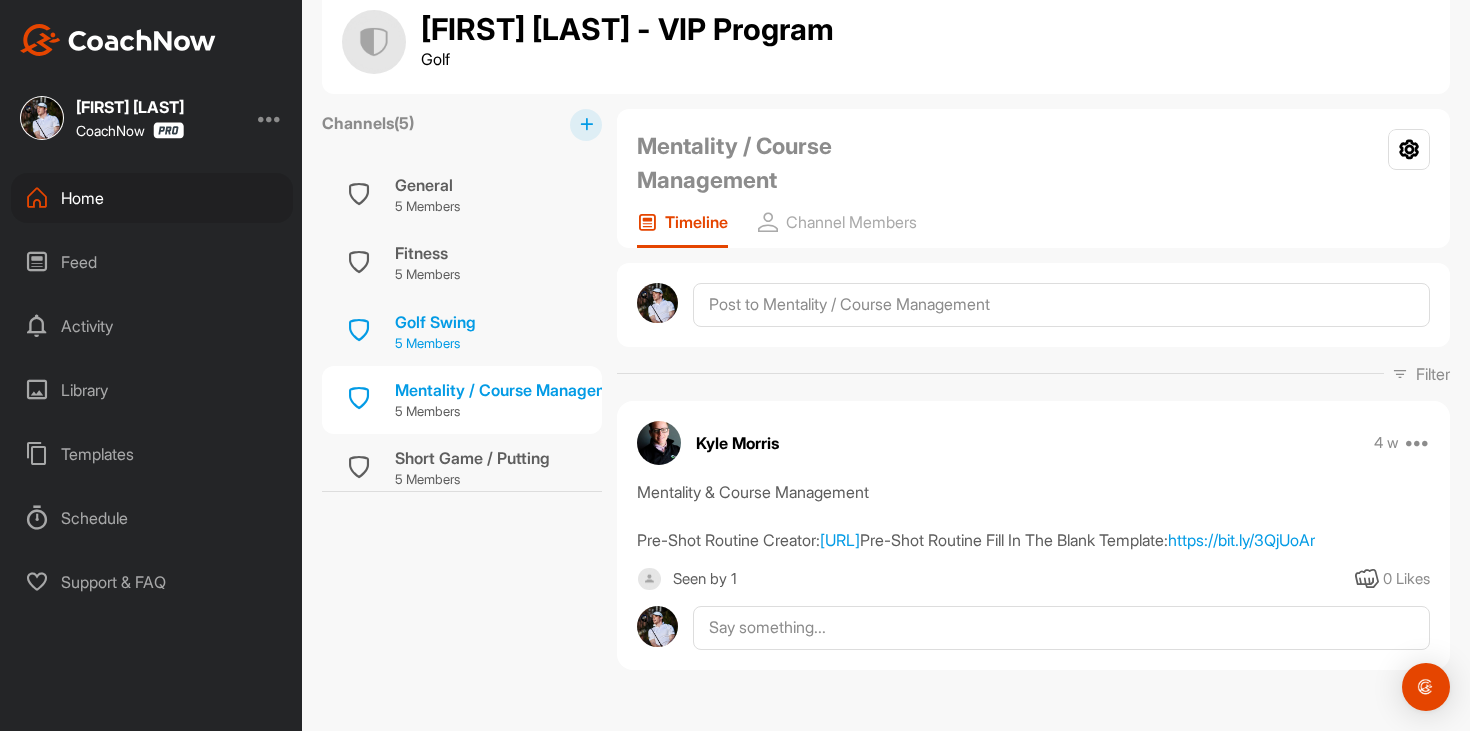 click on "Golf Swing 5 Members" at bounding box center (462, 331) 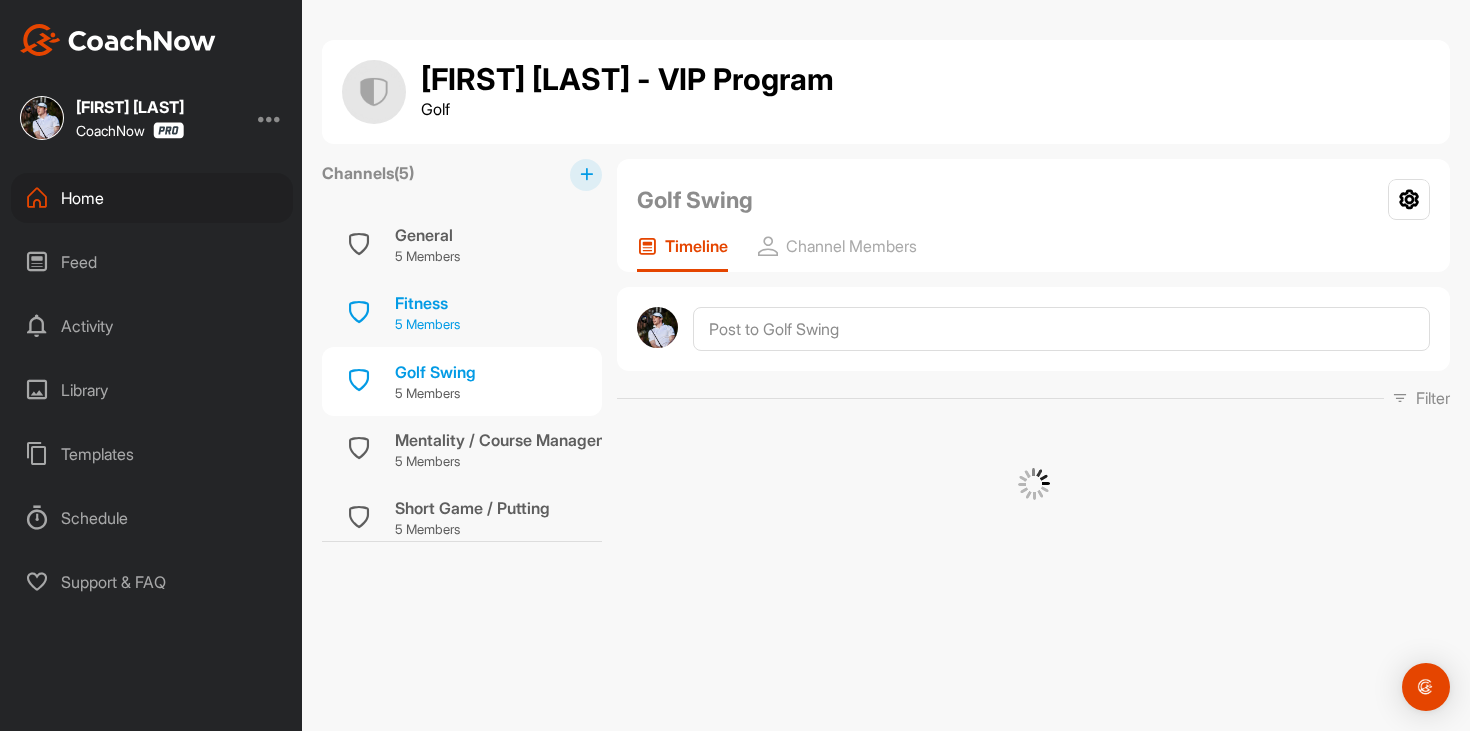 click on "Fitness 5 Members" at bounding box center [462, 313] 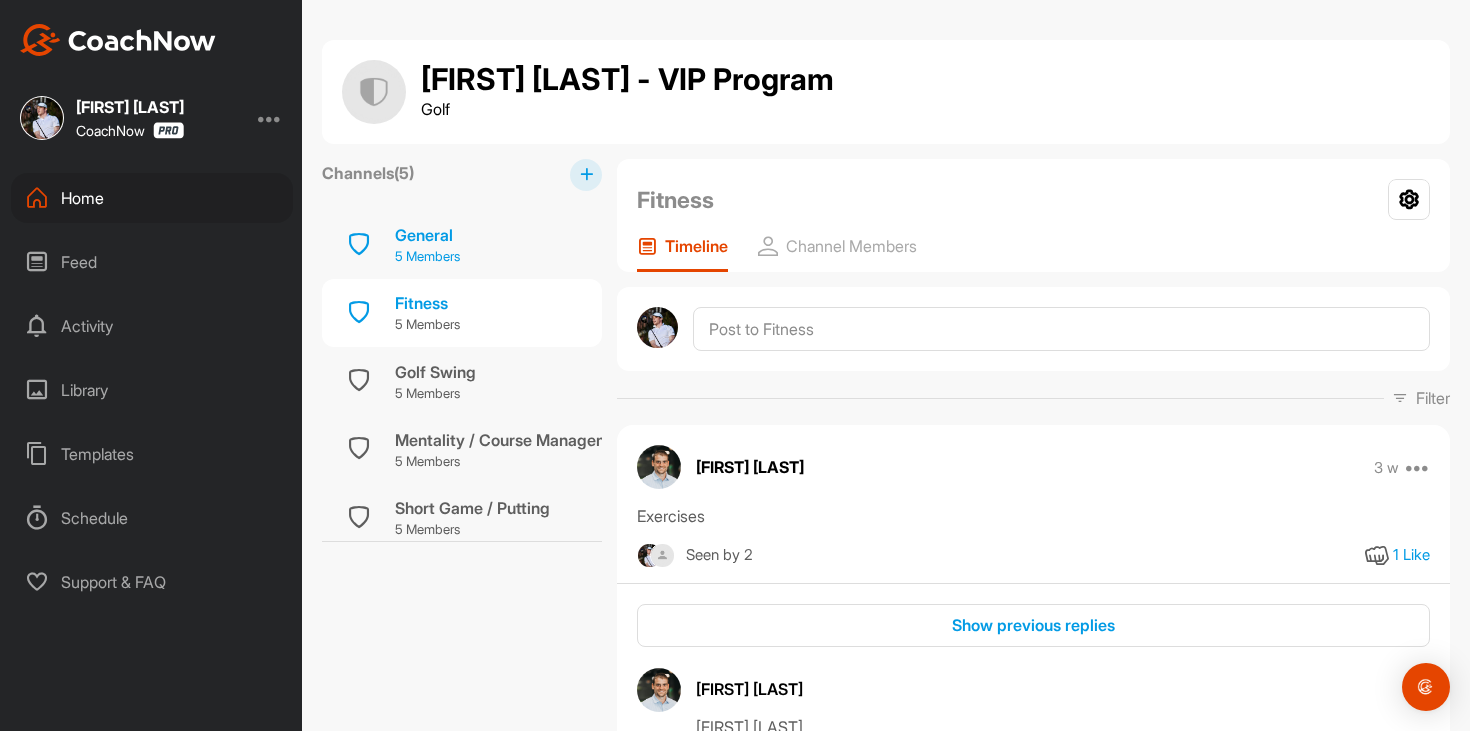 click on "General 5 Members" at bounding box center [462, 245] 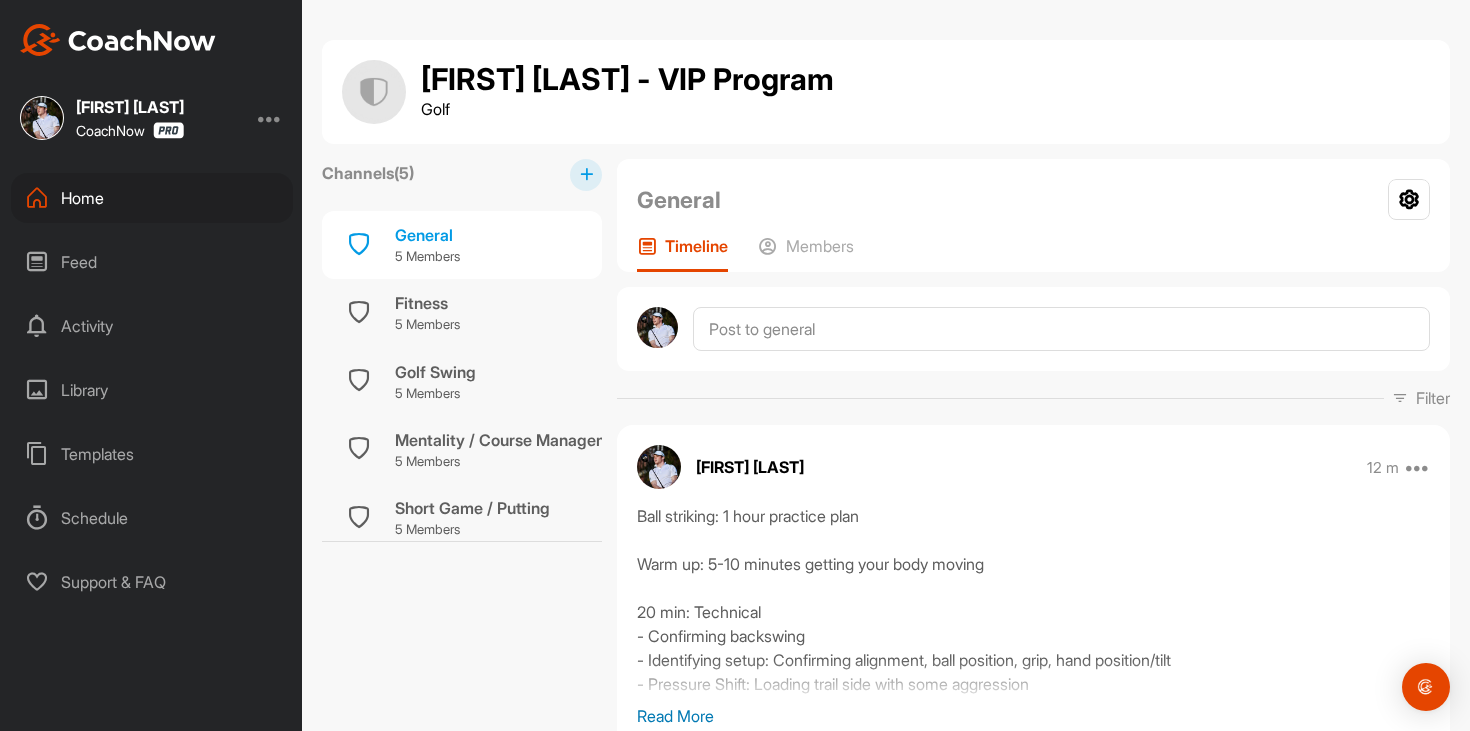 click on "Feed" at bounding box center (152, 262) 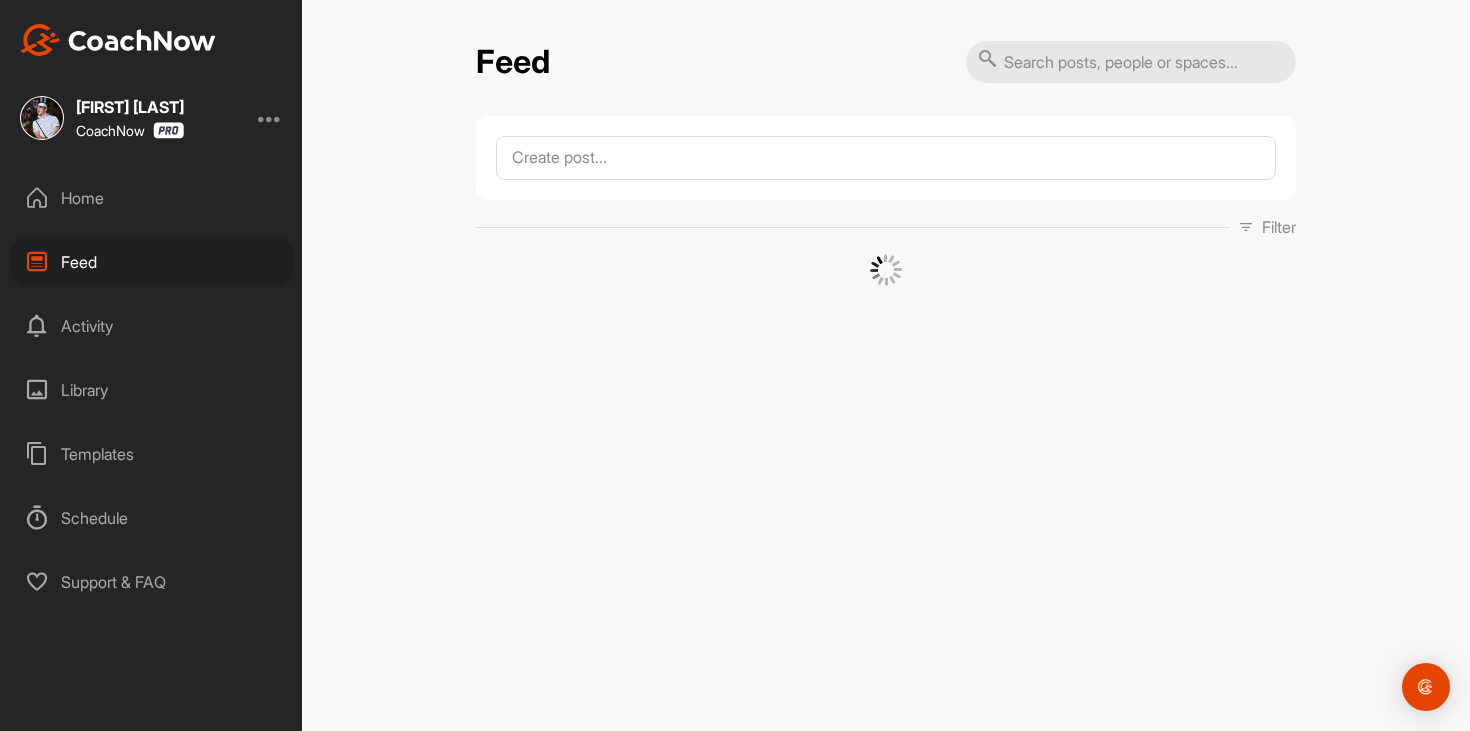 click on "Home" at bounding box center (152, 198) 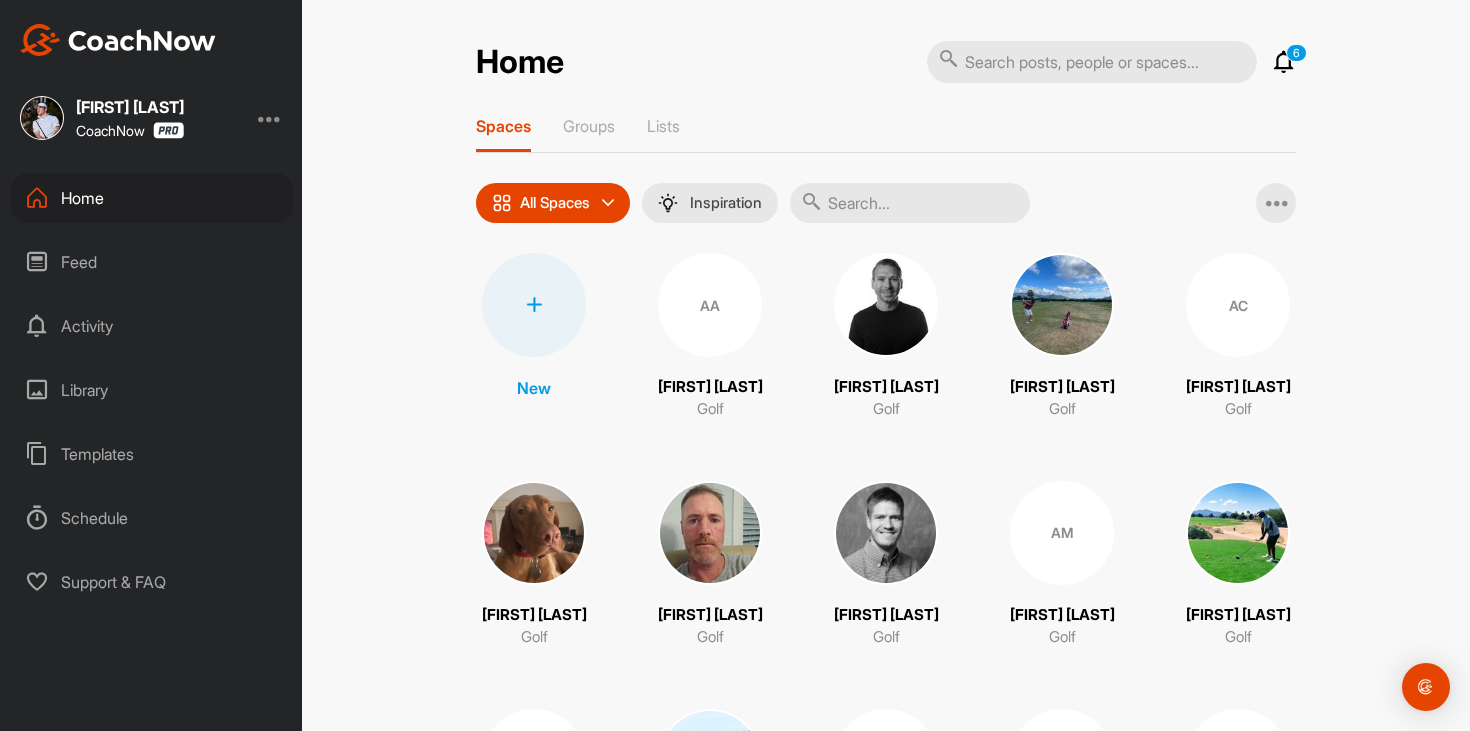 click at bounding box center [1284, 62] 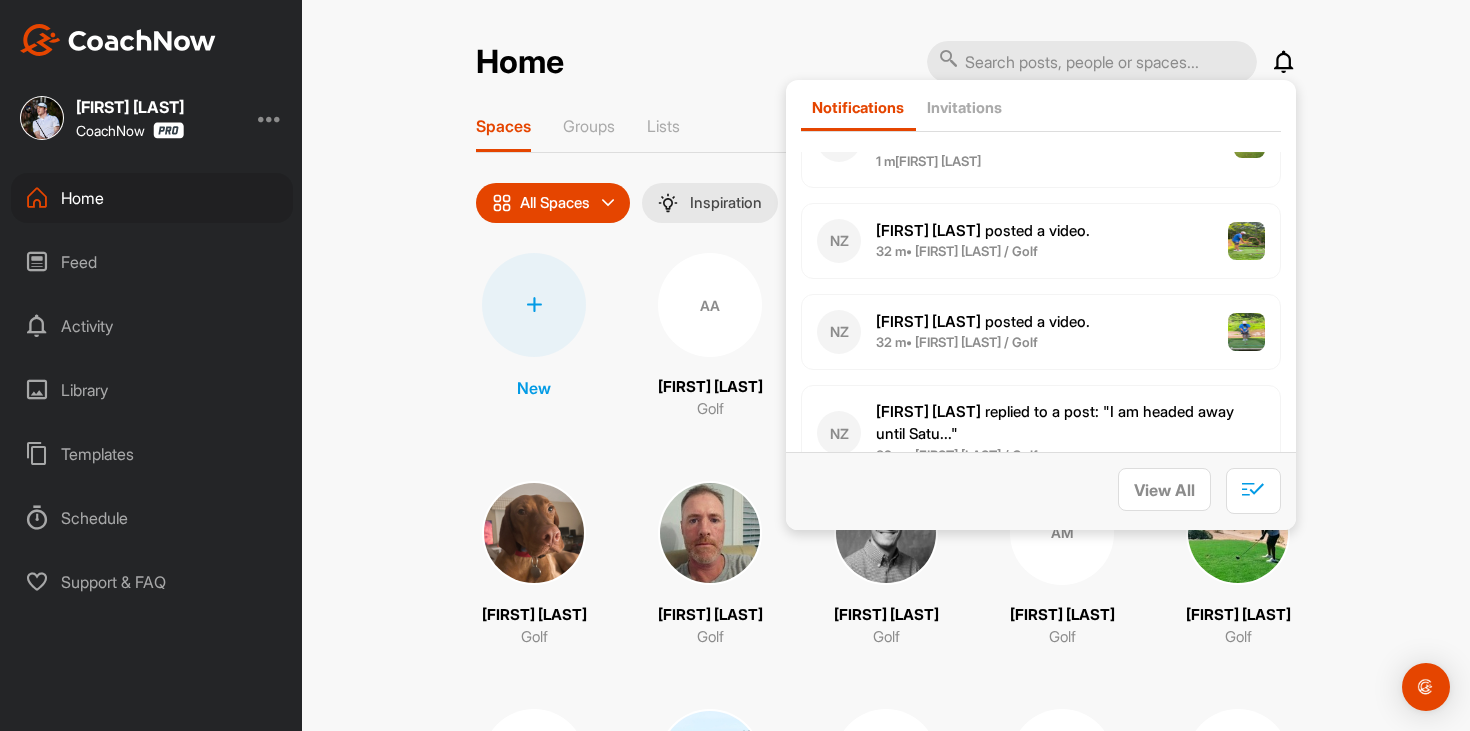 scroll, scrollTop: 311, scrollLeft: 0, axis: vertical 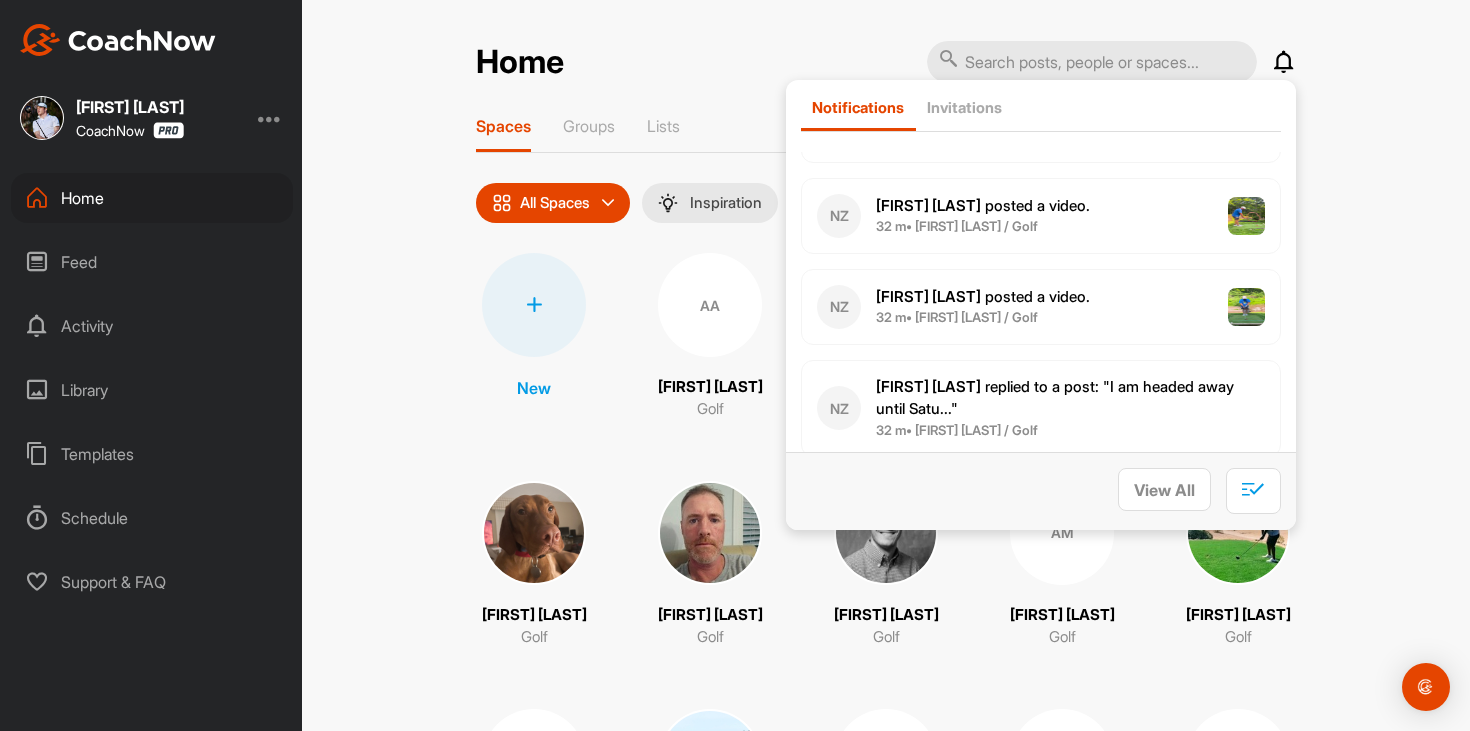click on "32 m  • Nicholas Z. / Golf" at bounding box center [1070, 431] 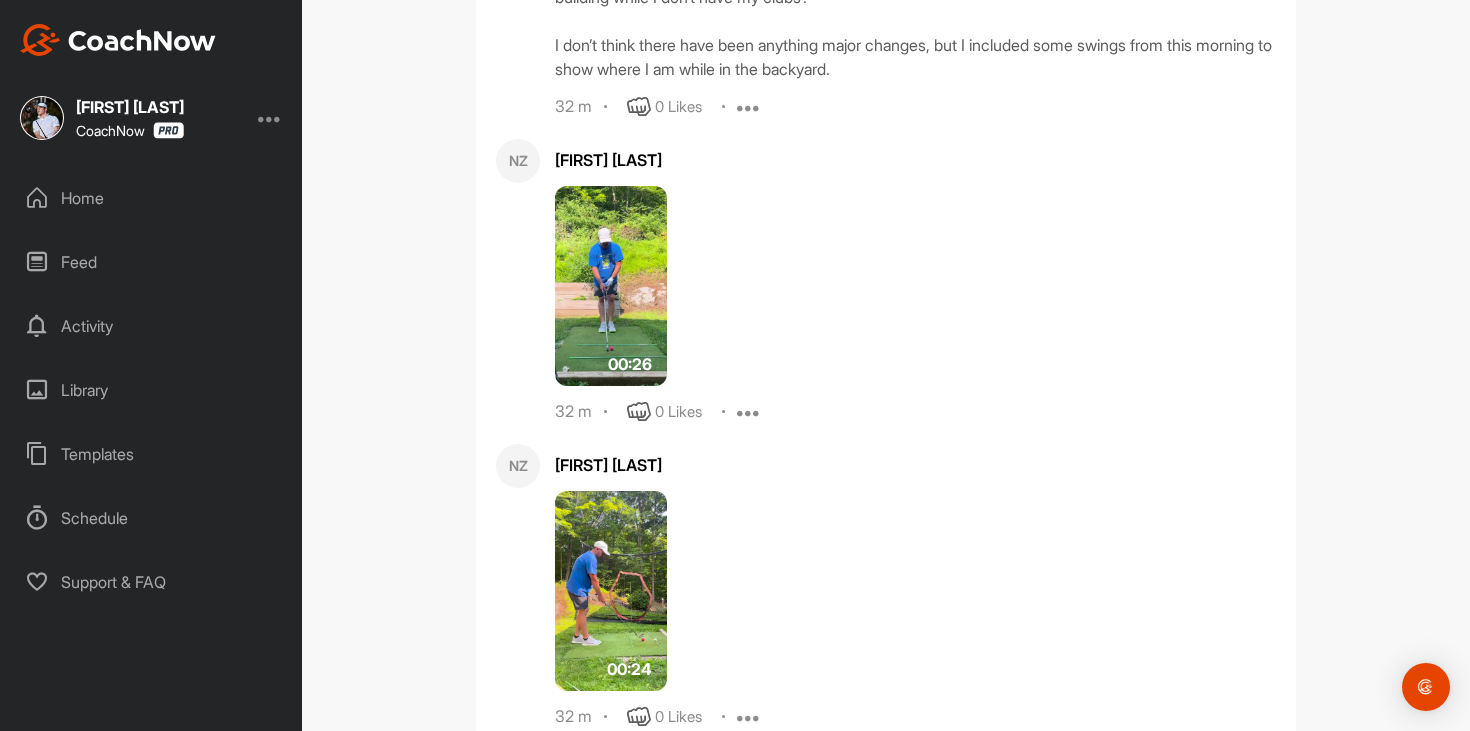 scroll, scrollTop: 2669, scrollLeft: 0, axis: vertical 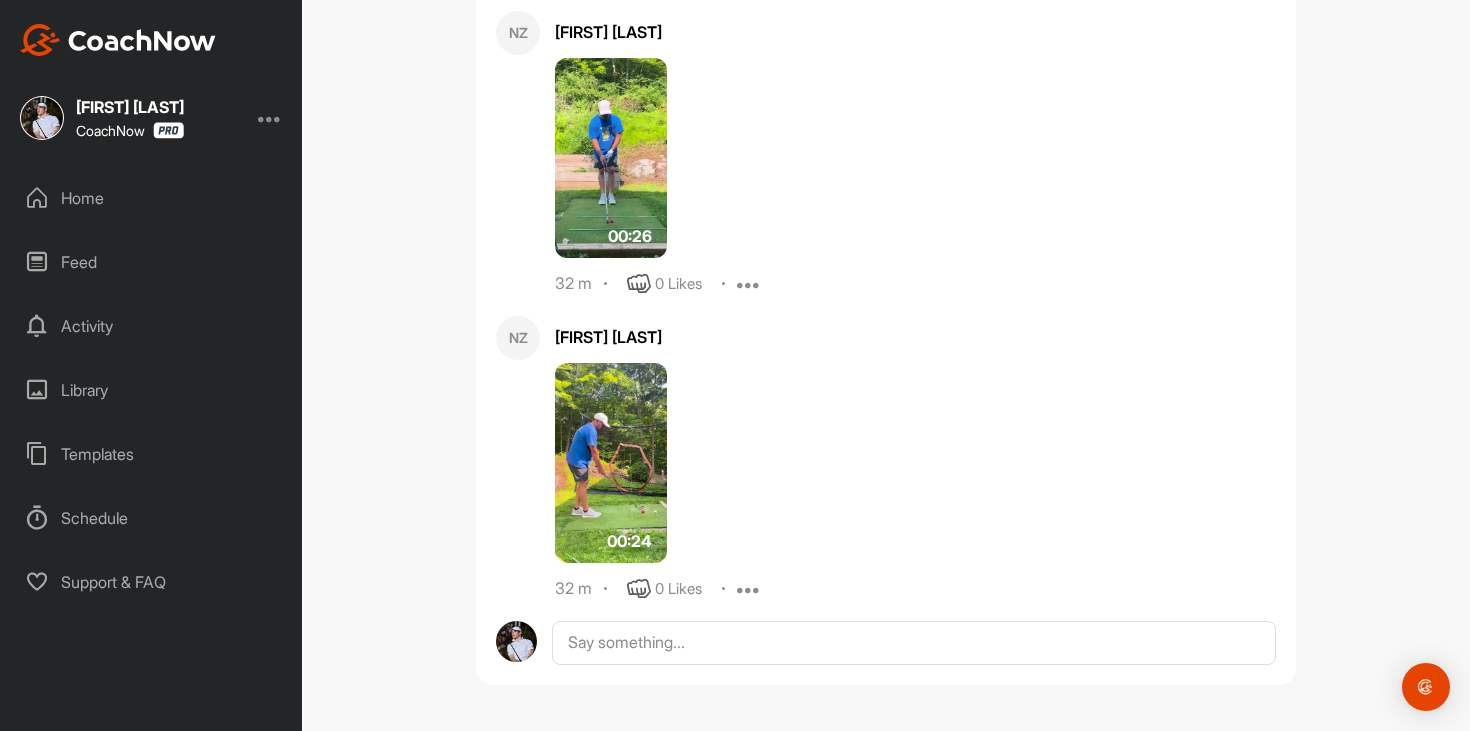 click on "Home" at bounding box center [152, 198] 